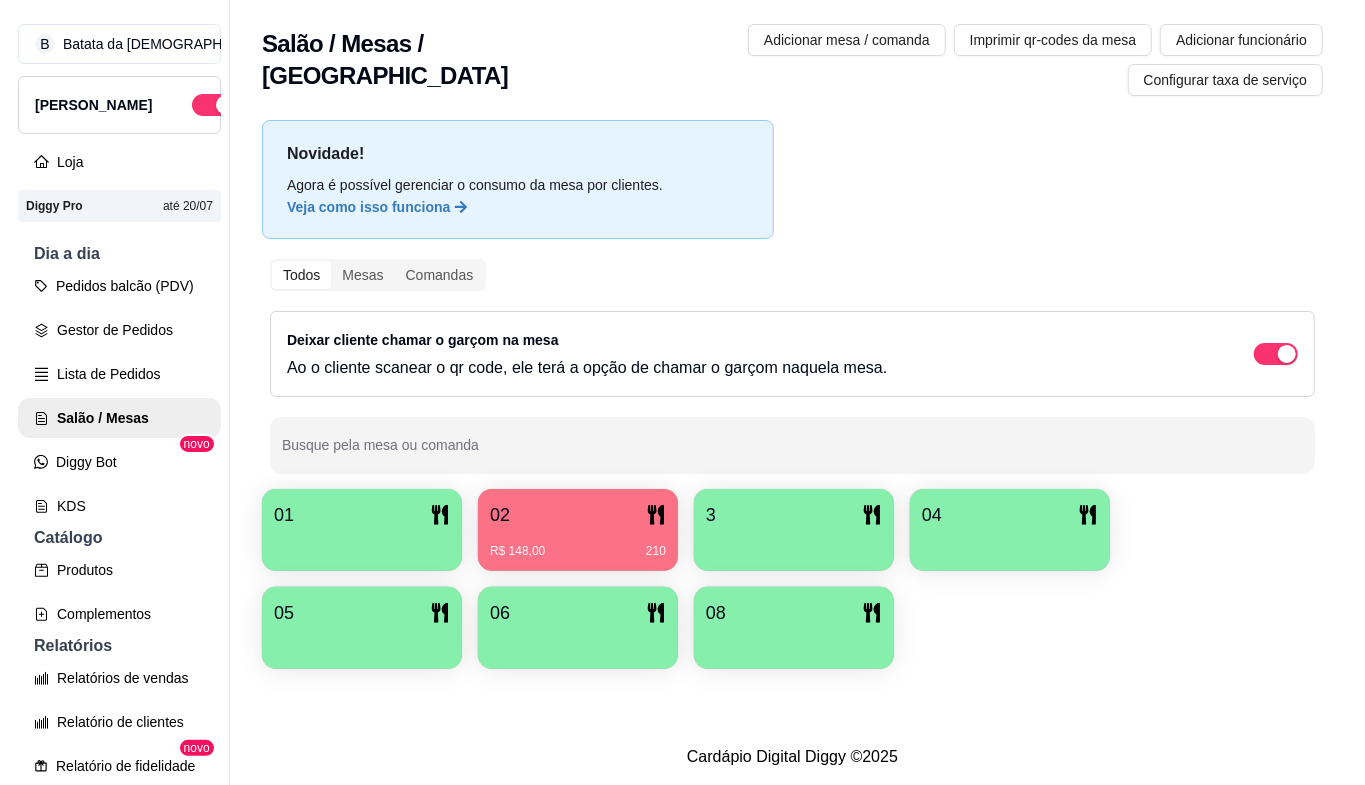 scroll, scrollTop: 0, scrollLeft: 0, axis: both 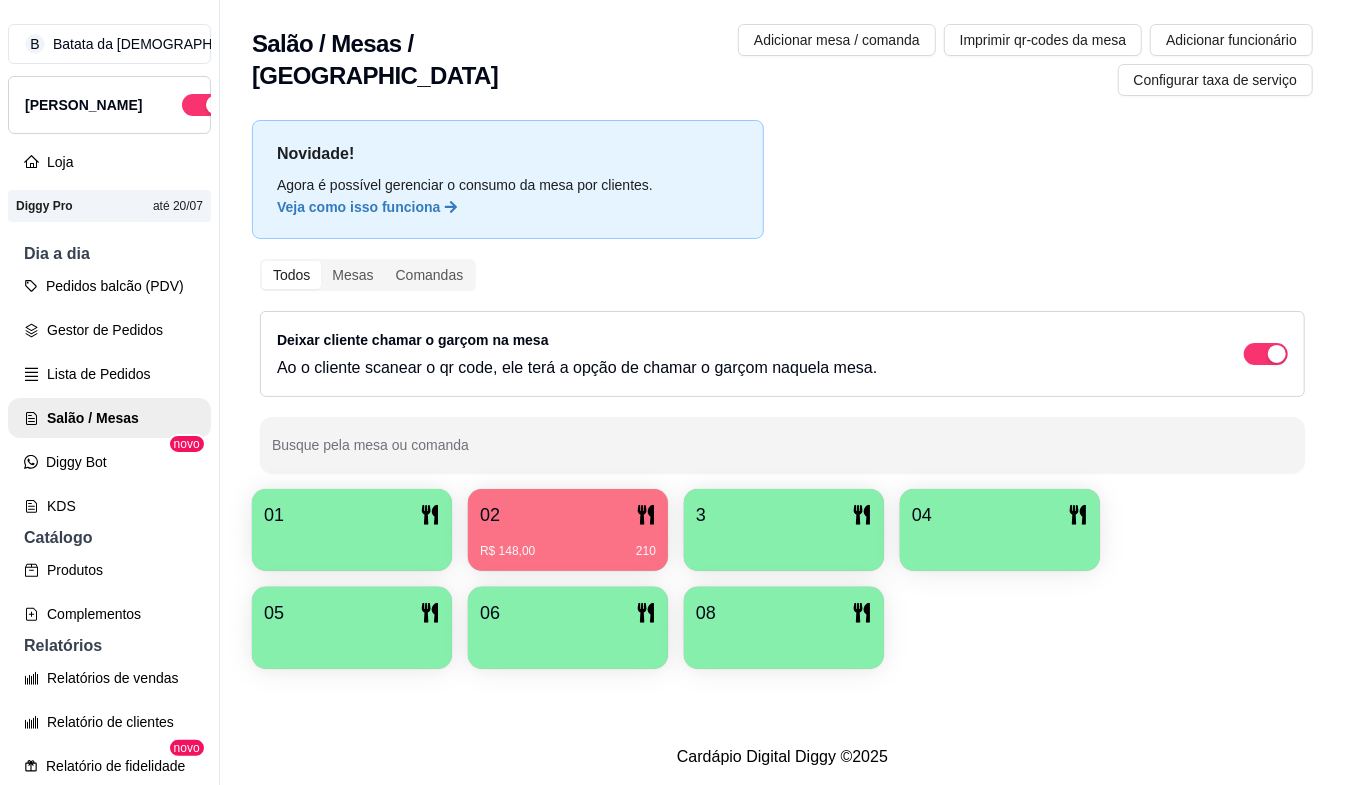 click on "02 R$ 148,00 210" at bounding box center (568, 530) 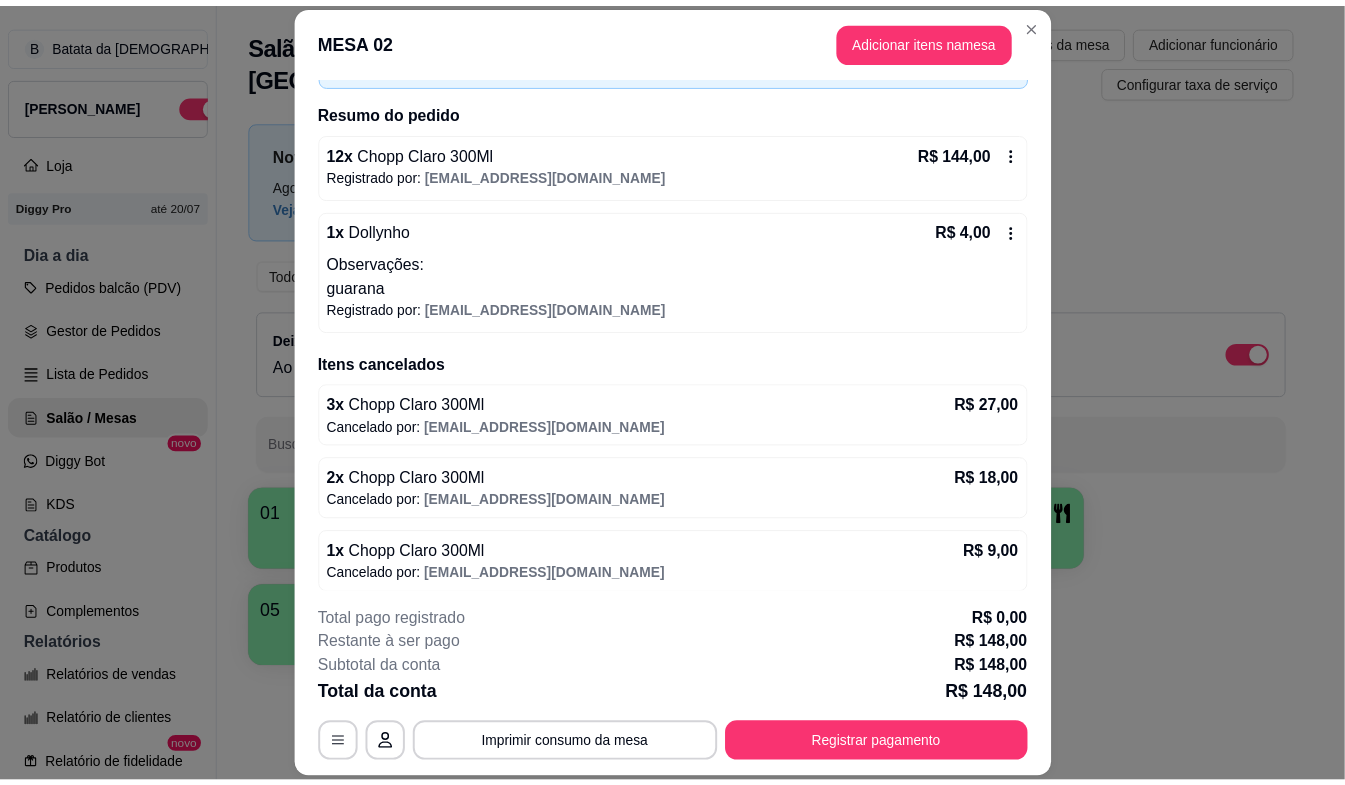 scroll, scrollTop: 0, scrollLeft: 0, axis: both 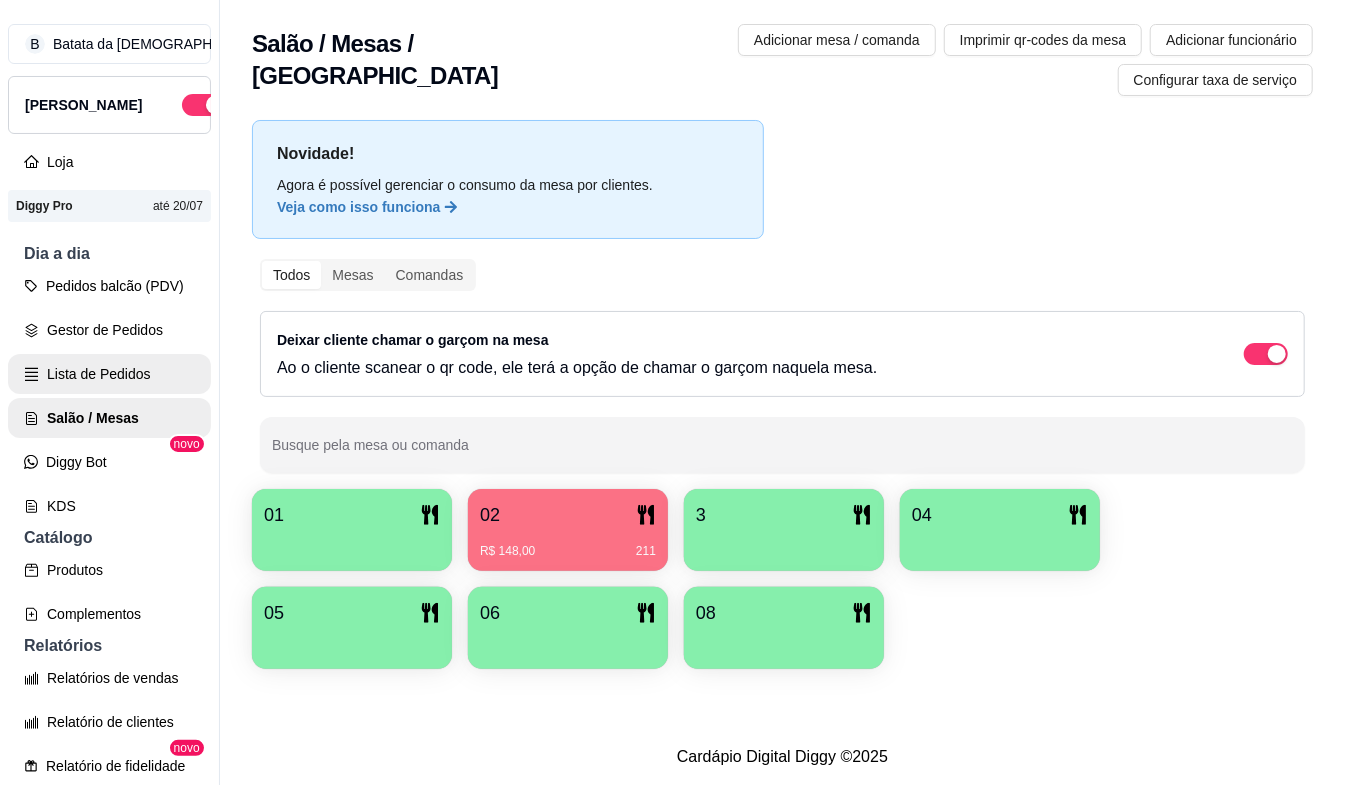 click on "Lista de Pedidos" at bounding box center (109, 374) 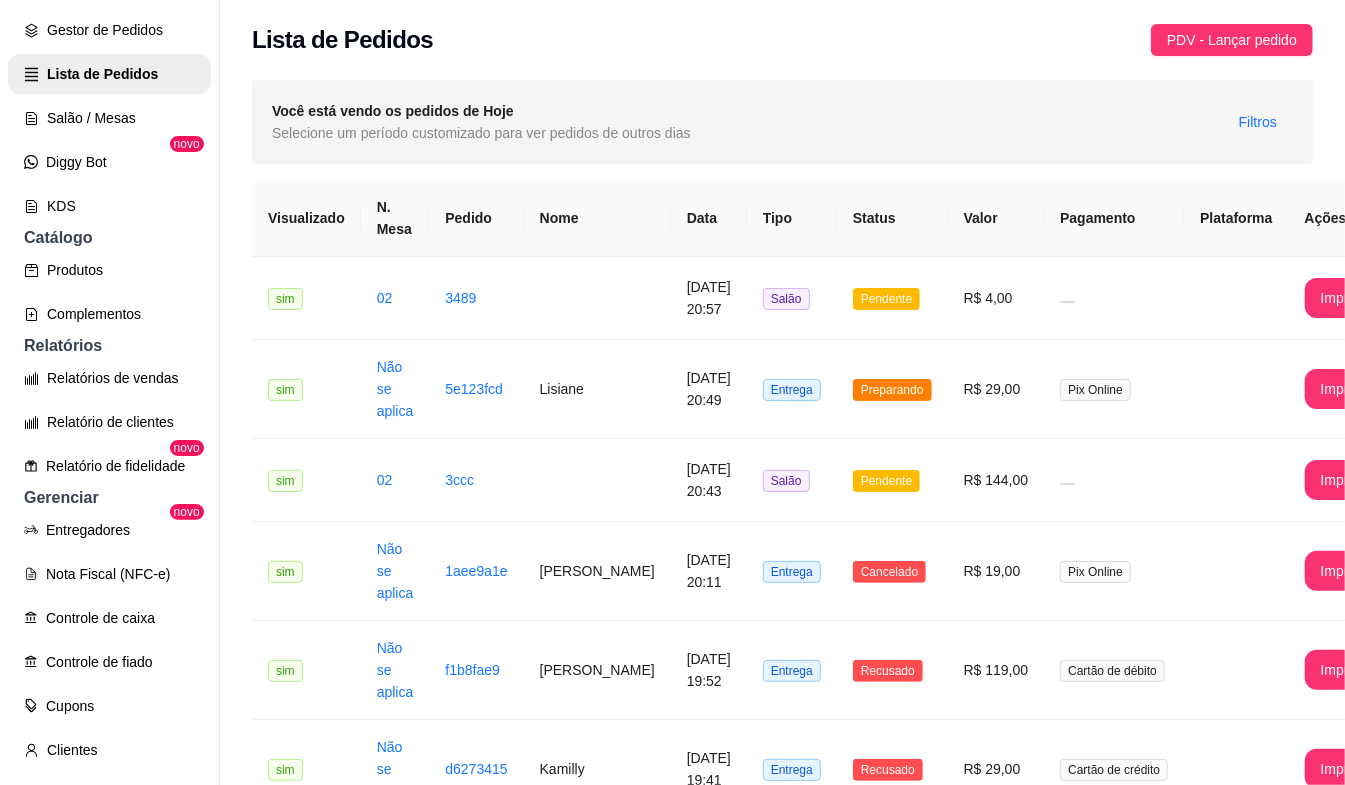 scroll, scrollTop: 133, scrollLeft: 0, axis: vertical 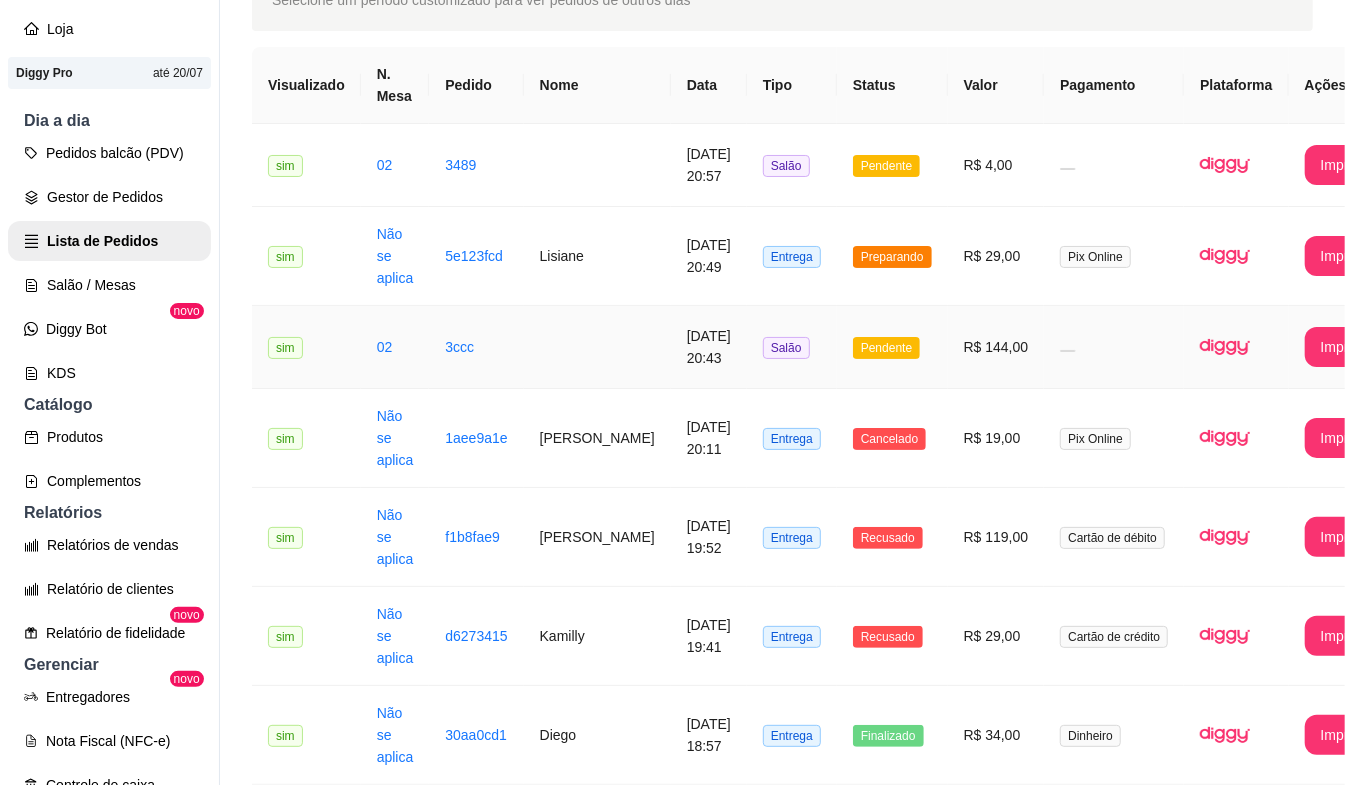 click on "[DATE] 20:43" at bounding box center [709, 347] 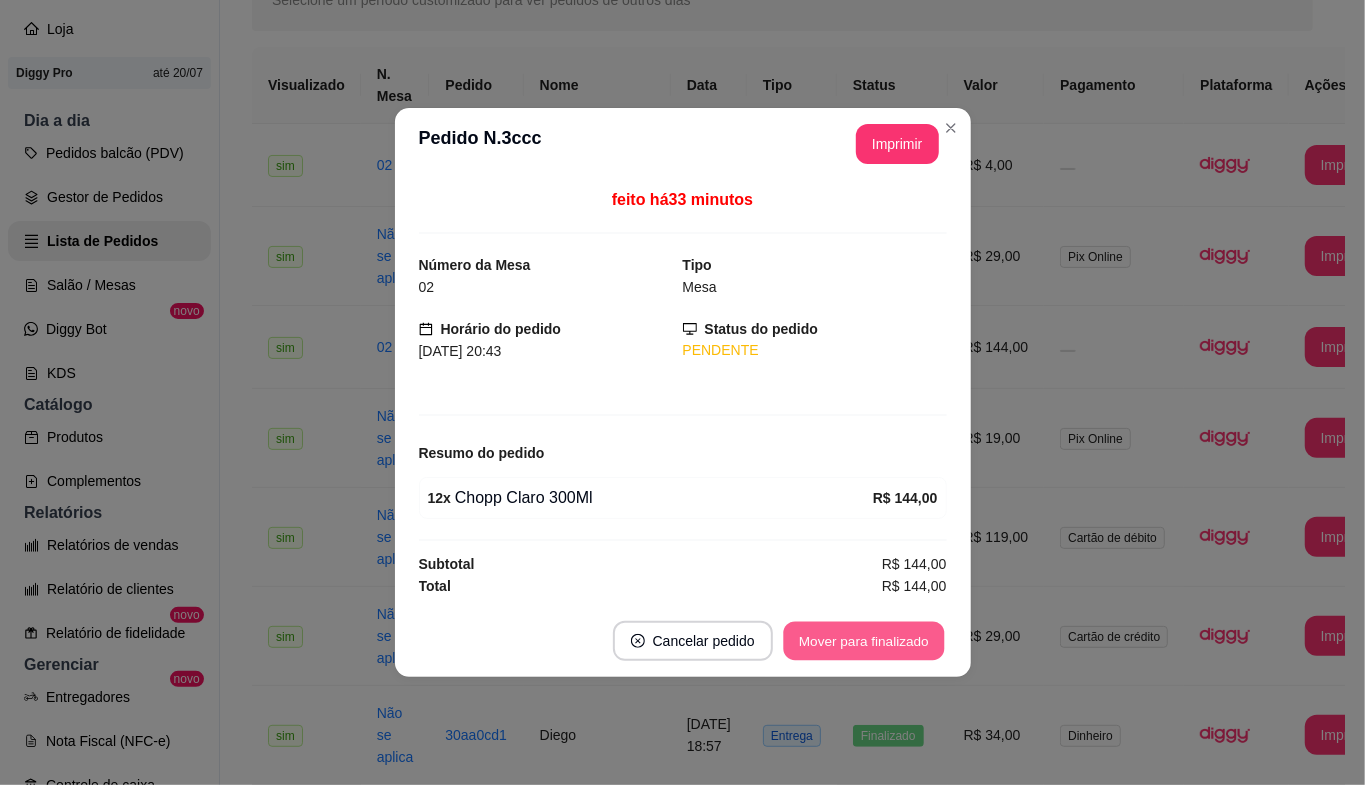 click on "Mover para finalizado" at bounding box center [863, 641] 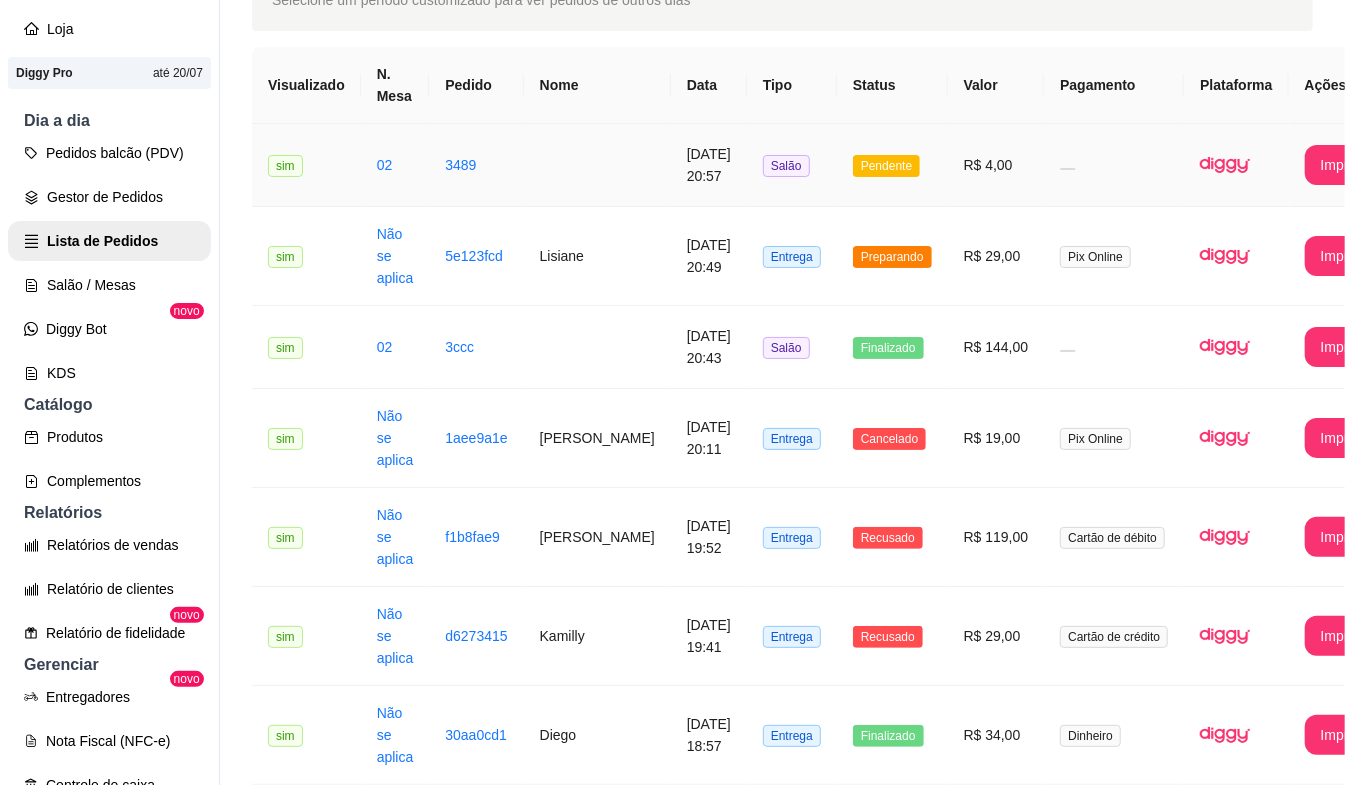 click on "Pendente" at bounding box center [892, 165] 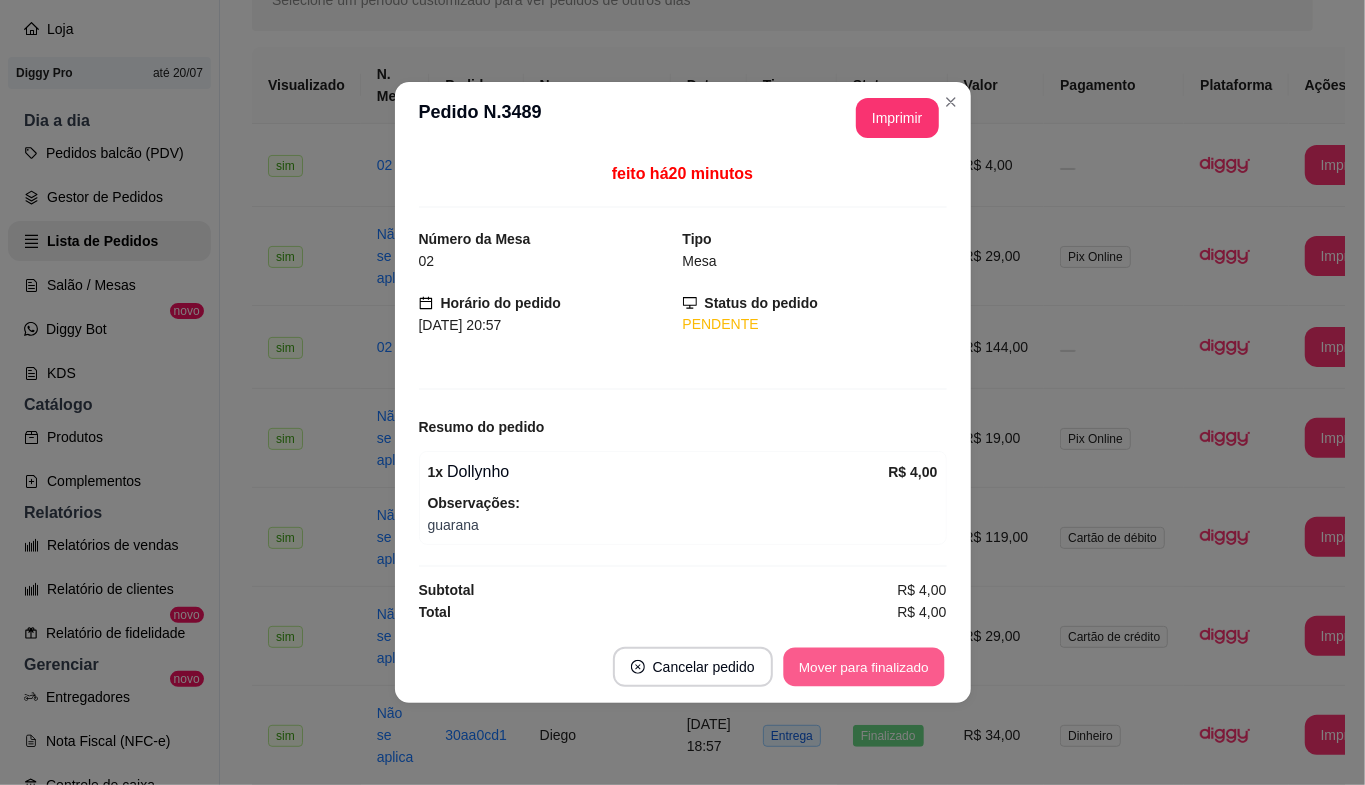click on "Mover para finalizado" at bounding box center [863, 667] 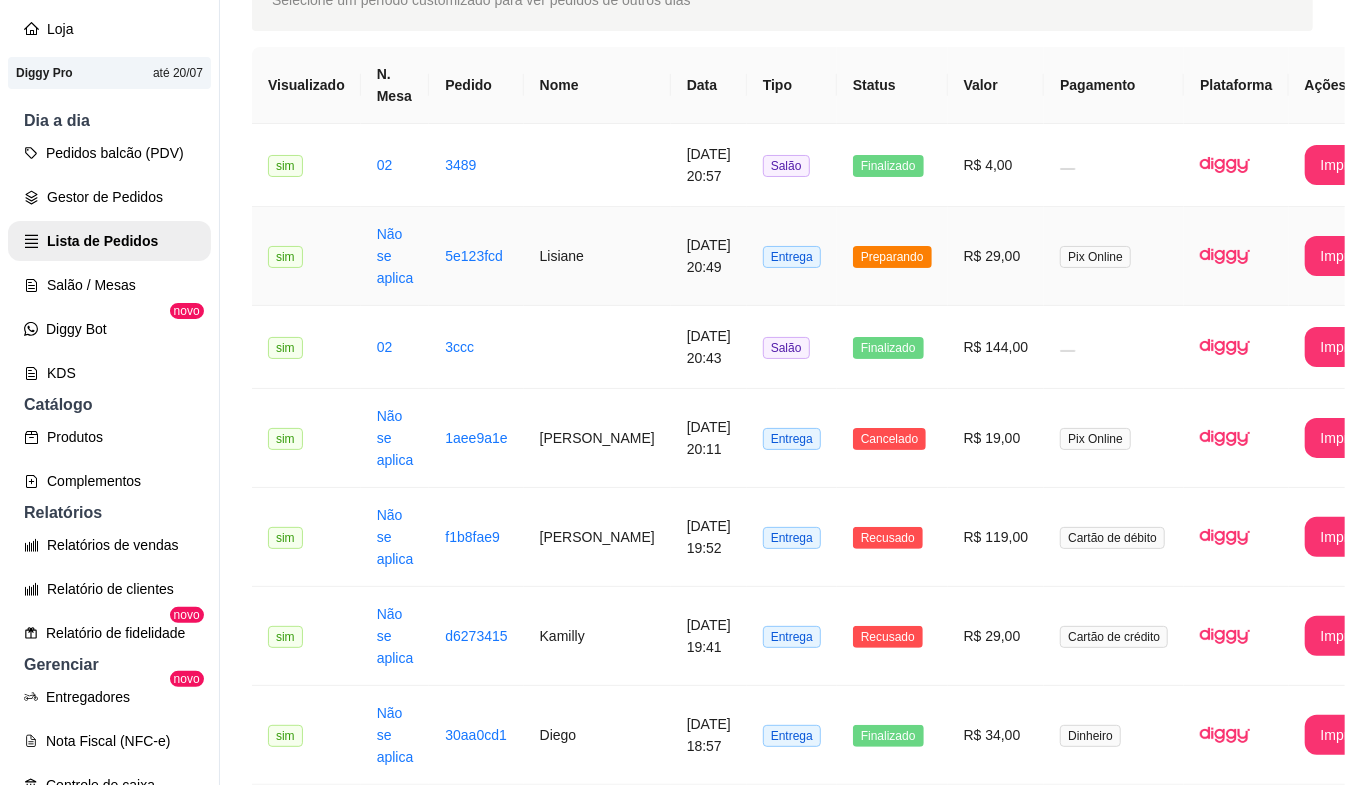 click on "Preparando" at bounding box center [892, 256] 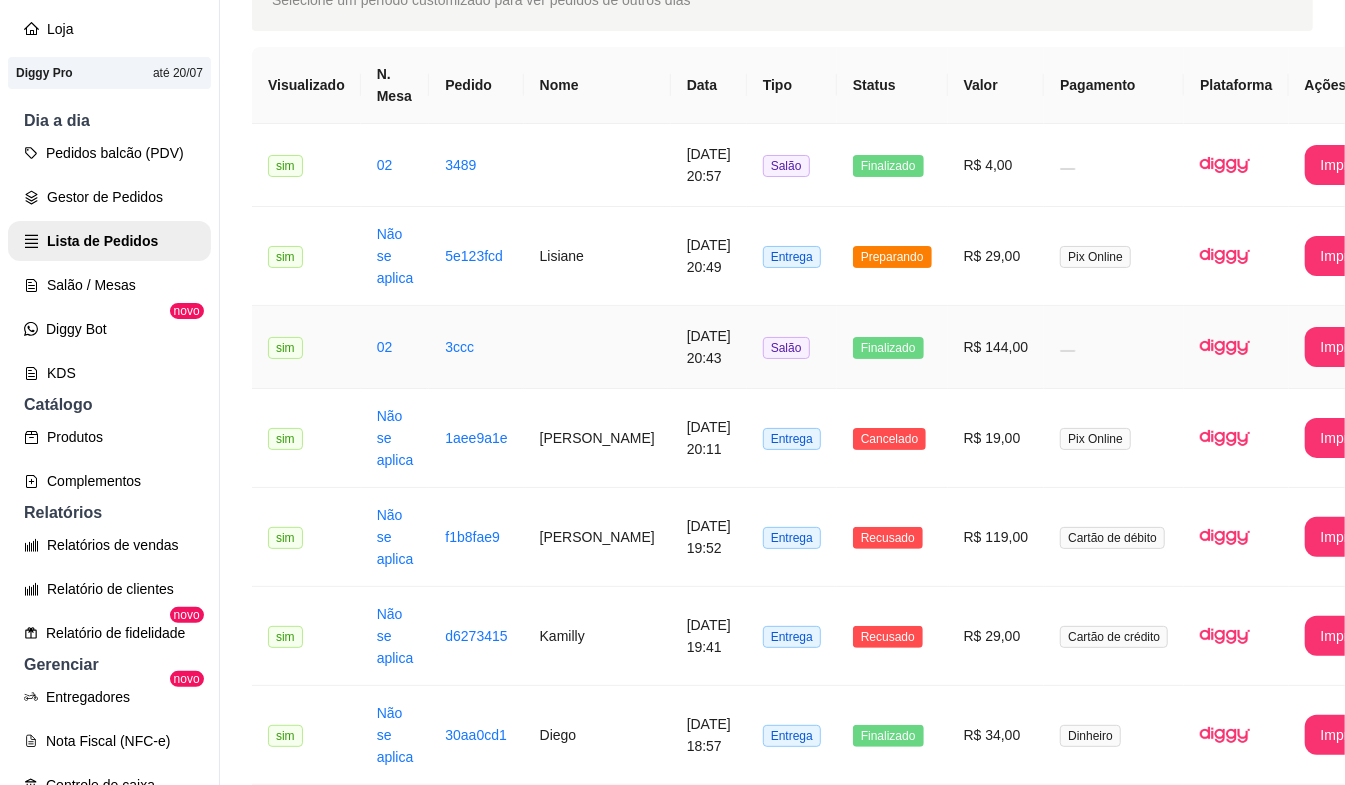 type 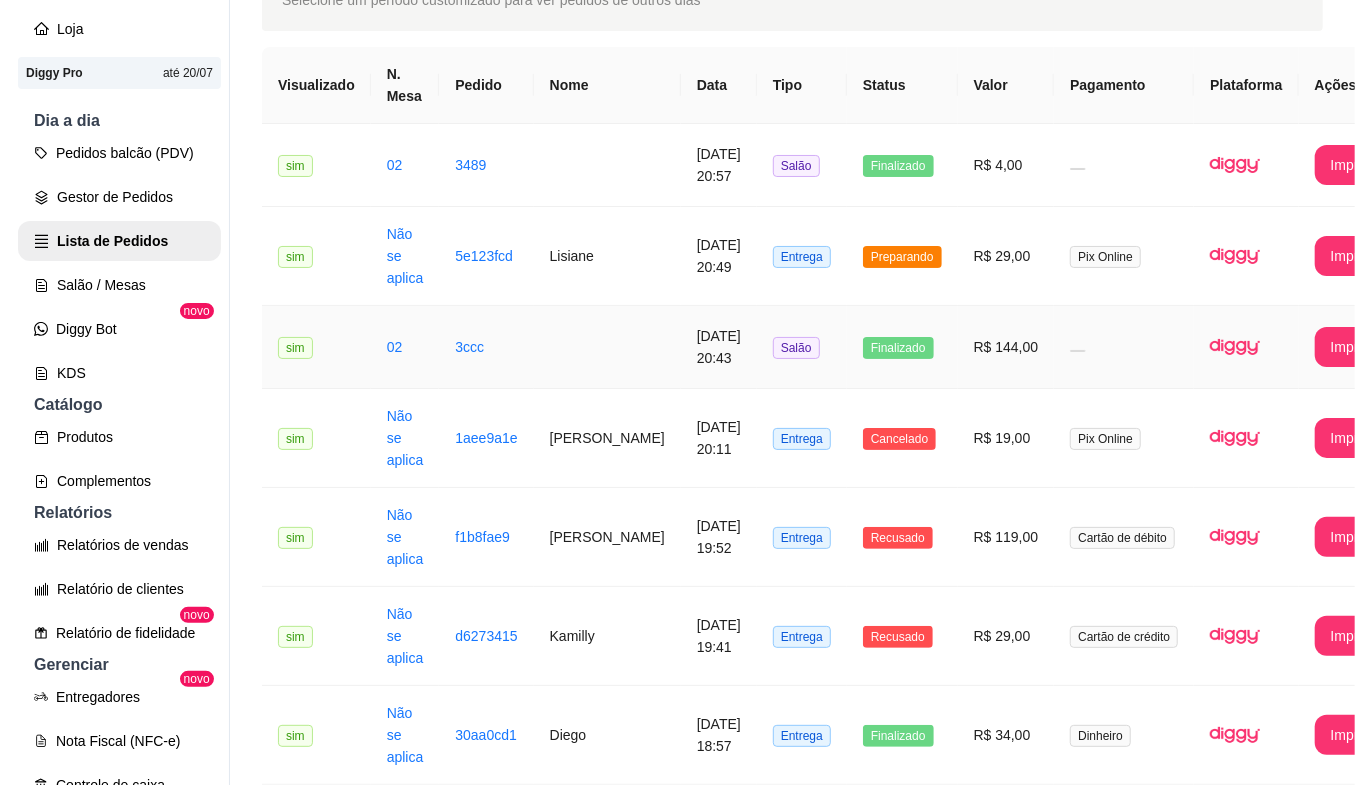 scroll, scrollTop: 0, scrollLeft: 0, axis: both 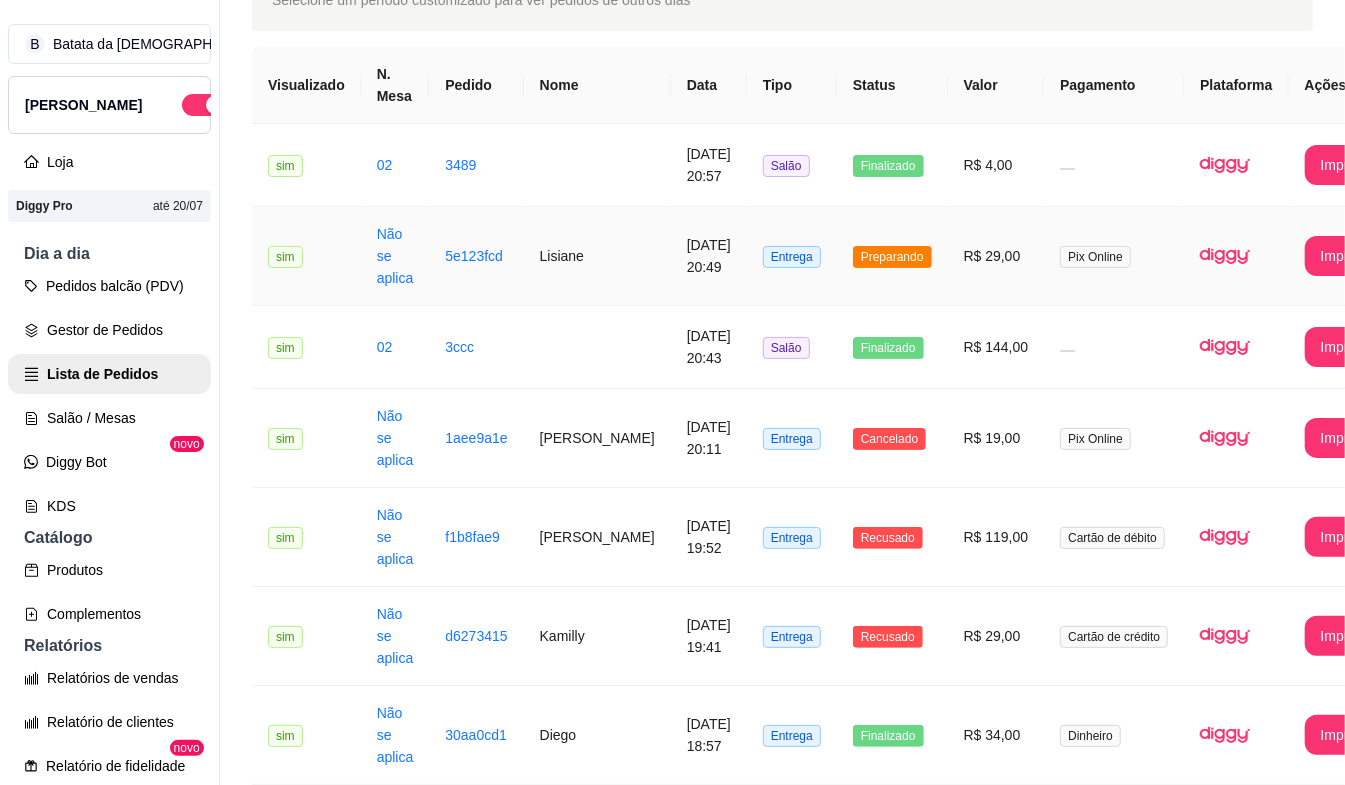click on "Entrega" at bounding box center (792, 256) 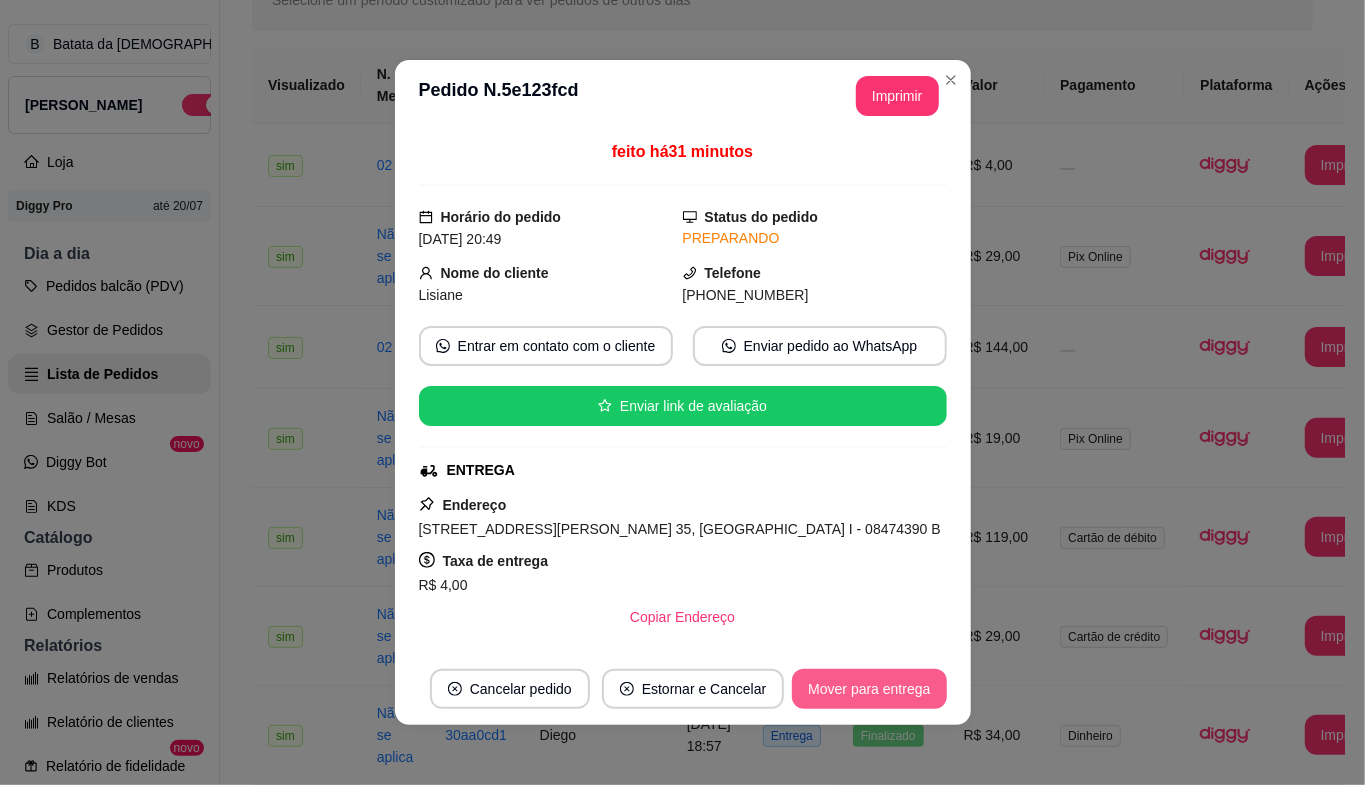 click on "Mover para entrega" at bounding box center [869, 689] 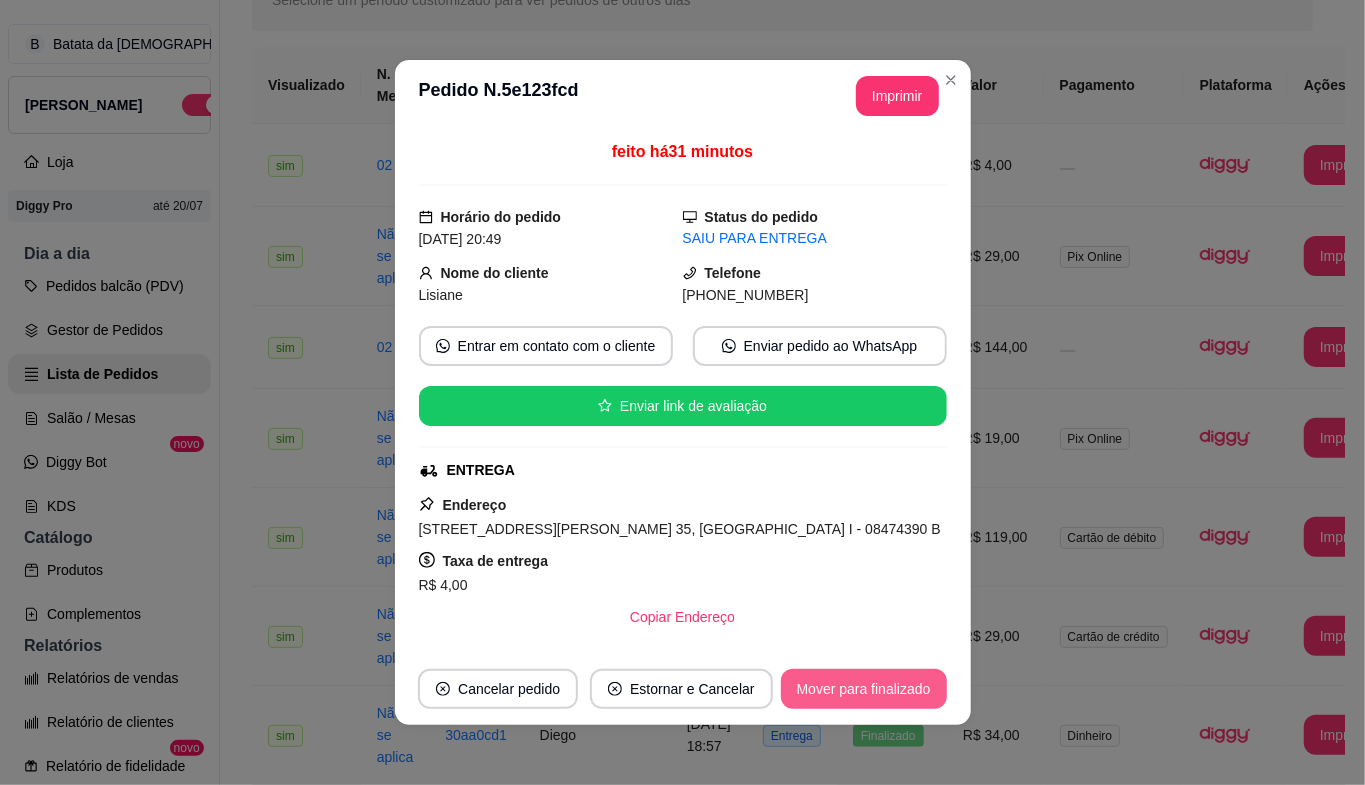 click on "Mover para finalizado" at bounding box center [864, 689] 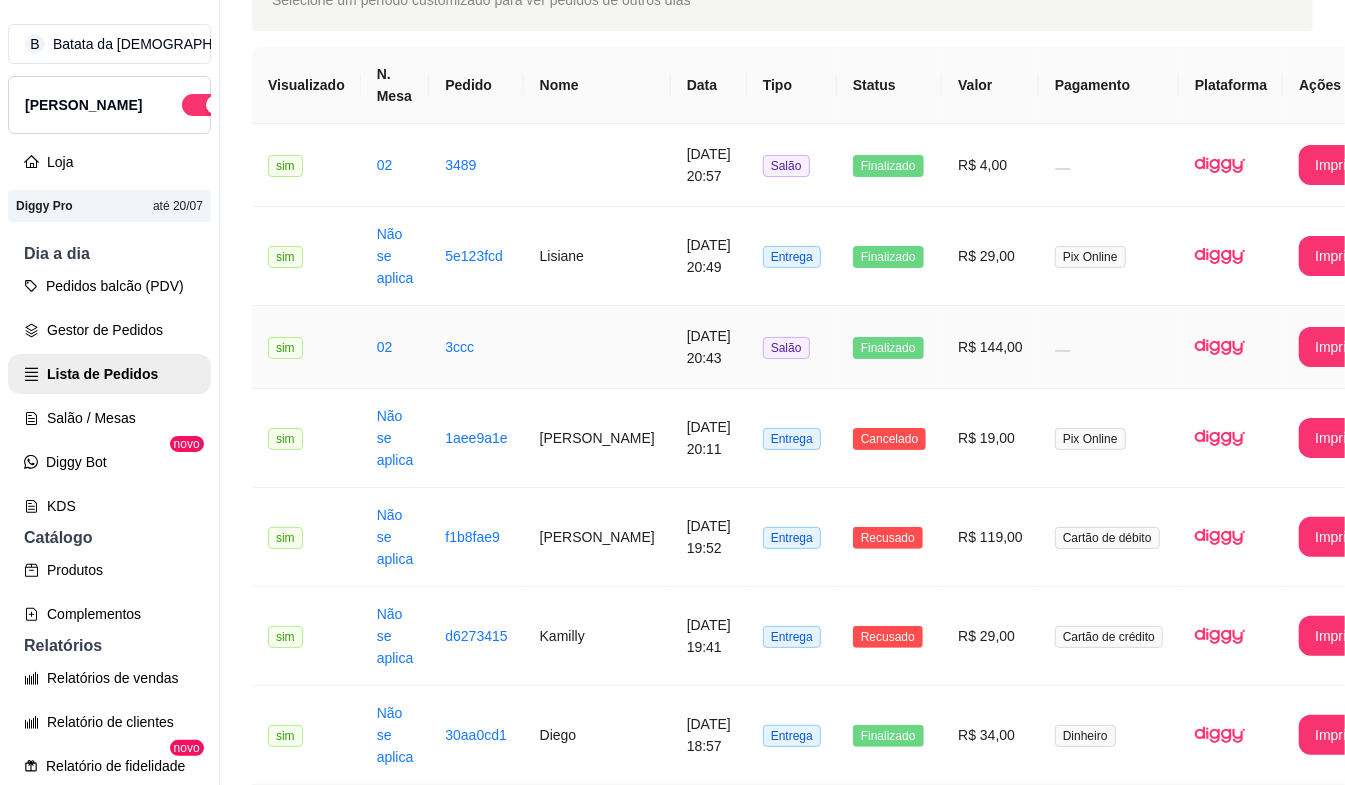 click on "R$ 144,00" at bounding box center [990, 347] 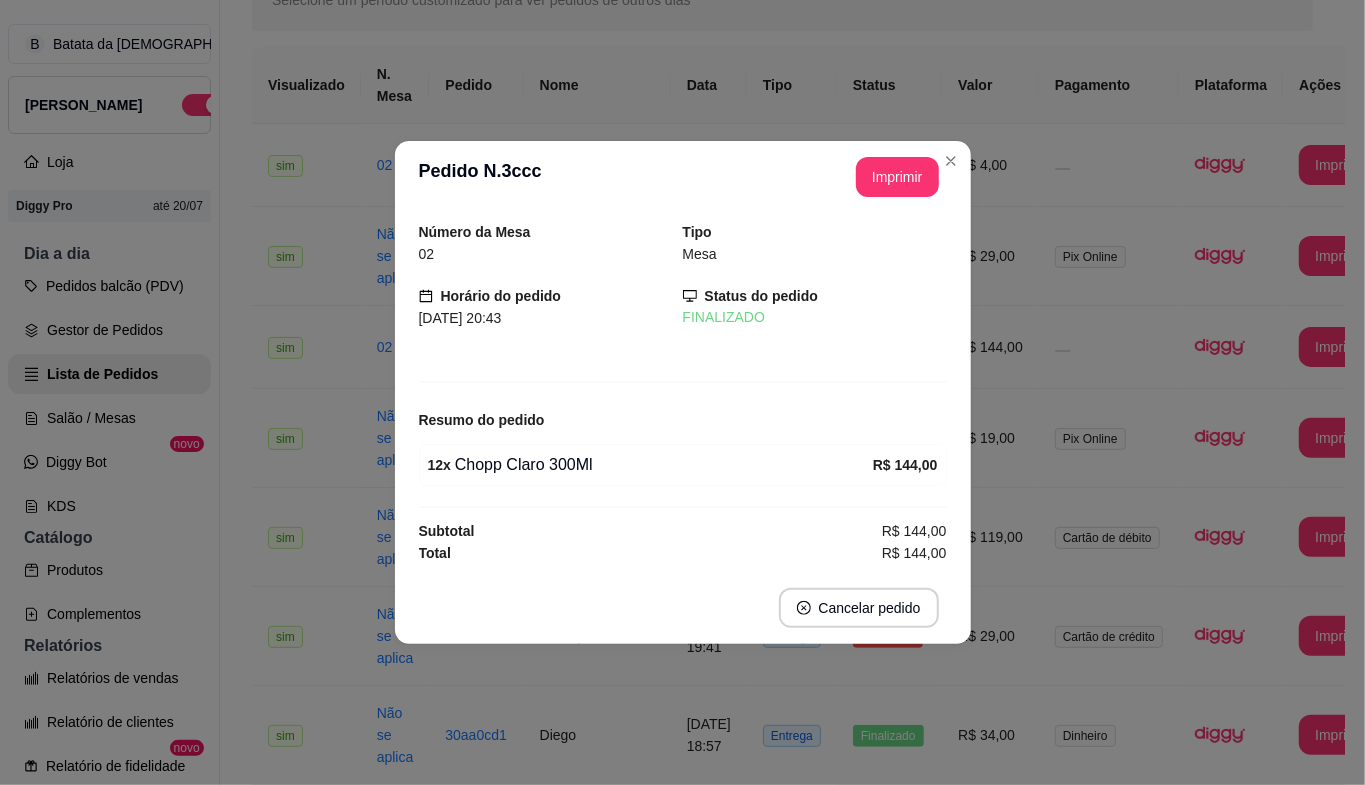 click on "**********" at bounding box center [683, 177] 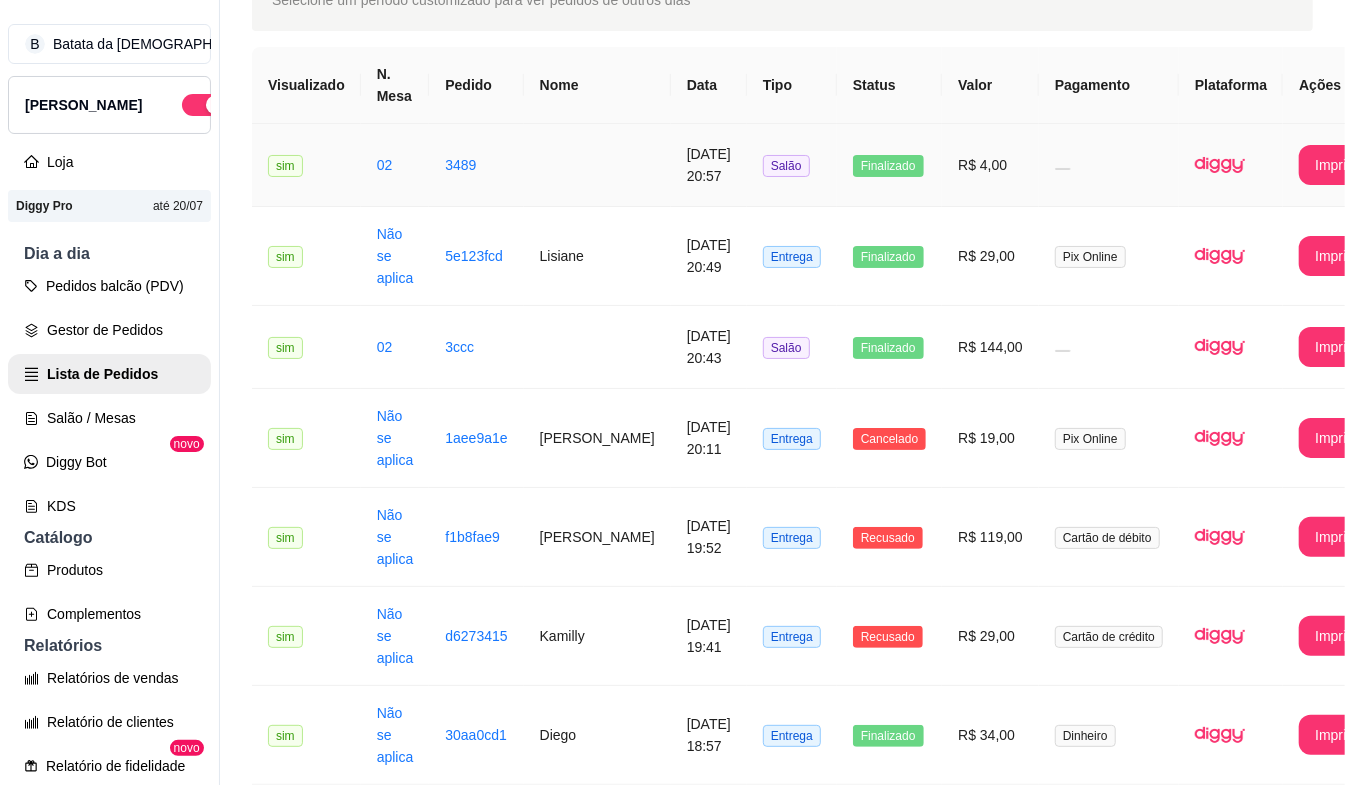 drag, startPoint x: 782, startPoint y: 190, endPoint x: 793, endPoint y: 201, distance: 15.556349 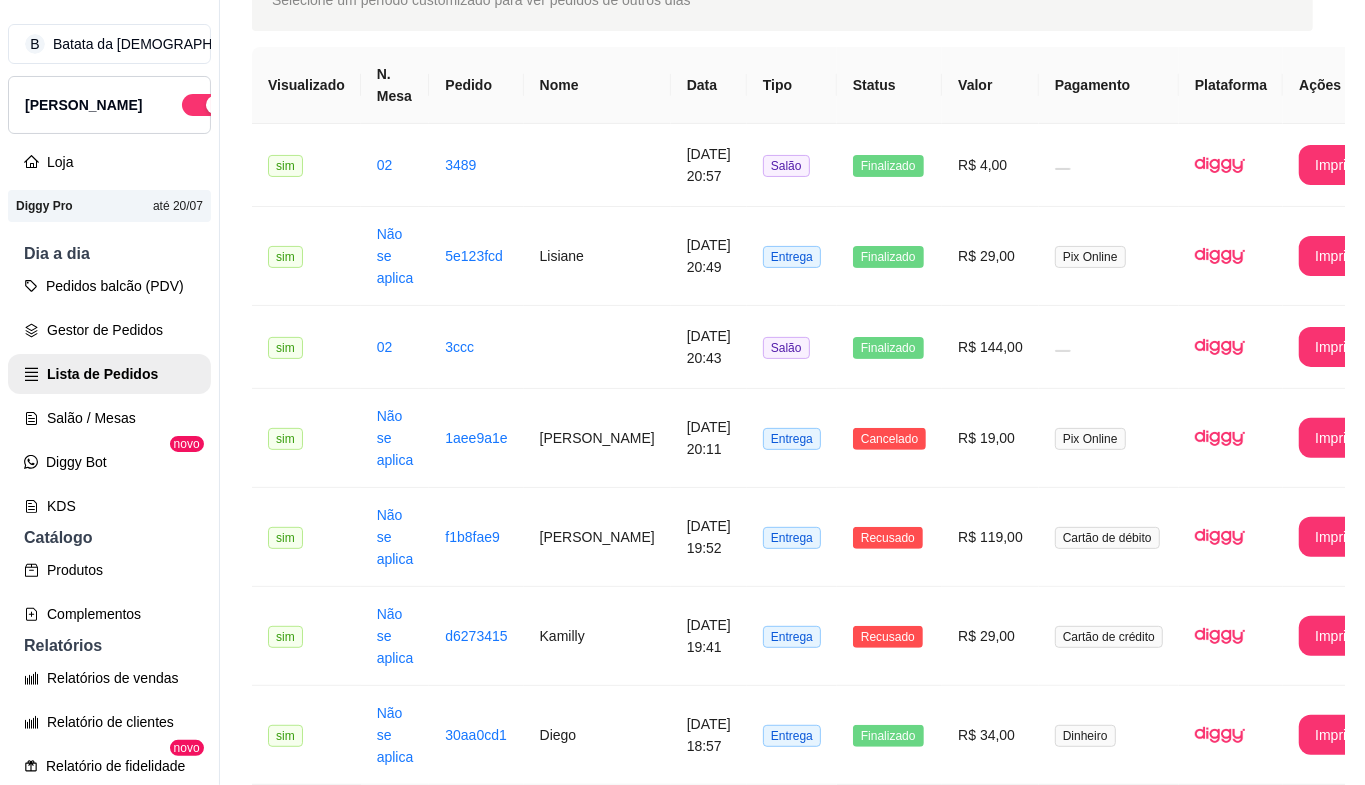 click on "Status do pedido" at bounding box center [762, 269] 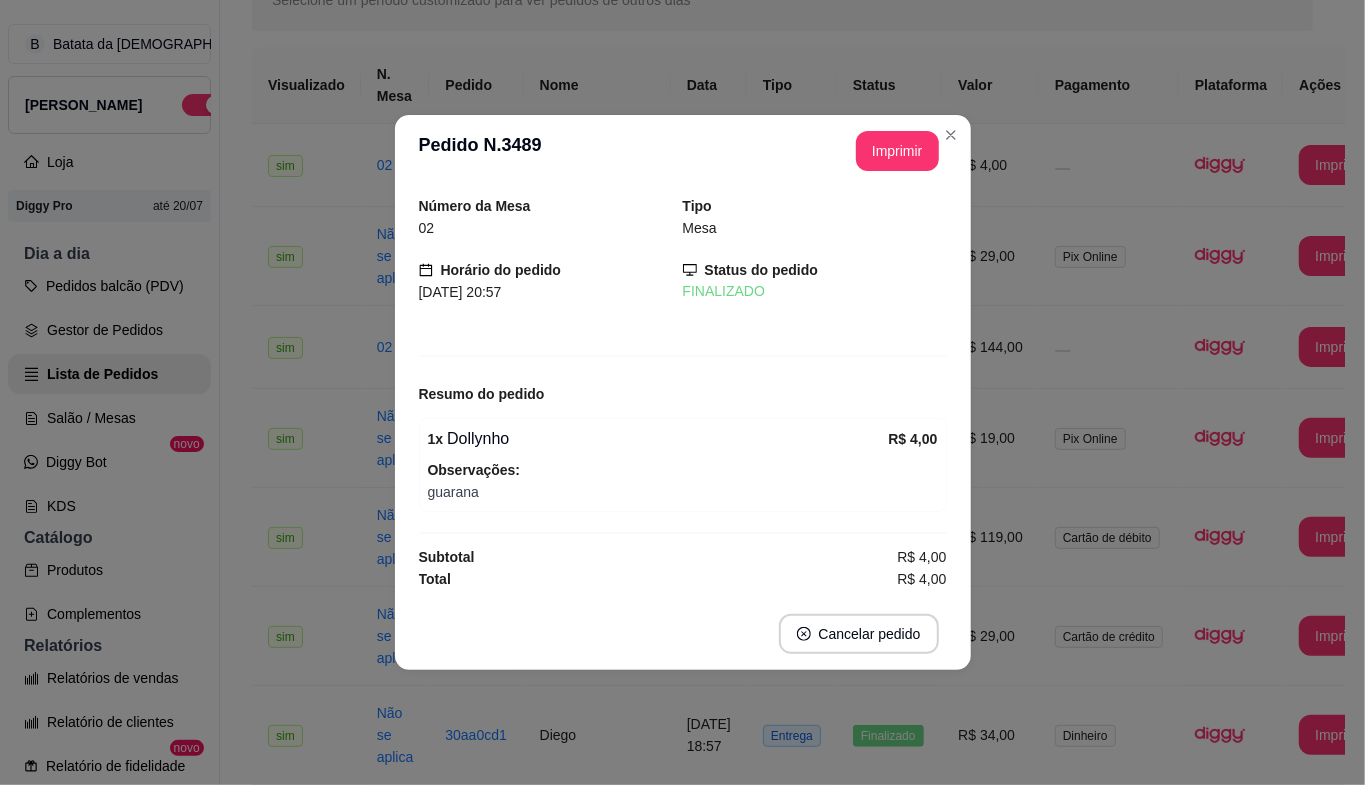 click on "**********" at bounding box center (683, 151) 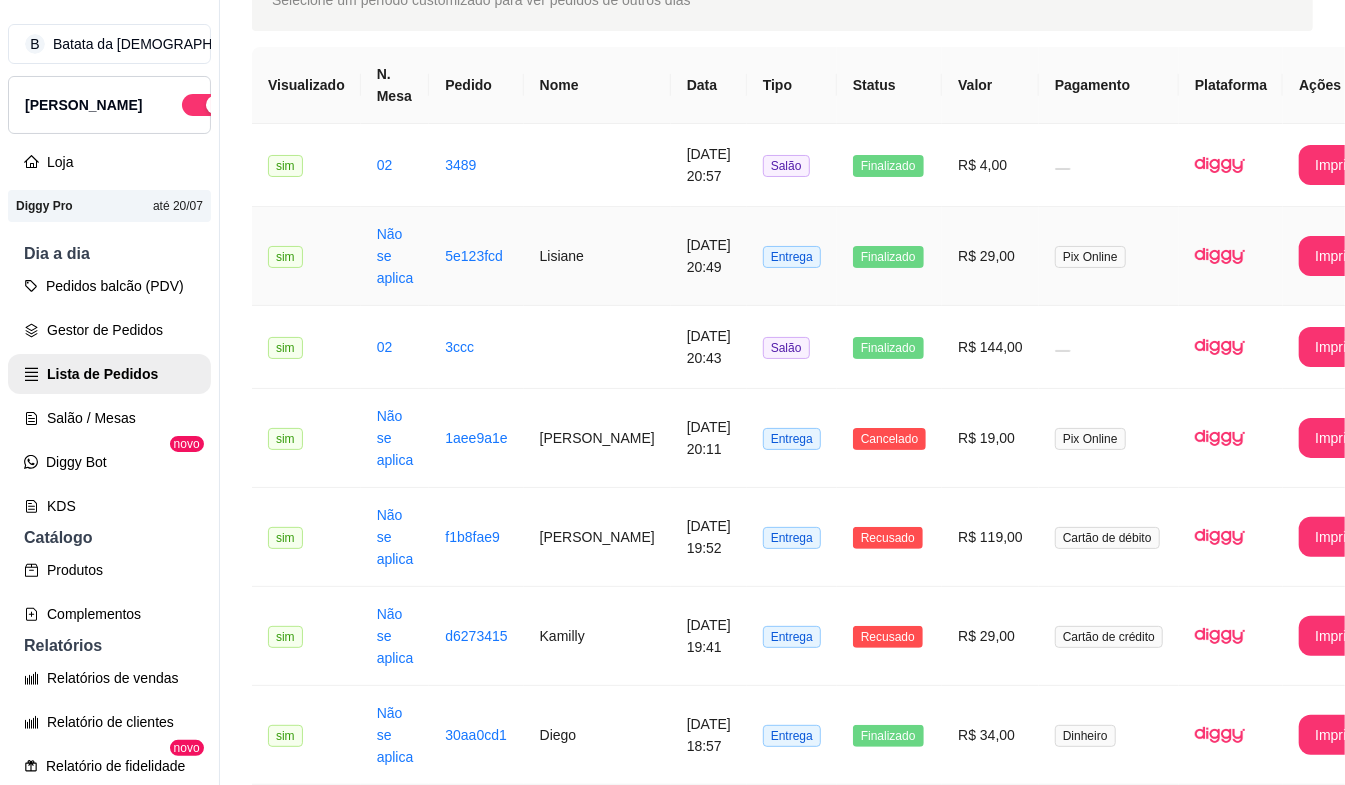 click on "R$ 29,00" at bounding box center [990, 256] 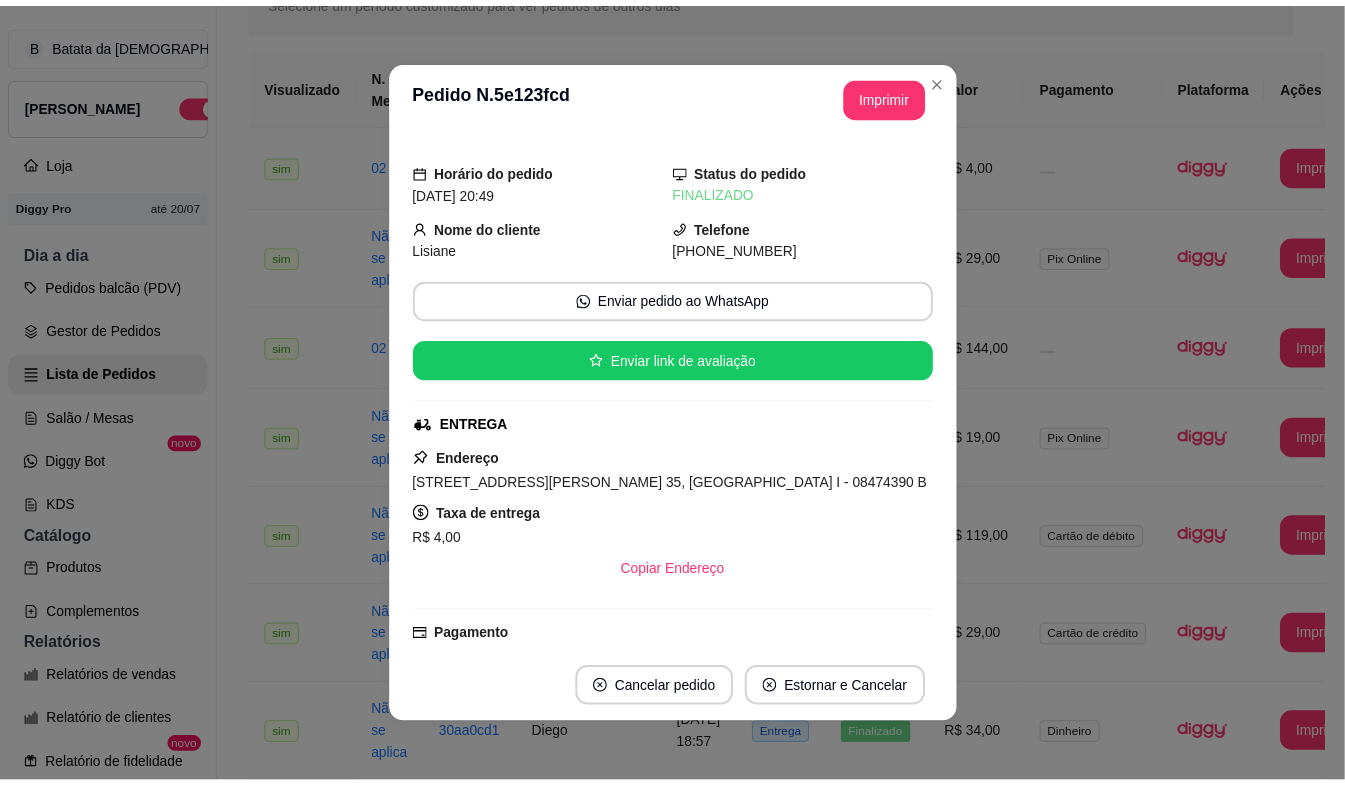 scroll, scrollTop: 298, scrollLeft: 0, axis: vertical 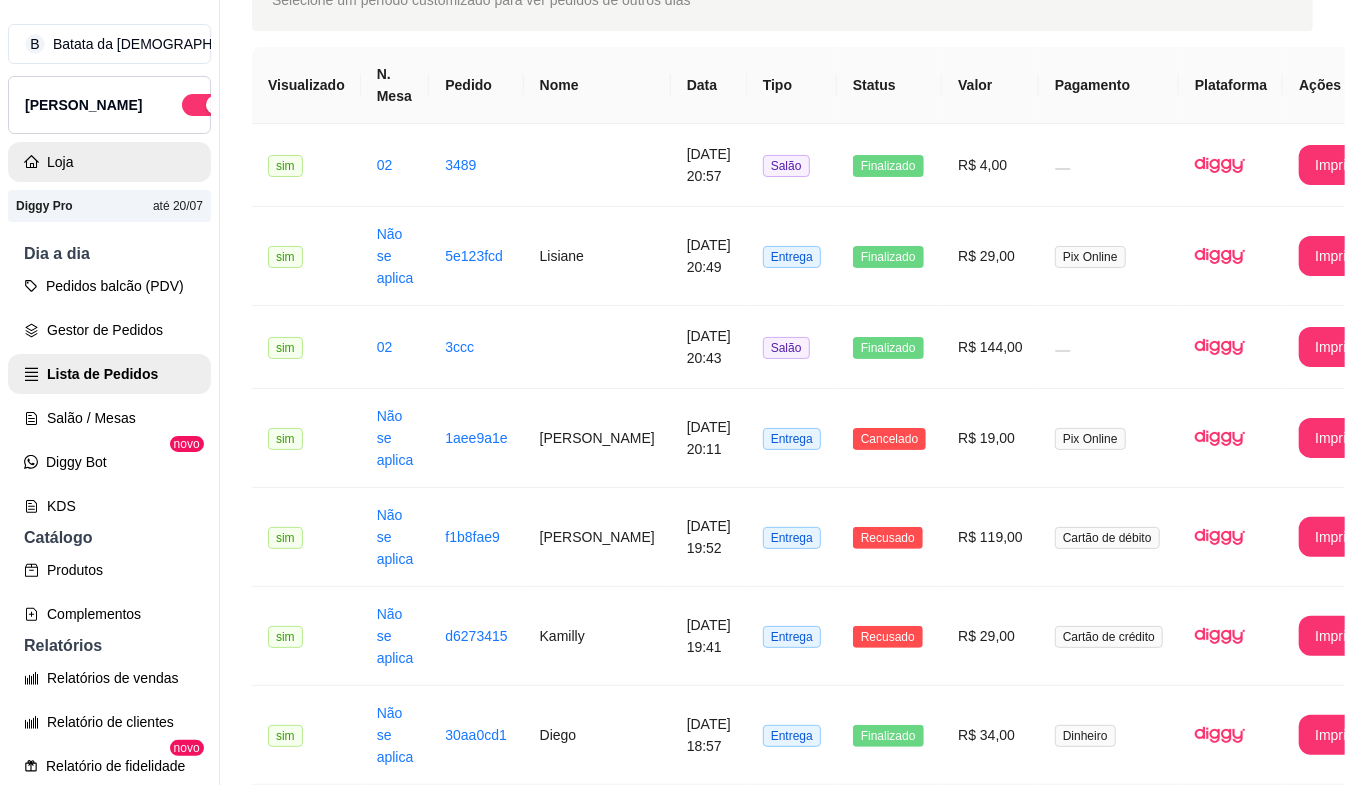 click on "Loja" at bounding box center (109, 162) 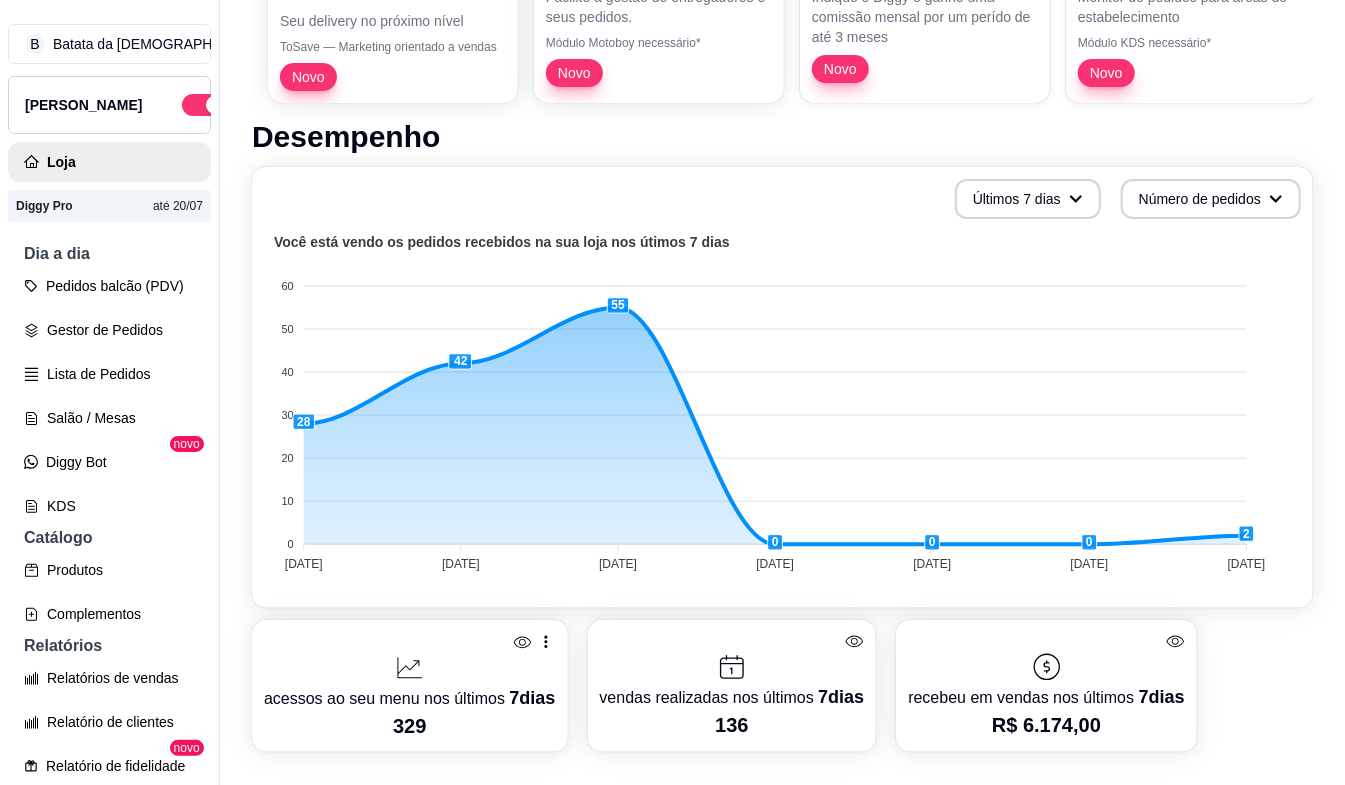 scroll, scrollTop: 400, scrollLeft: 0, axis: vertical 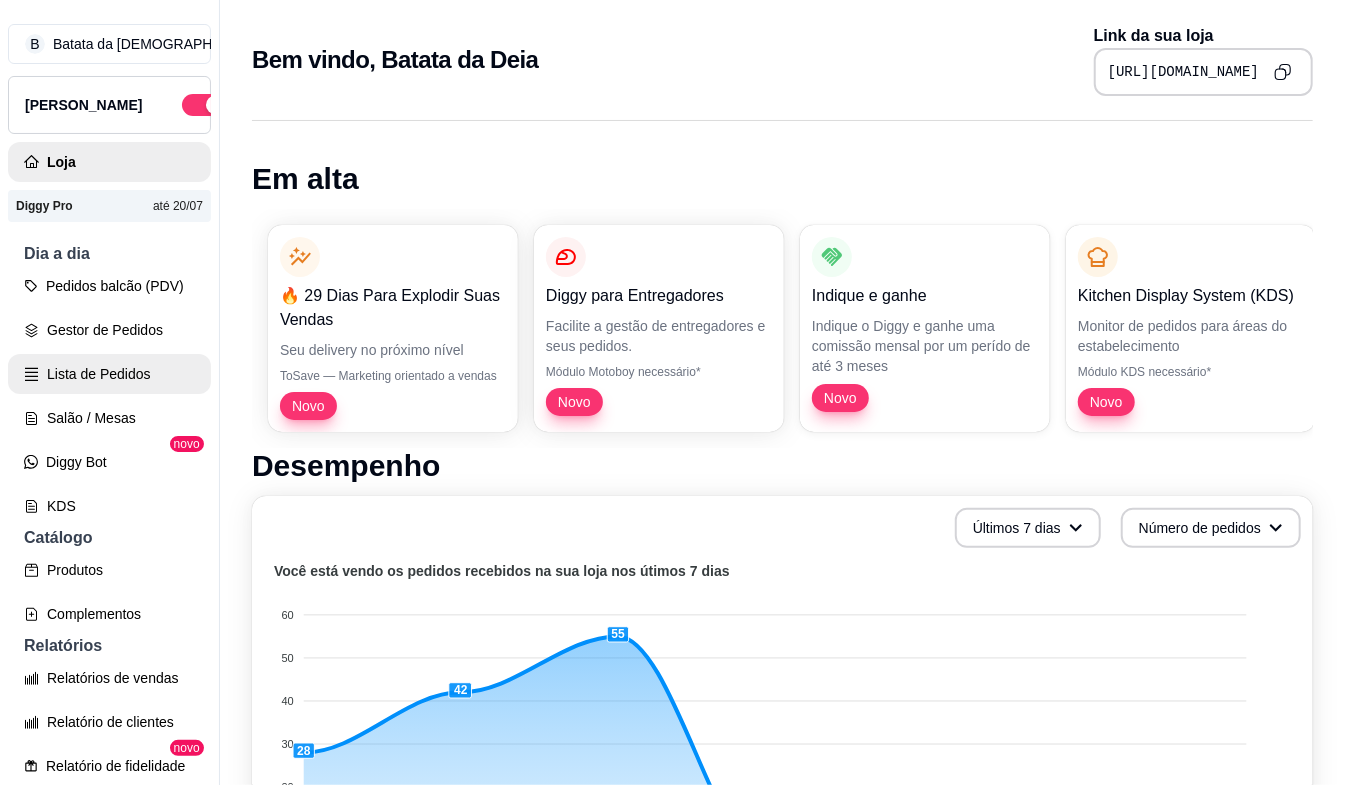 click on "Lista de Pedidos" at bounding box center [109, 374] 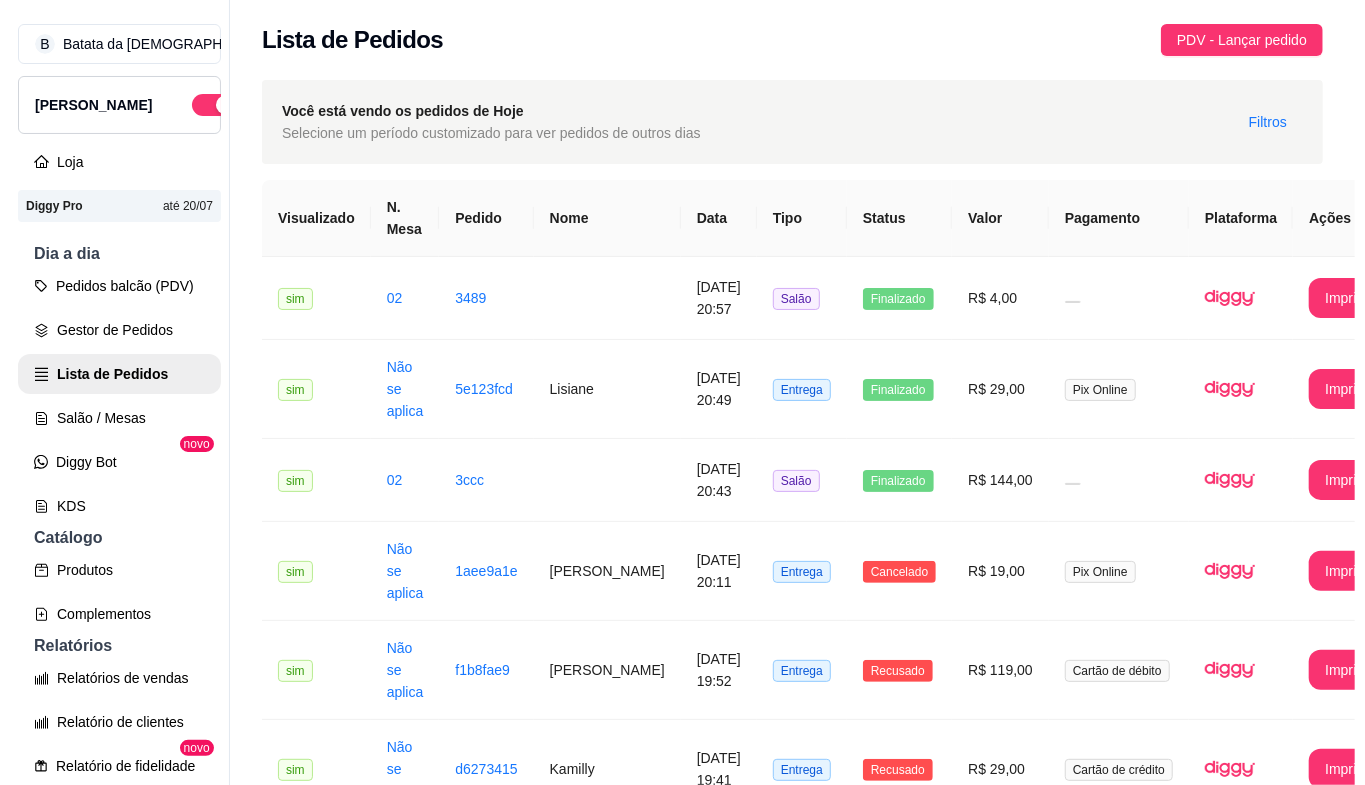 scroll, scrollTop: 133, scrollLeft: 0, axis: vertical 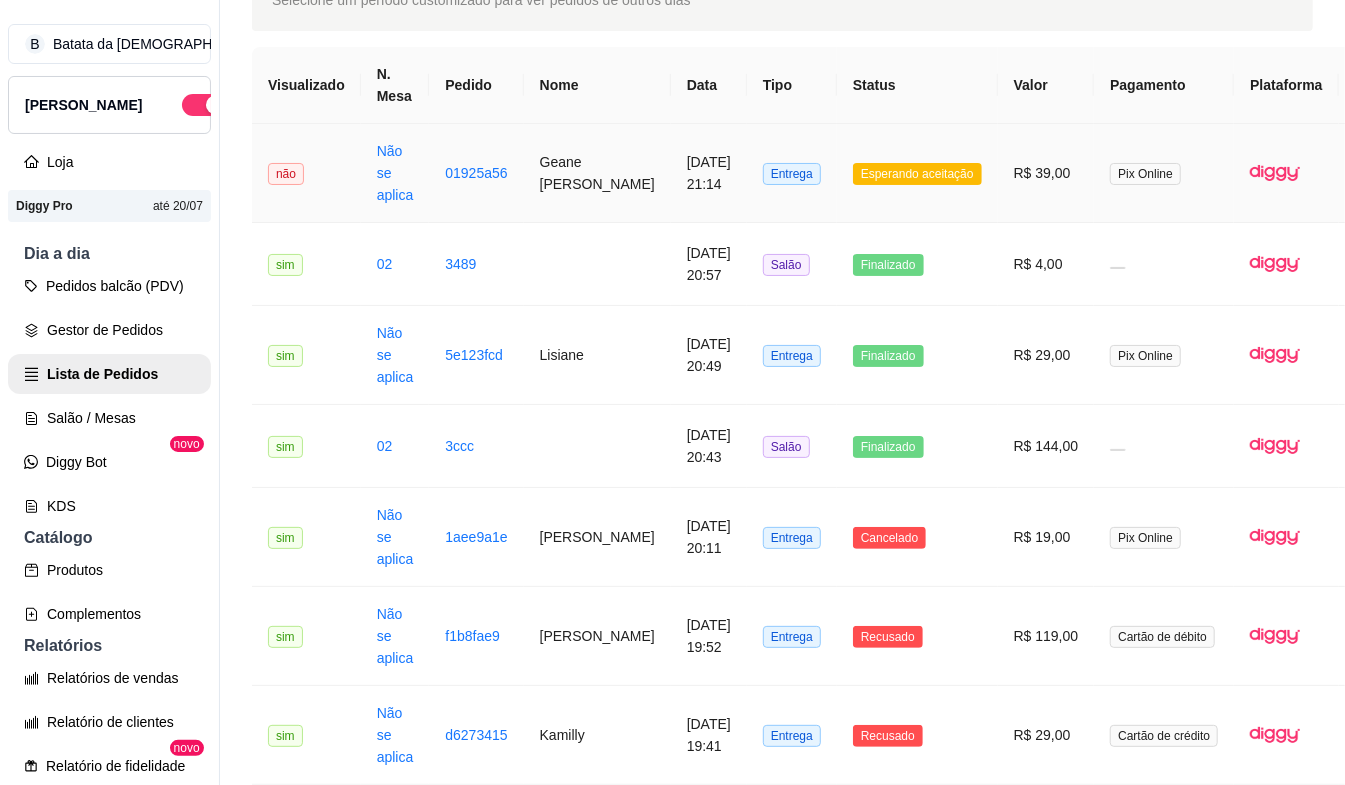 click on "[DATE] 21:14" at bounding box center (709, 173) 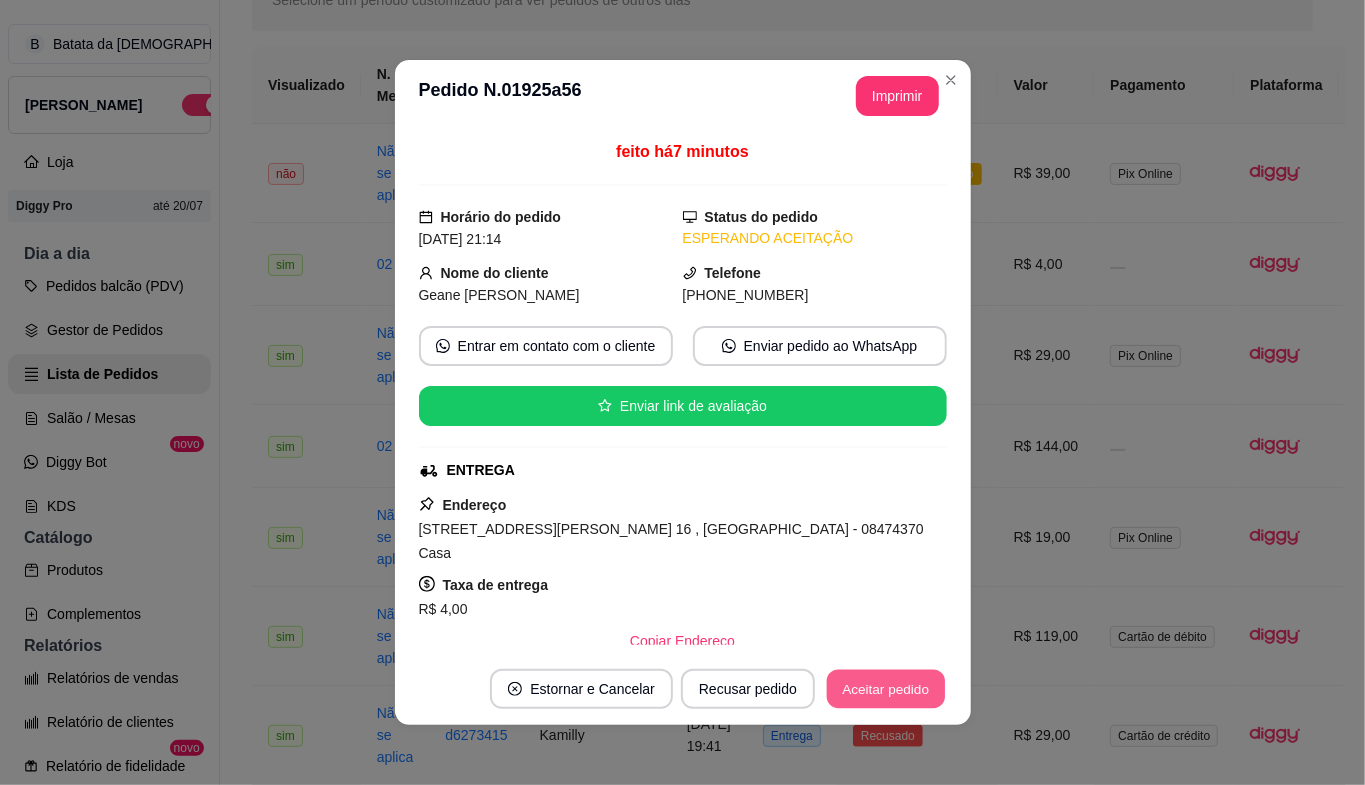 click on "Aceitar pedido" at bounding box center [886, 689] 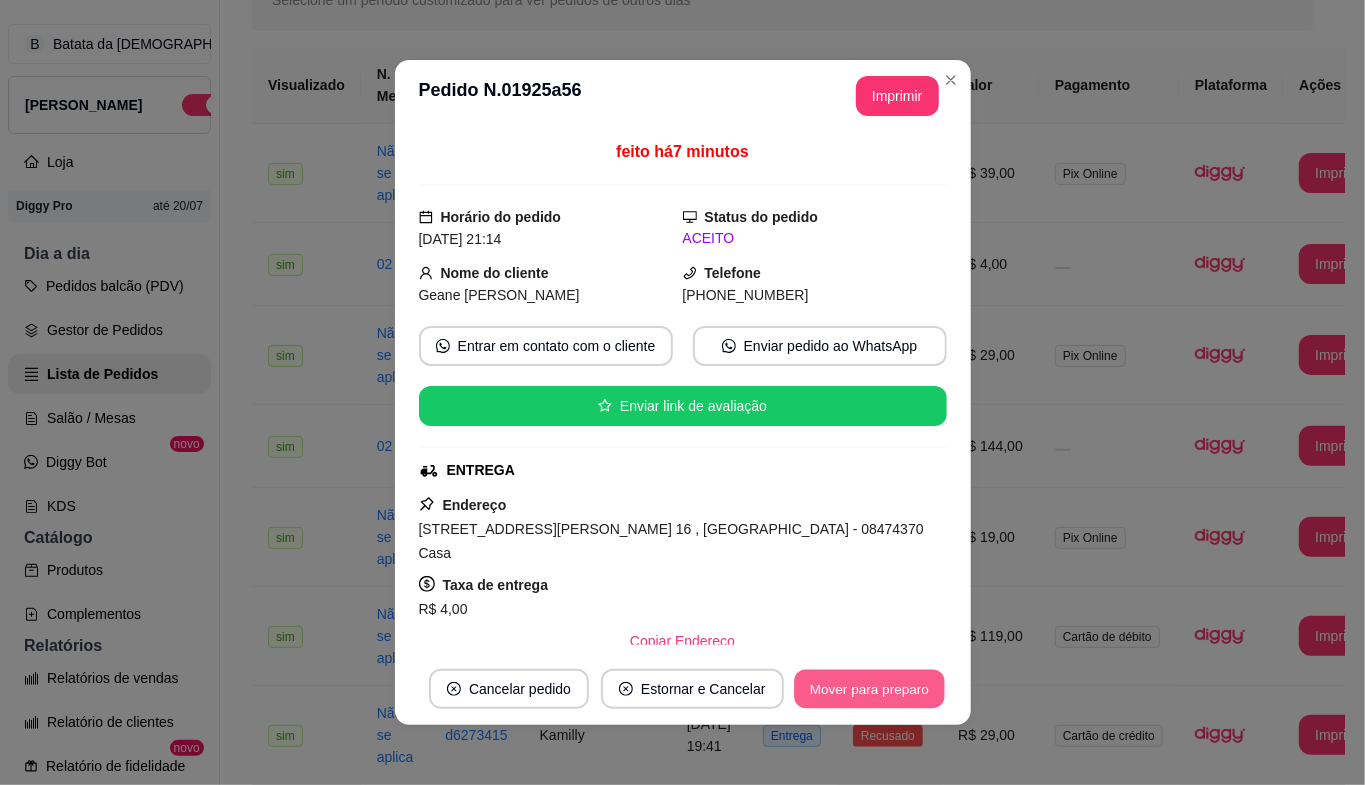 click on "Mover para preparo" at bounding box center [869, 689] 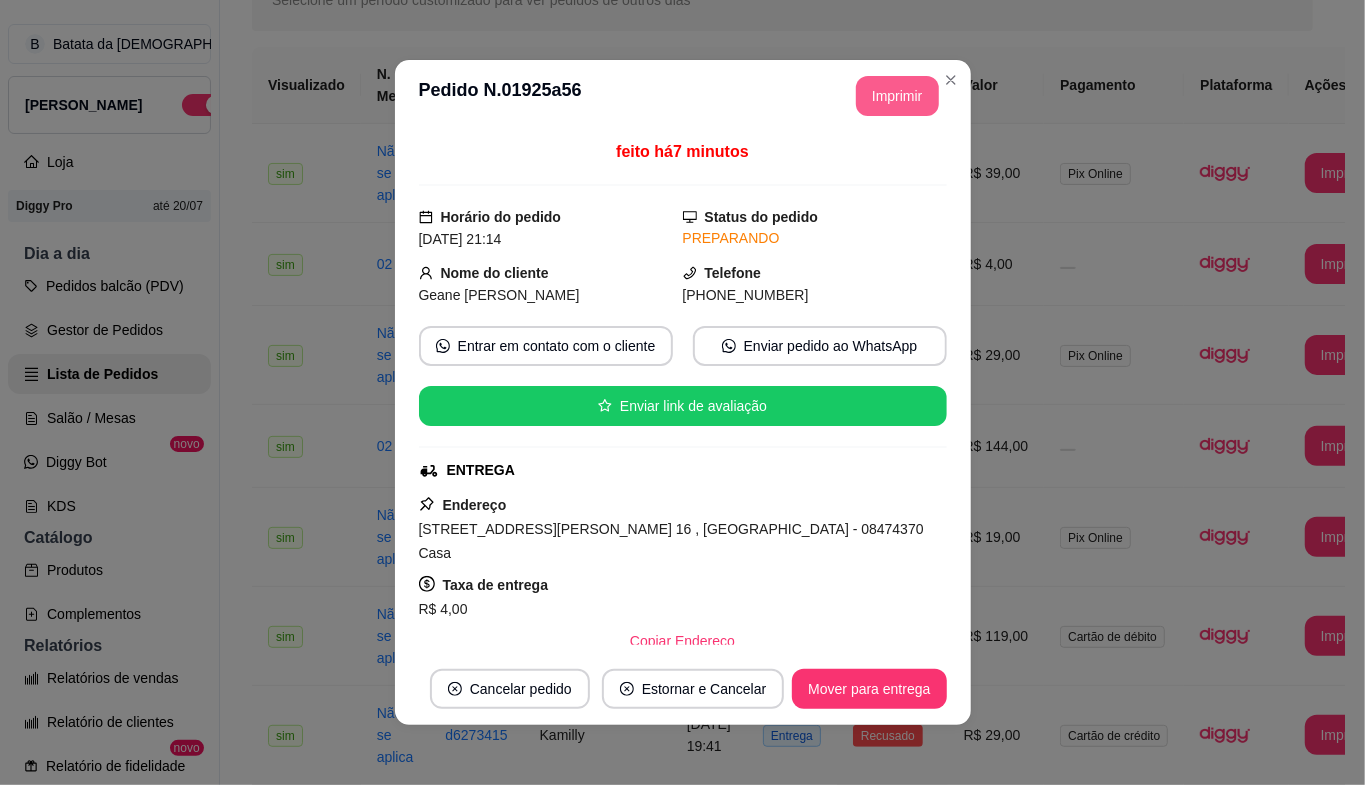 click on "Imprimir" at bounding box center (897, 96) 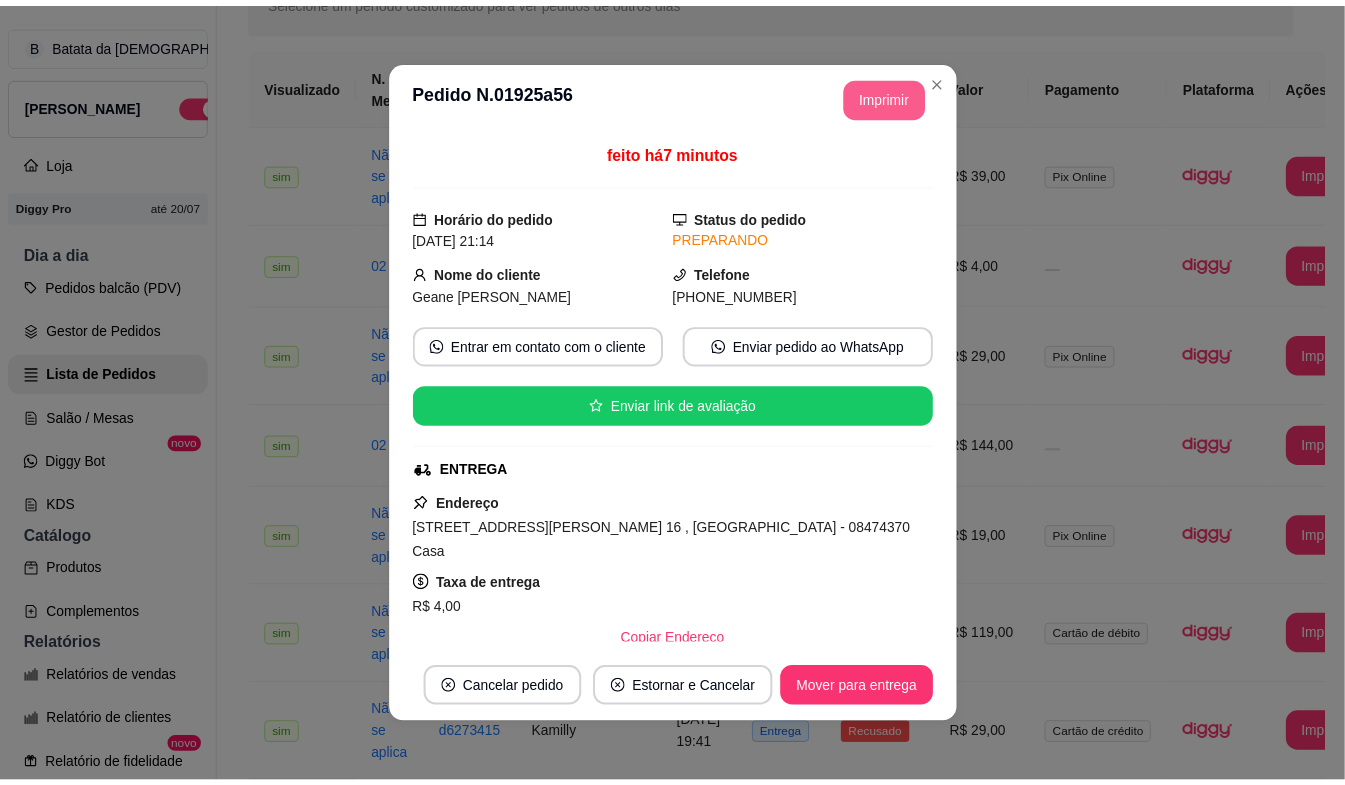 scroll, scrollTop: 0, scrollLeft: 0, axis: both 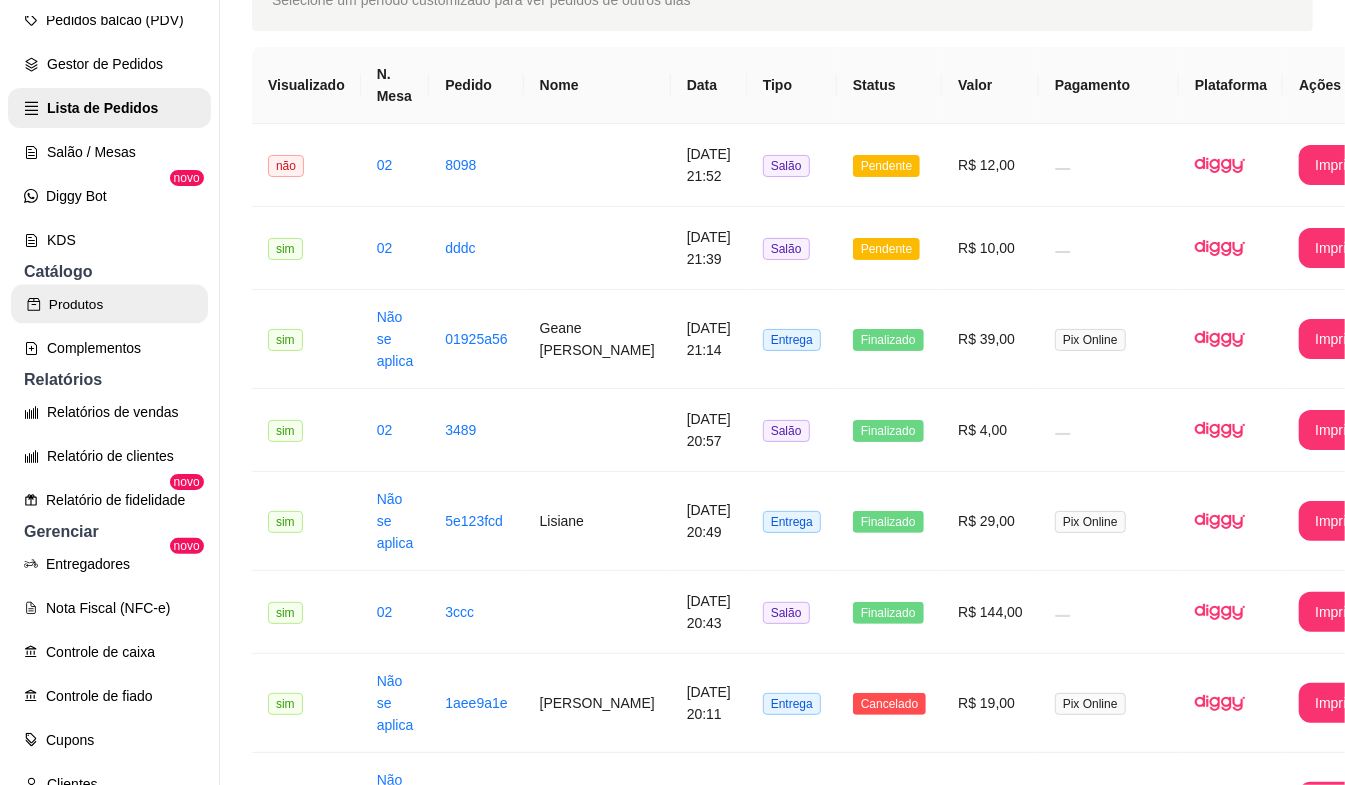 click on "Produtos" at bounding box center [109, 304] 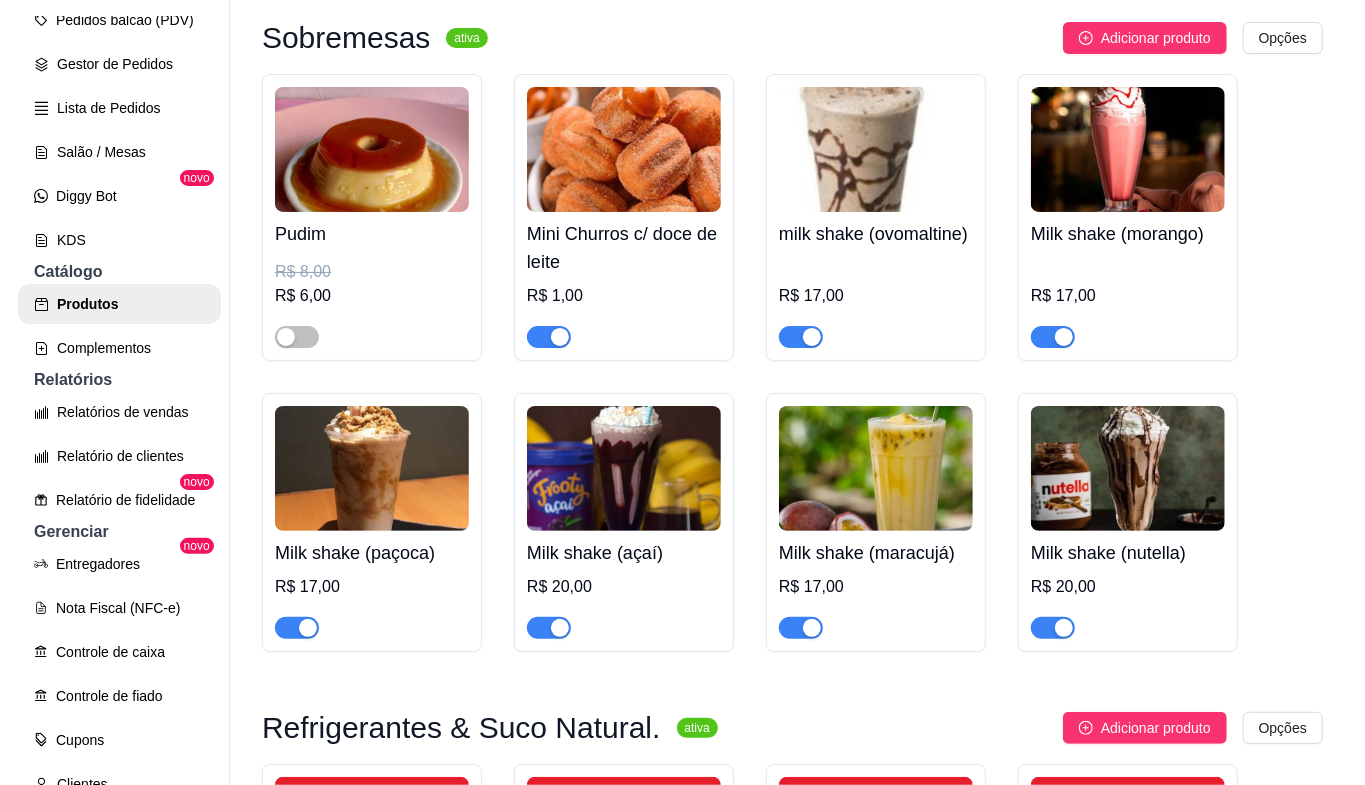 scroll, scrollTop: 5200, scrollLeft: 0, axis: vertical 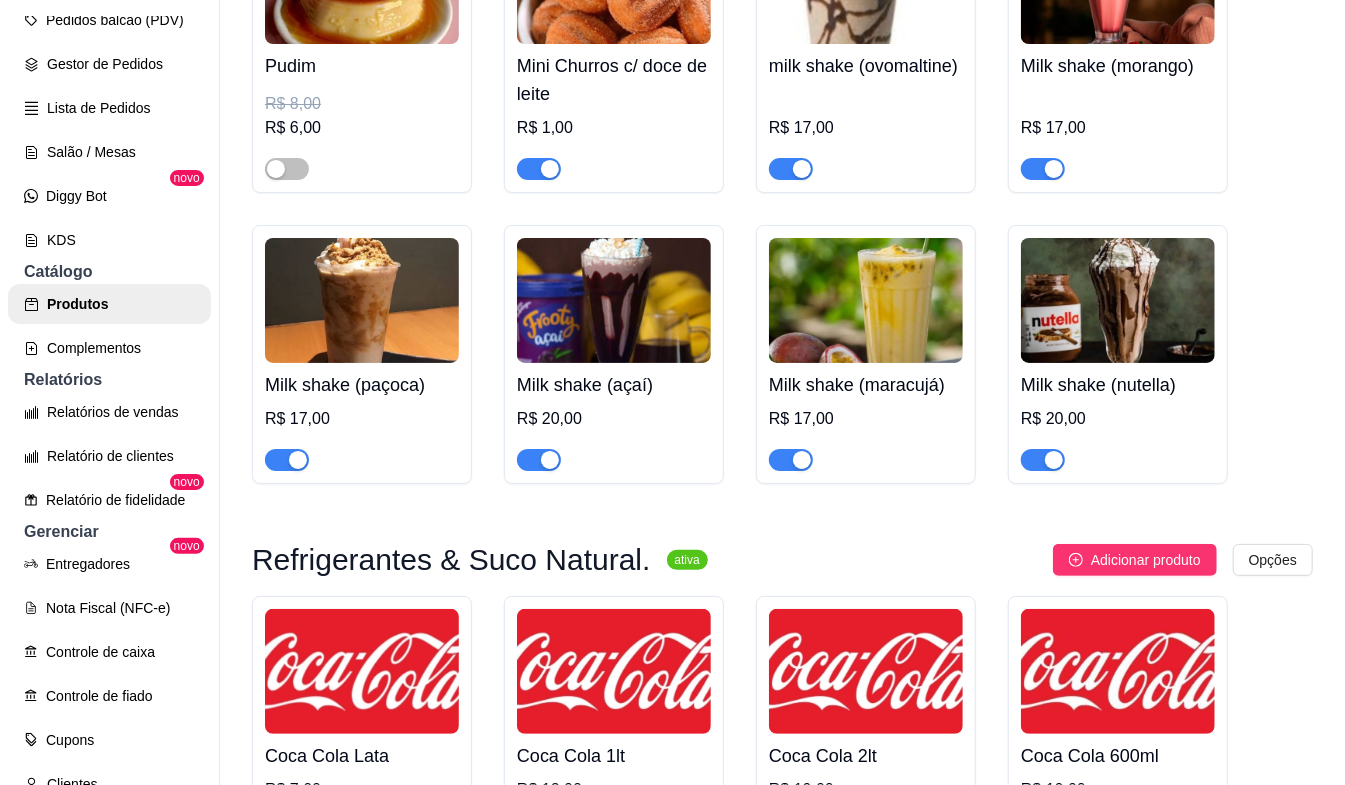 click on "Milk shake (nutella)" at bounding box center (1118, 385) 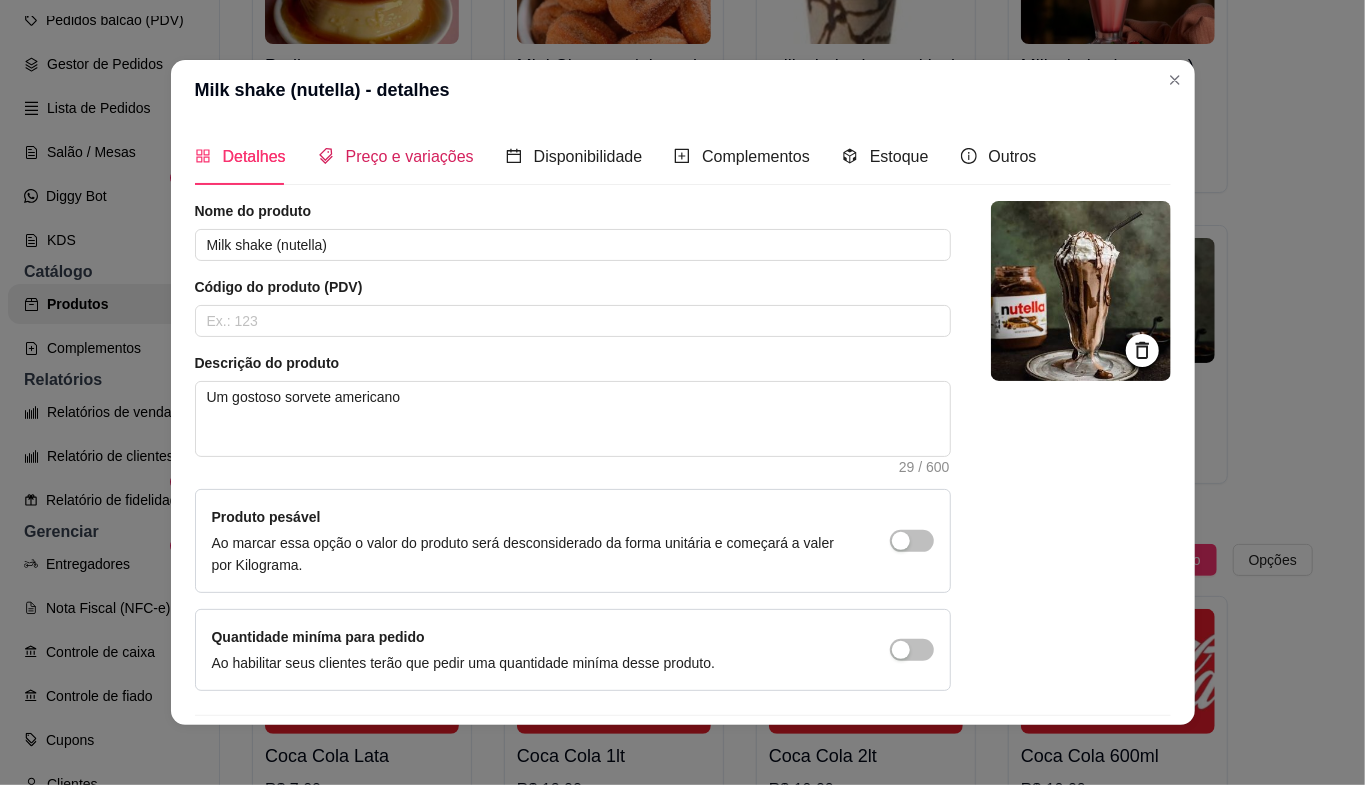 click on "Preço e variações" at bounding box center [396, 156] 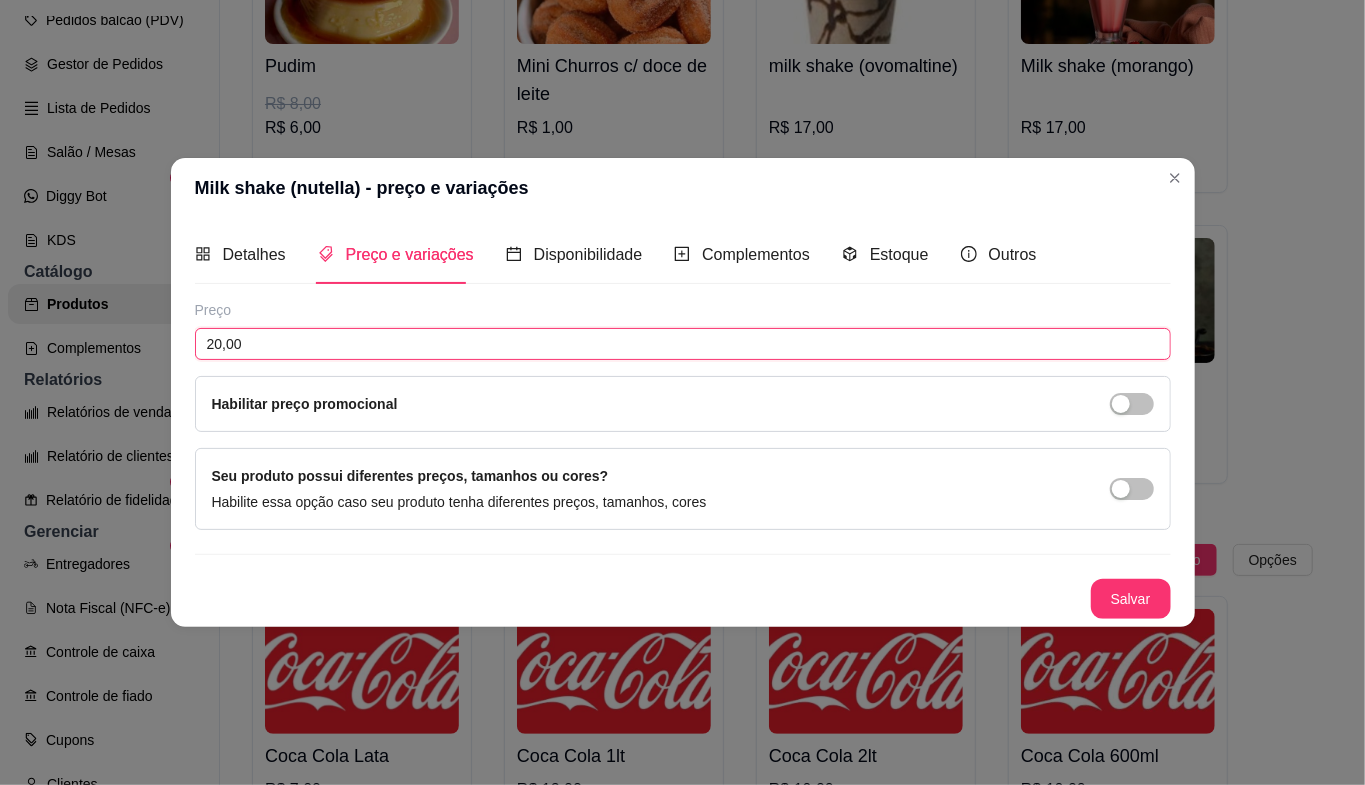 click on "20,00" at bounding box center [683, 344] 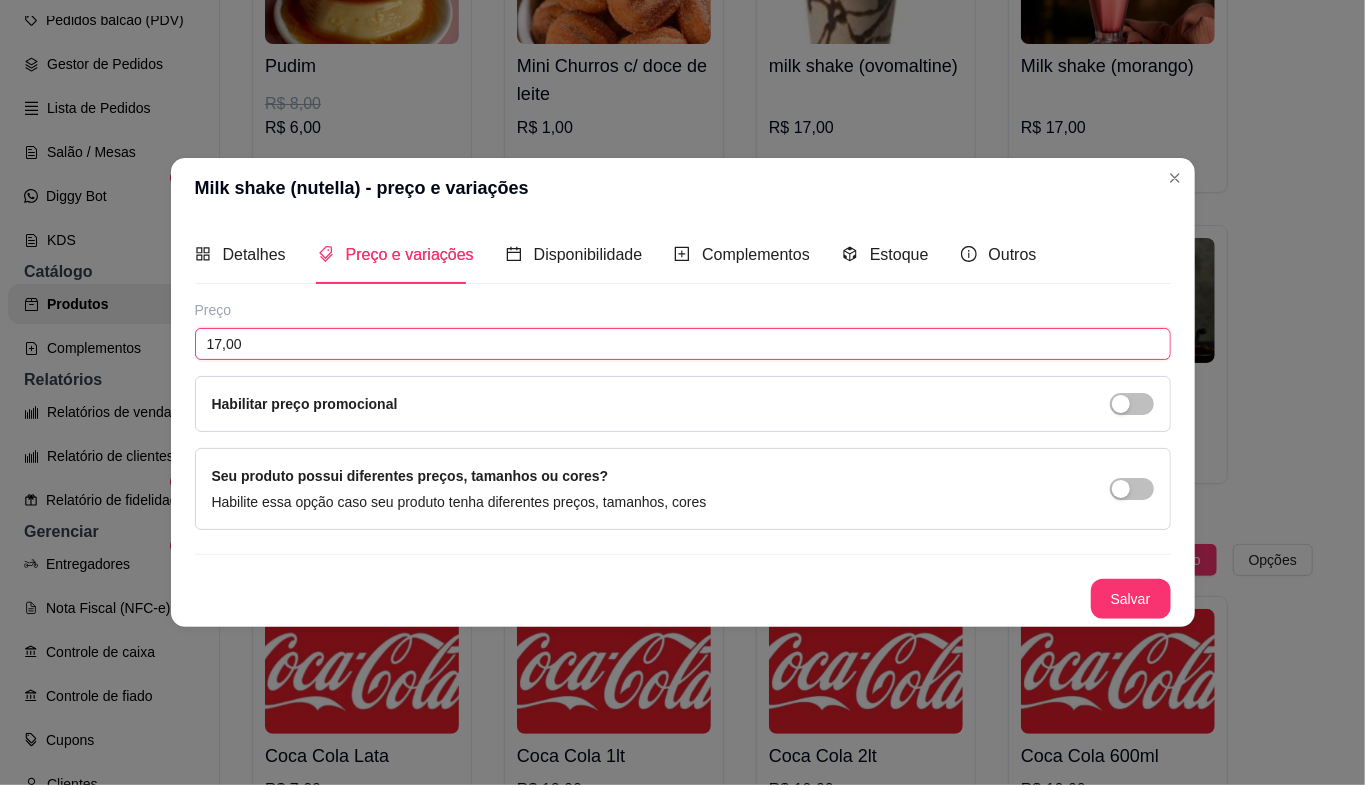 type on "17,00" 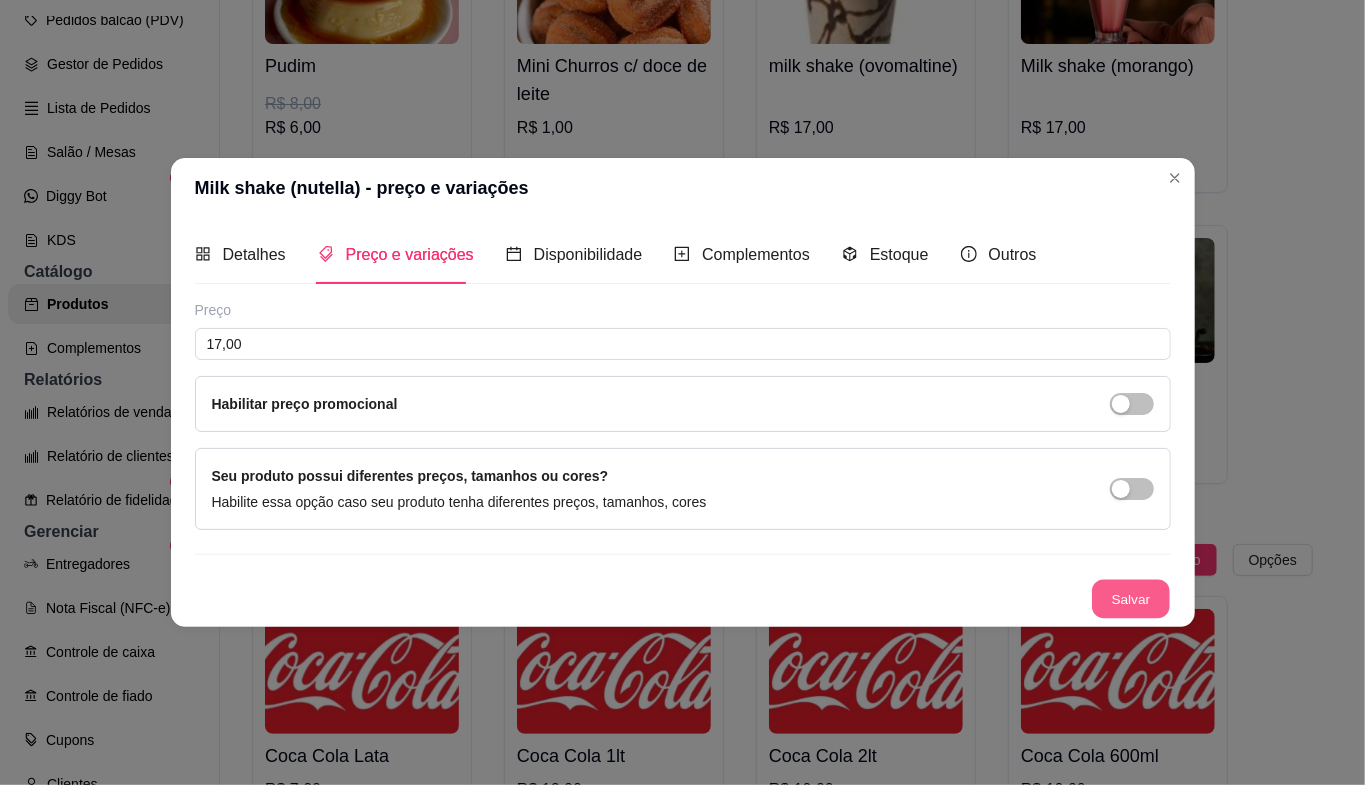 click on "Salvar" at bounding box center [1131, 598] 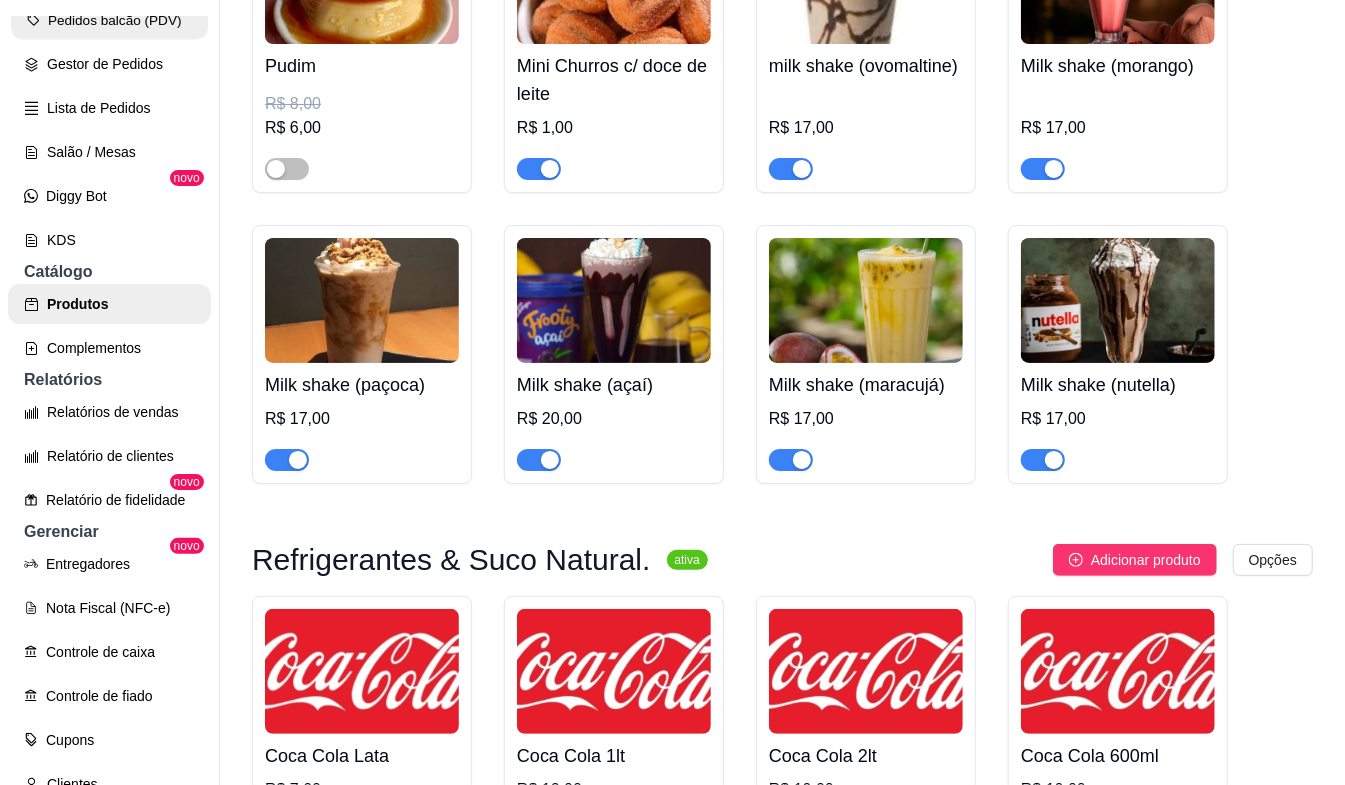 click on "Pedidos balcão (PDV)" at bounding box center (109, 20) 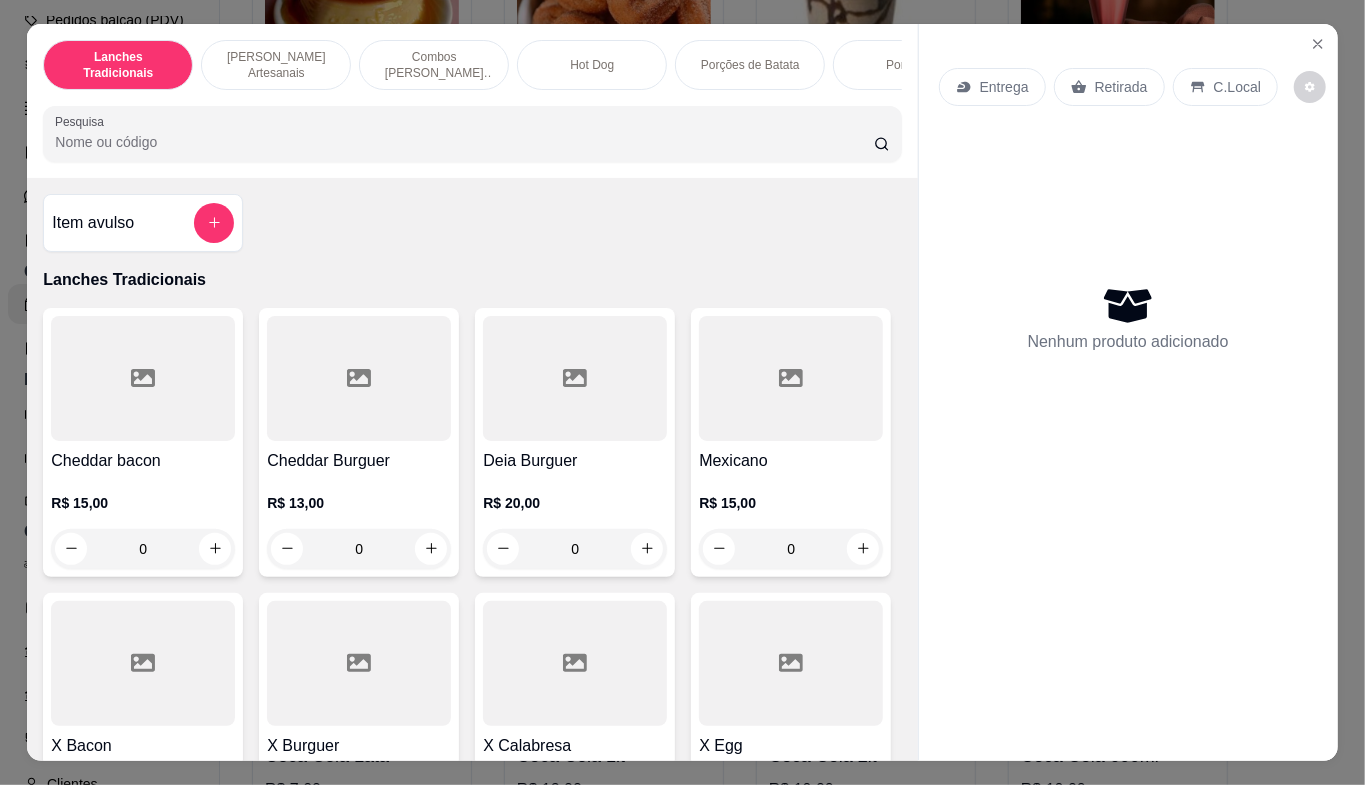 click on "Entrega" at bounding box center [992, 87] 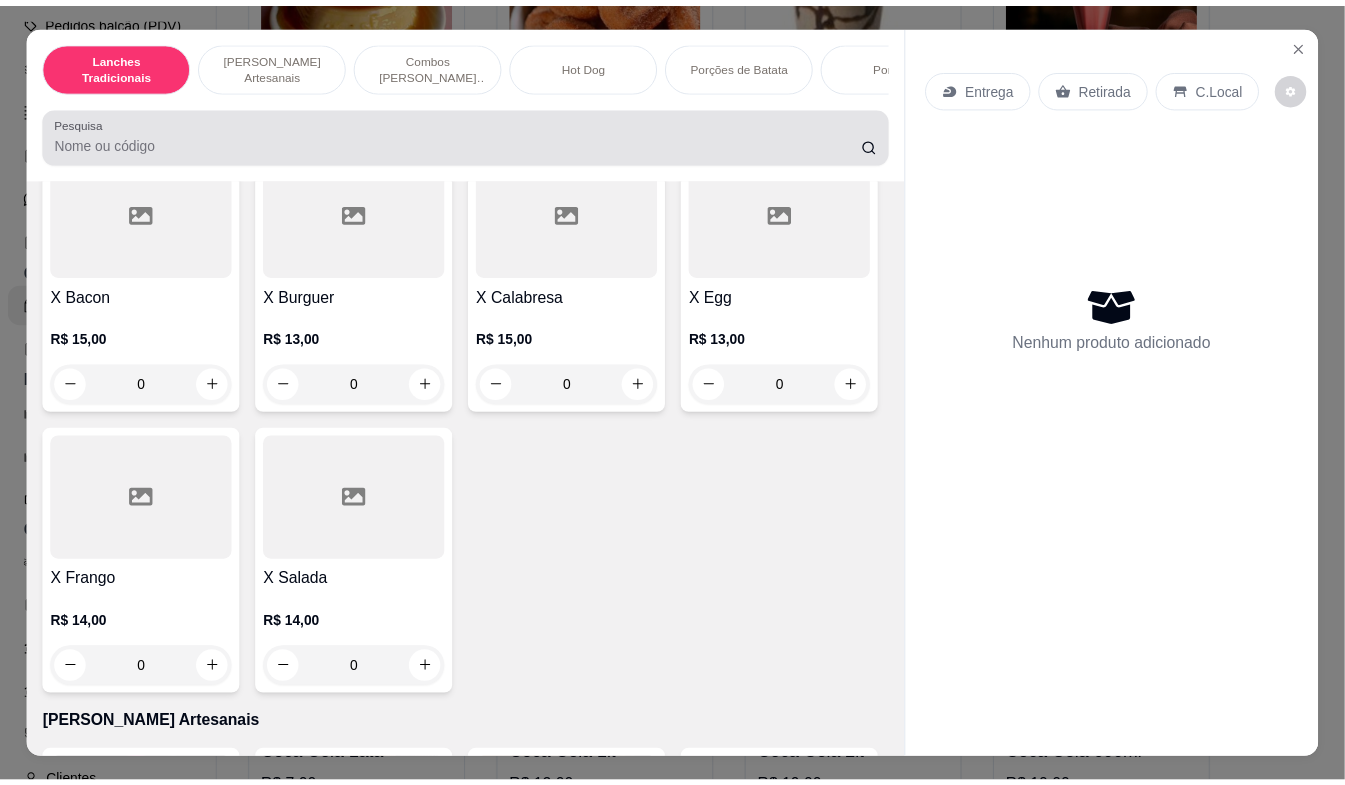 scroll, scrollTop: 400, scrollLeft: 0, axis: vertical 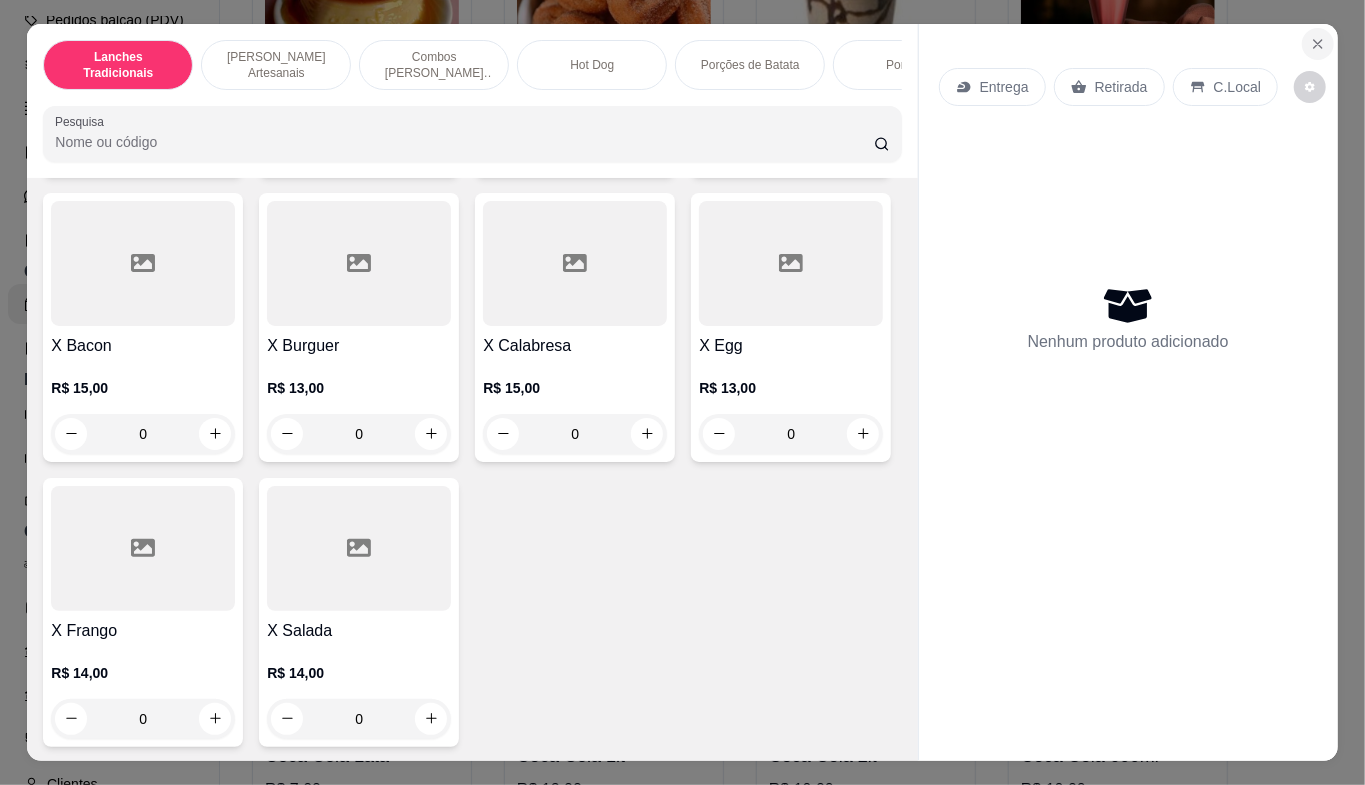 click at bounding box center [1318, 44] 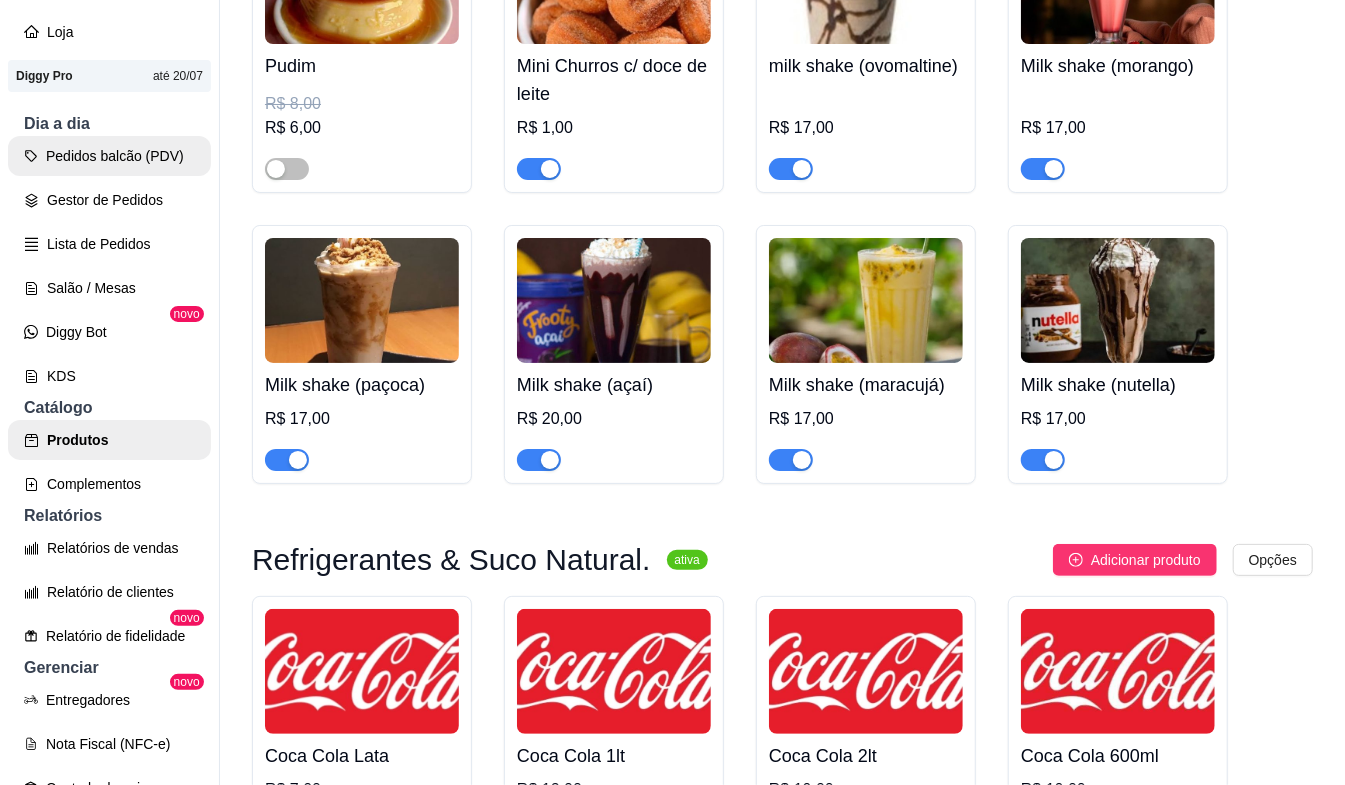 scroll, scrollTop: 133, scrollLeft: 0, axis: vertical 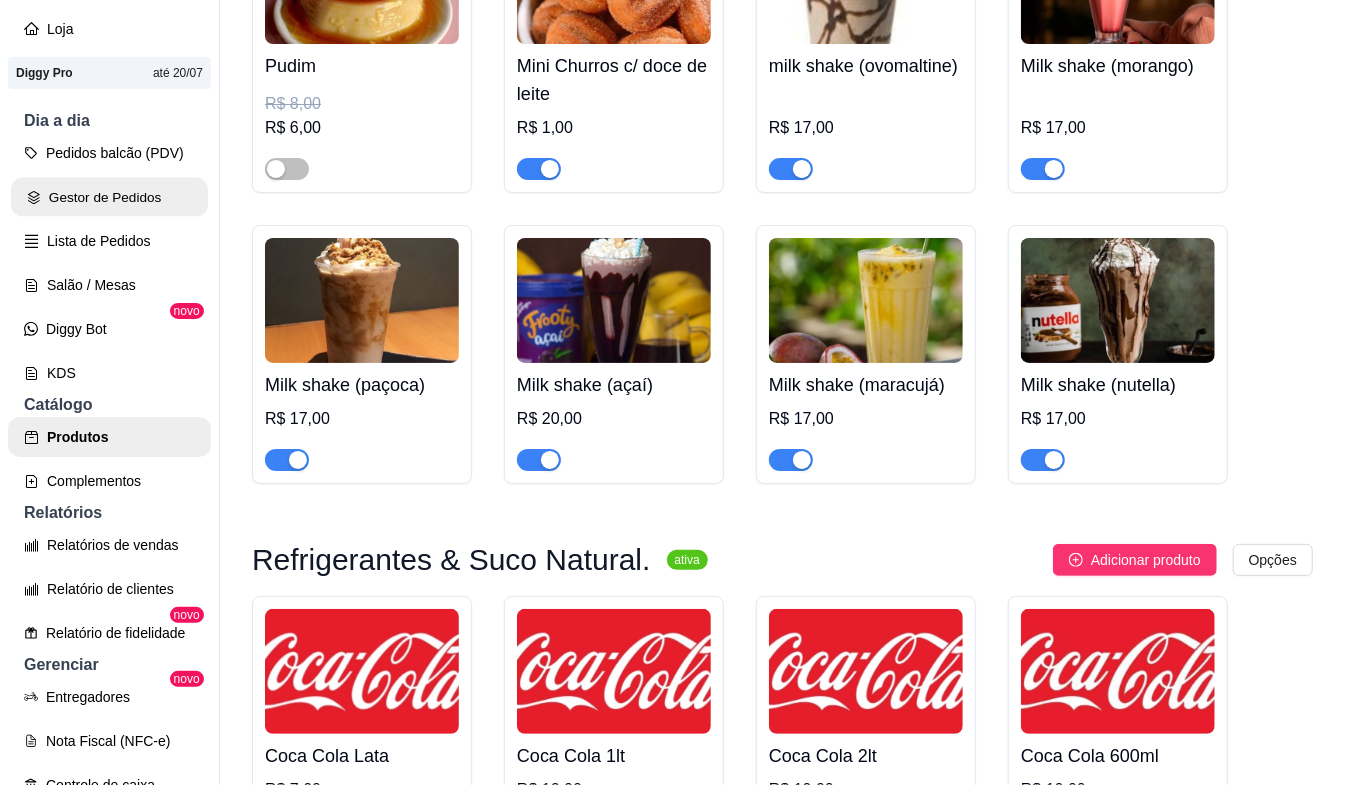 click on "Gestor de Pedidos" at bounding box center [109, 197] 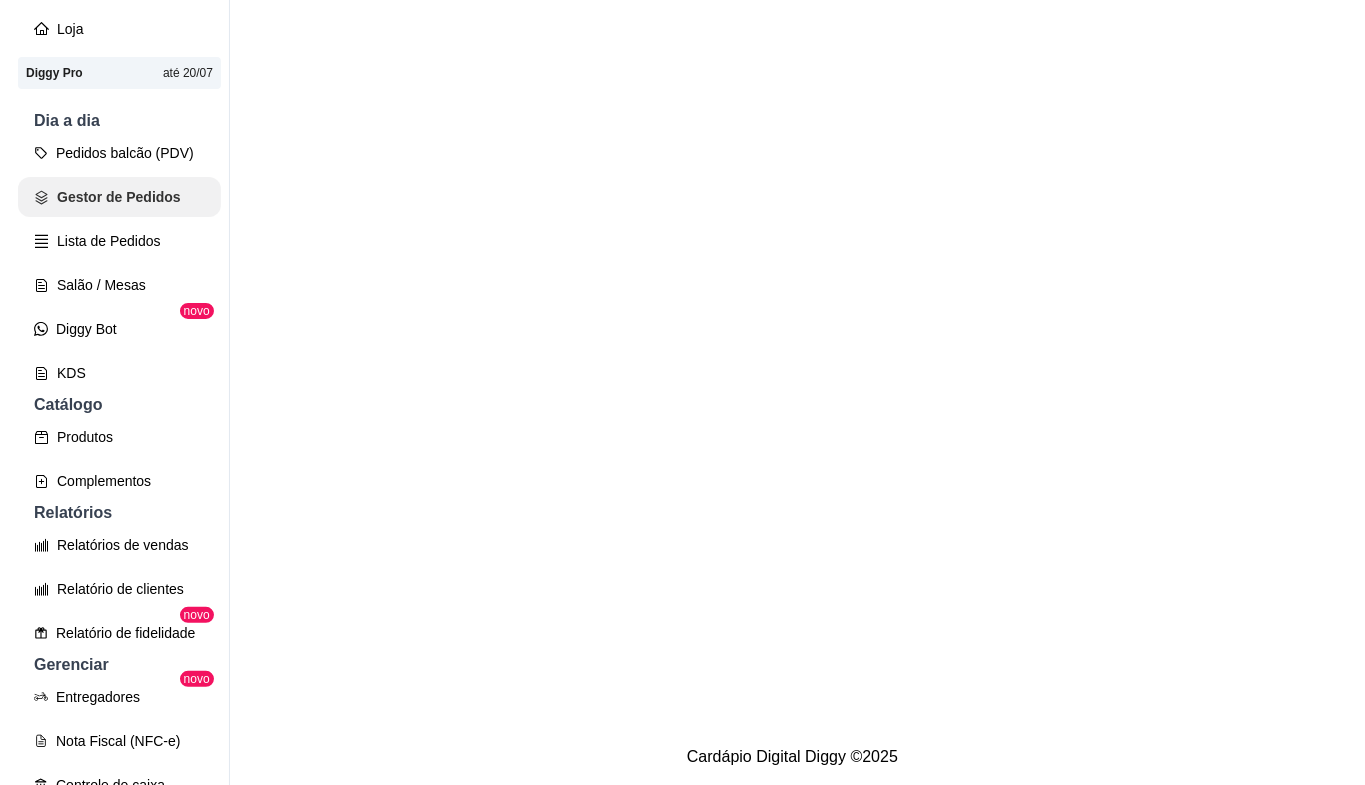 scroll, scrollTop: 0, scrollLeft: 0, axis: both 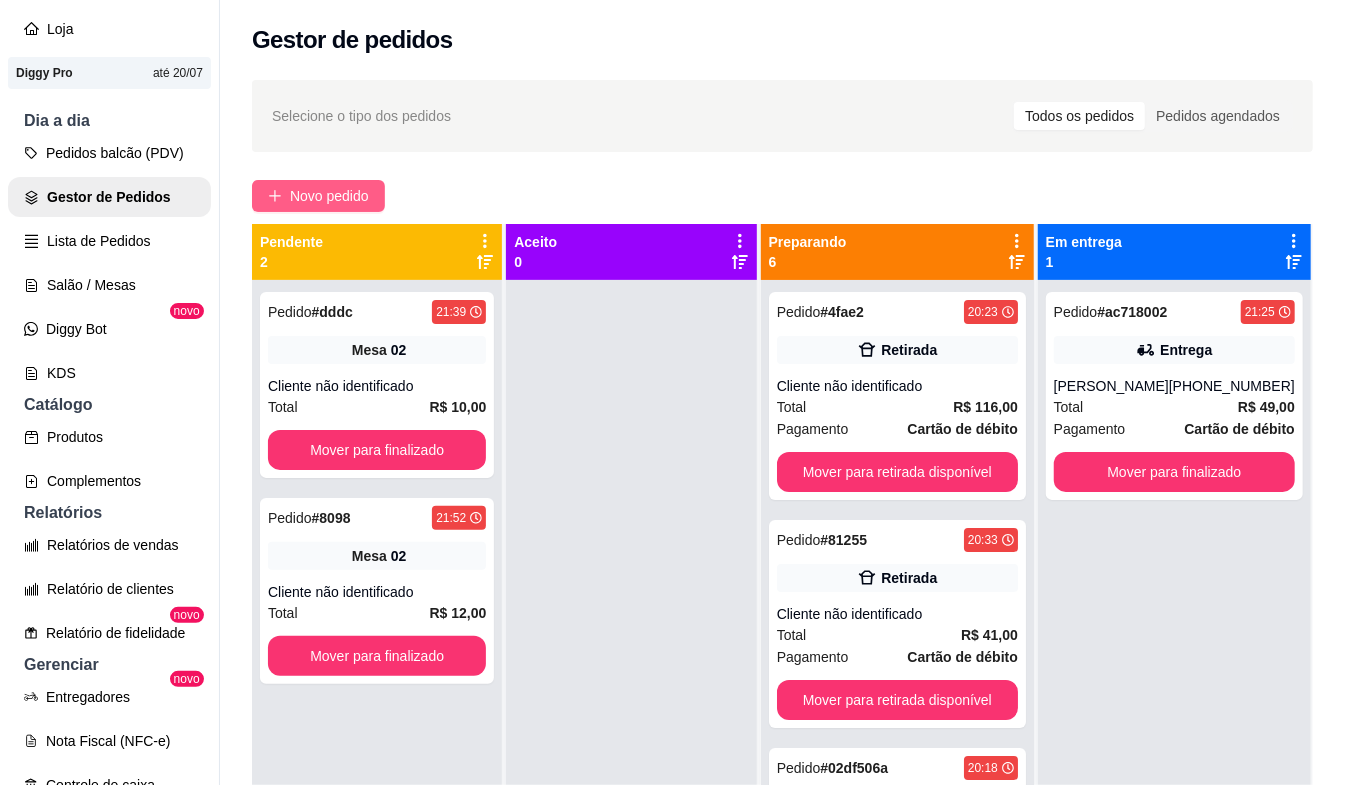 drag, startPoint x: 376, startPoint y: 174, endPoint x: 374, endPoint y: 184, distance: 10.198039 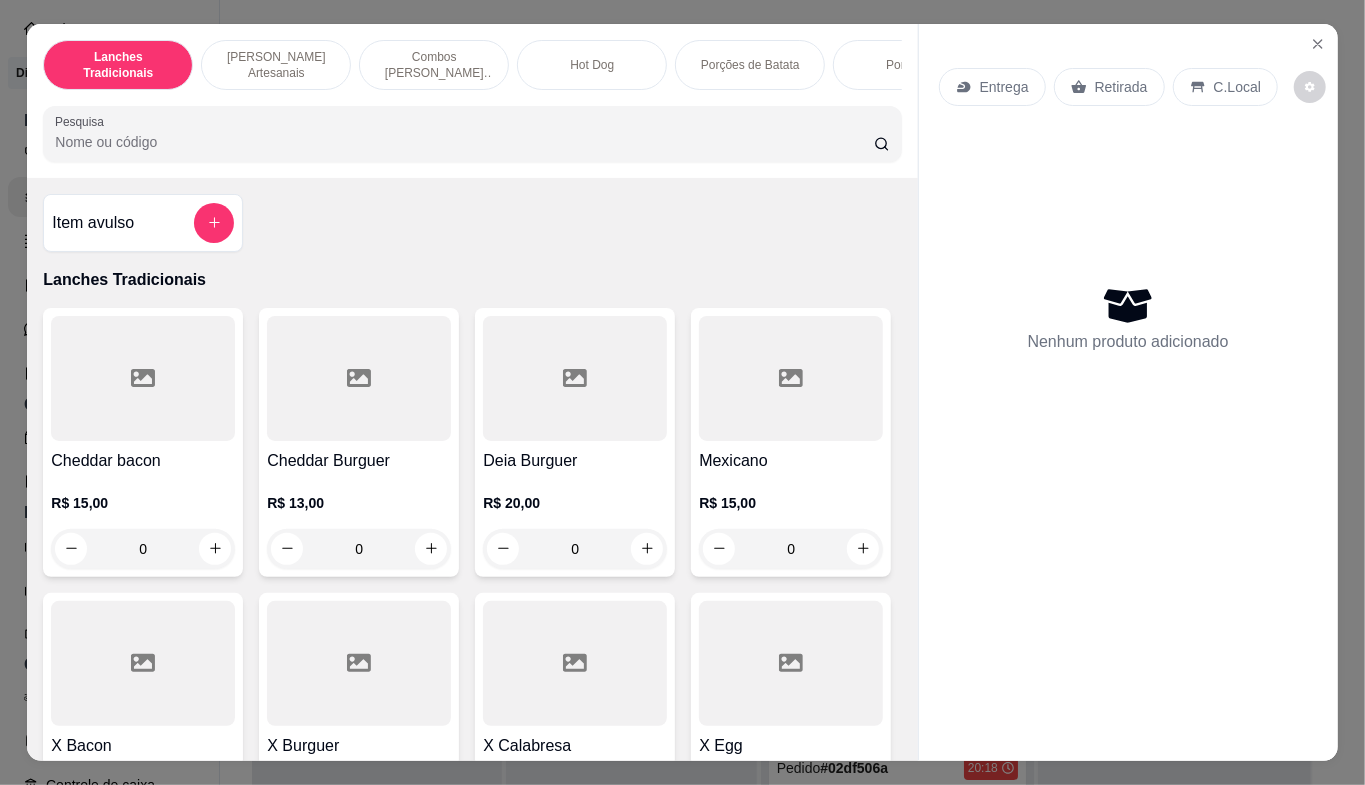 scroll, scrollTop: 533, scrollLeft: 0, axis: vertical 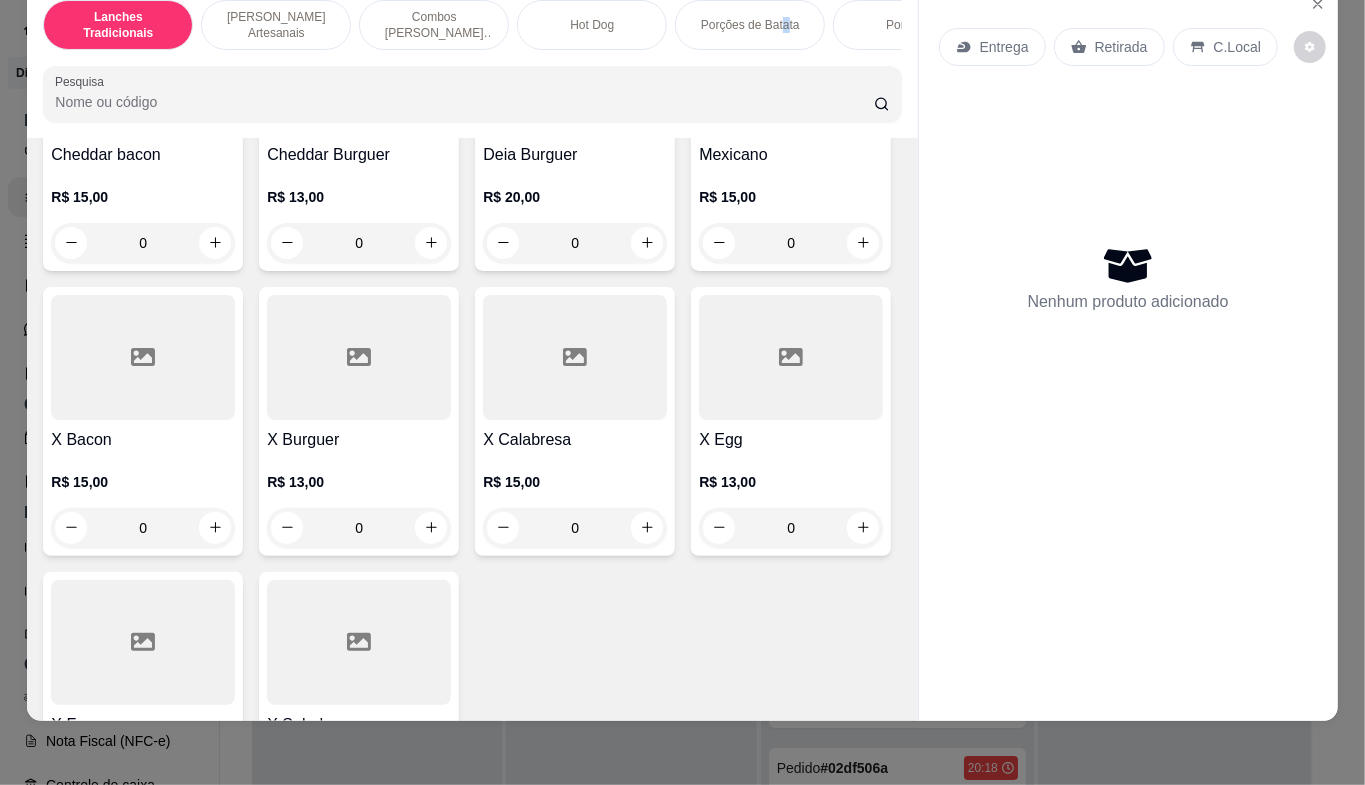 click on "Porções de Batata" at bounding box center [750, 25] 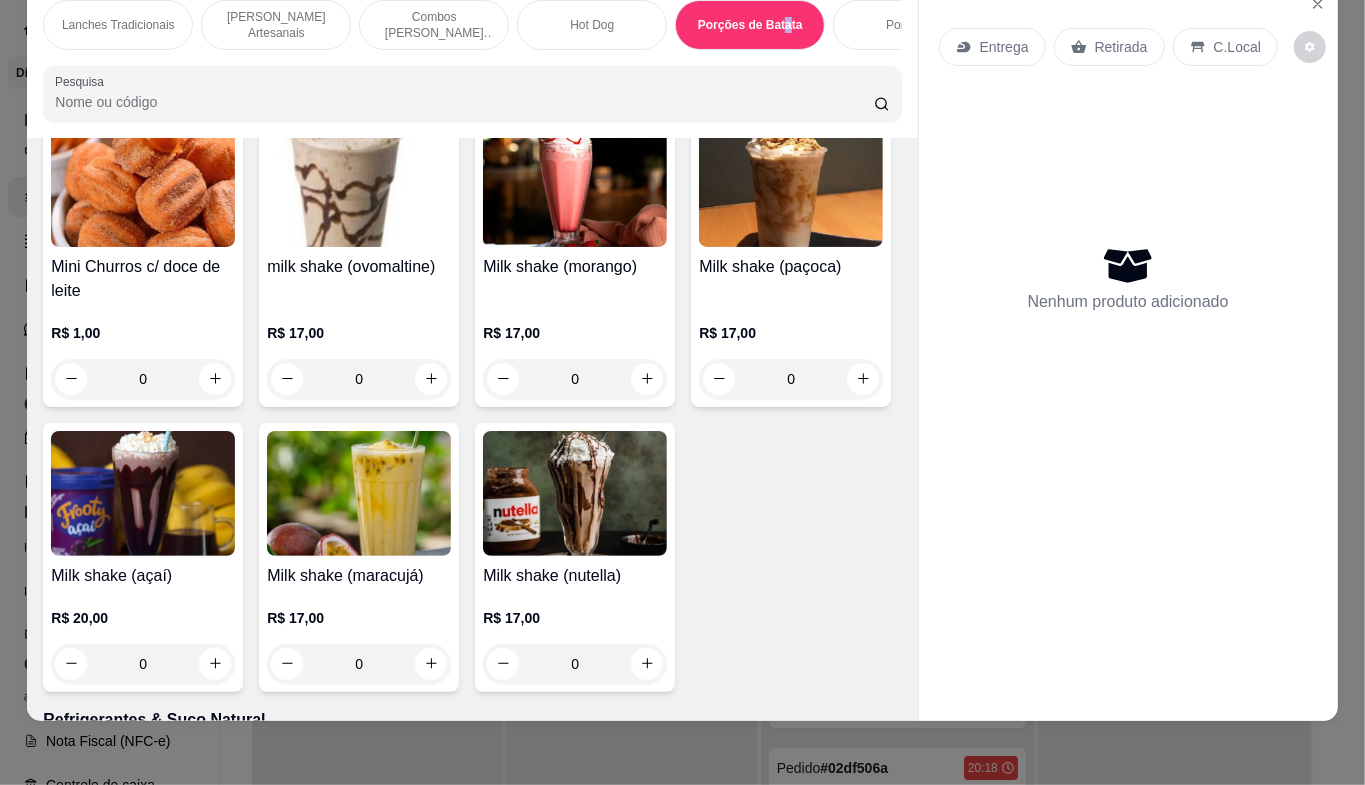 scroll, scrollTop: 4518, scrollLeft: 0, axis: vertical 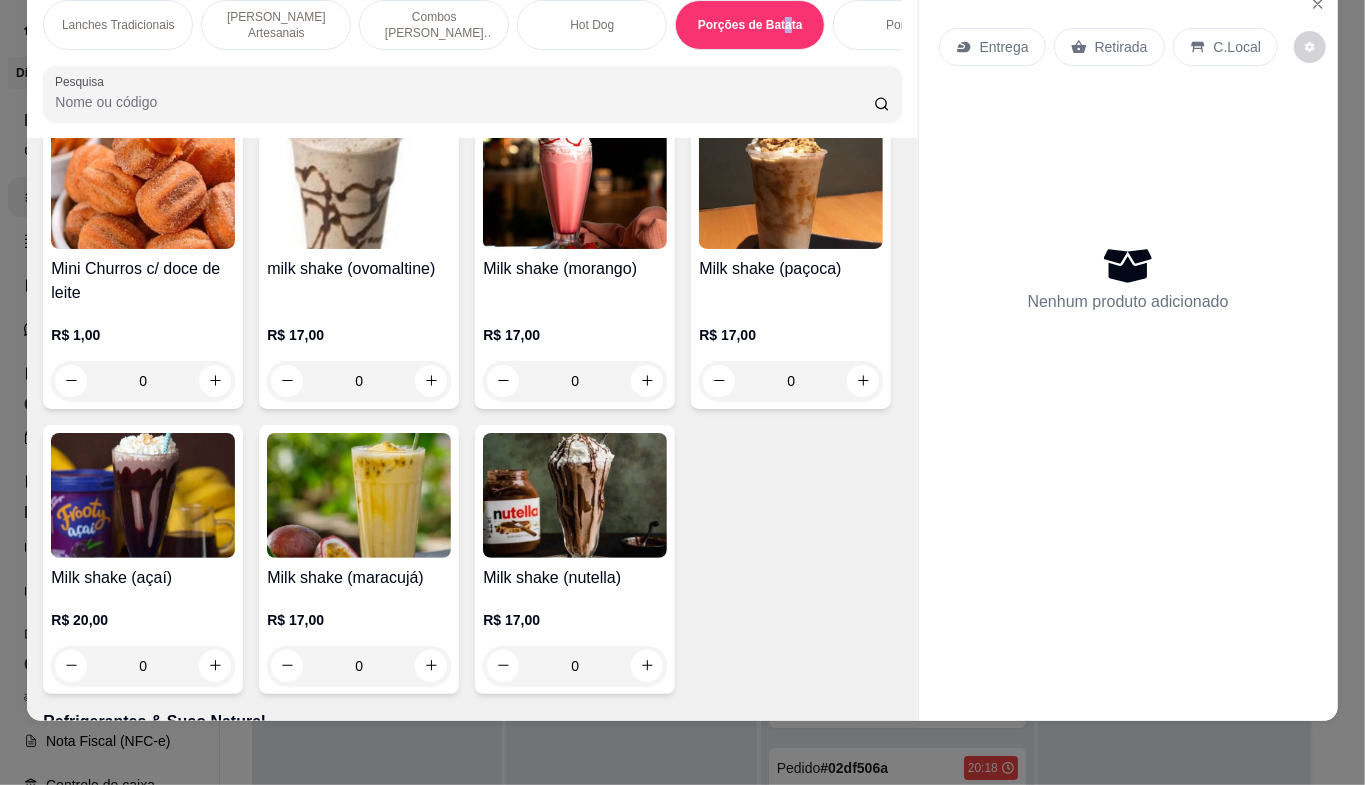 click 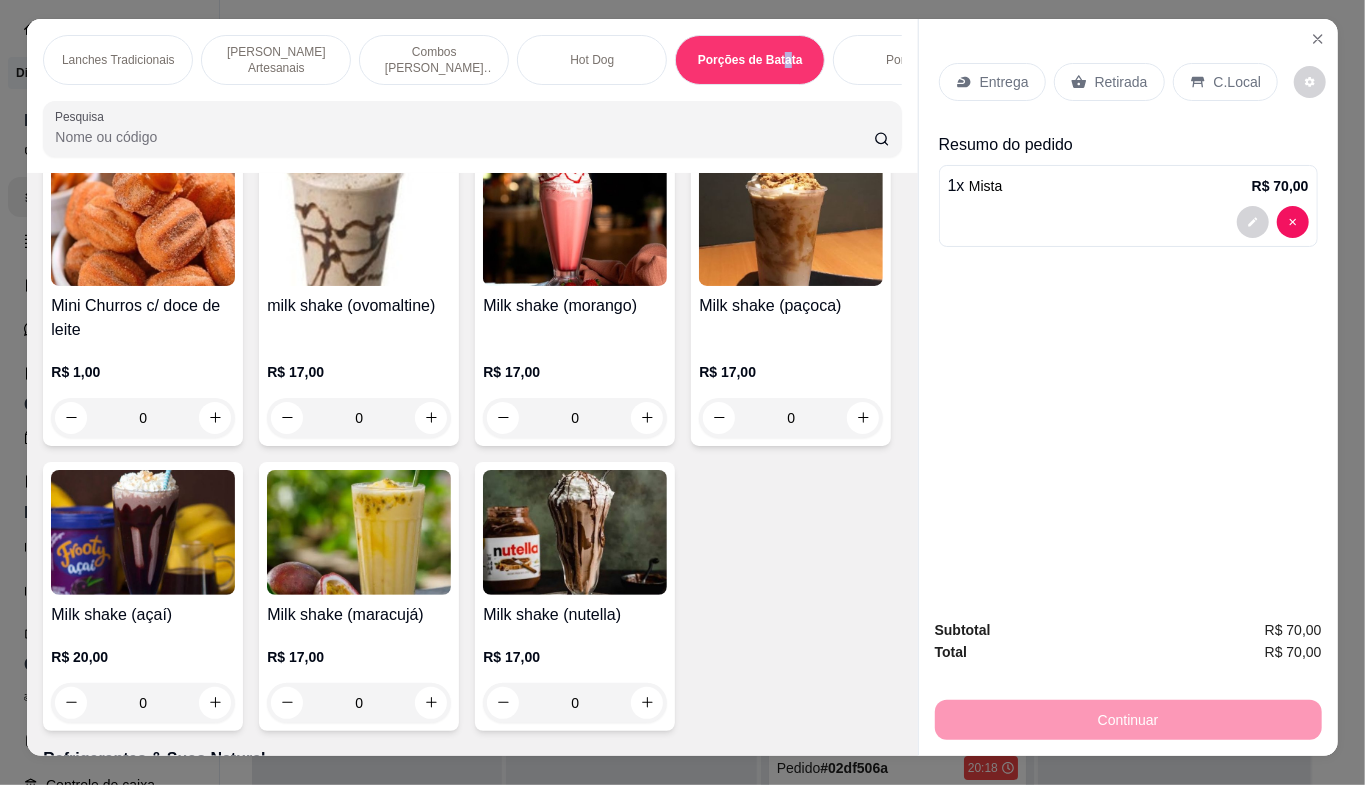 scroll, scrollTop: 0, scrollLeft: 0, axis: both 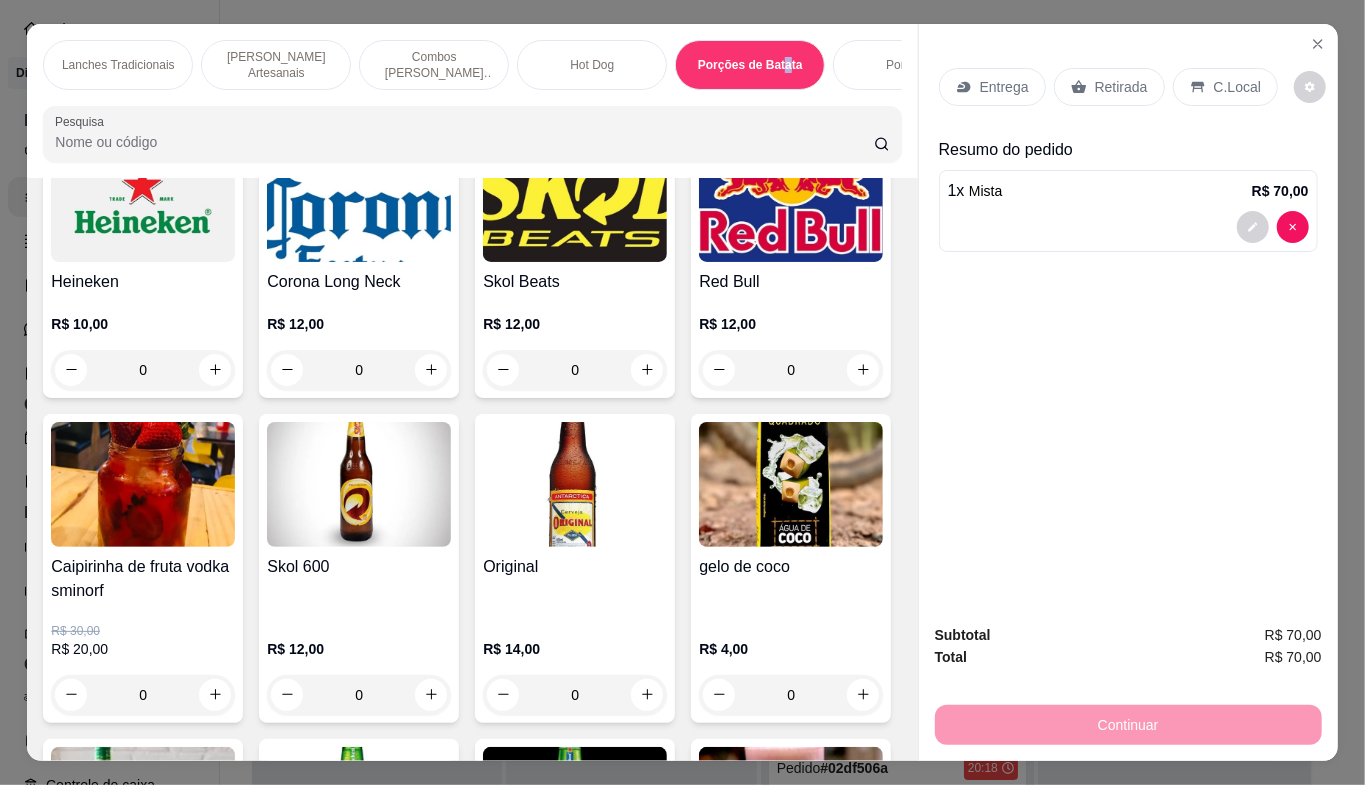 click 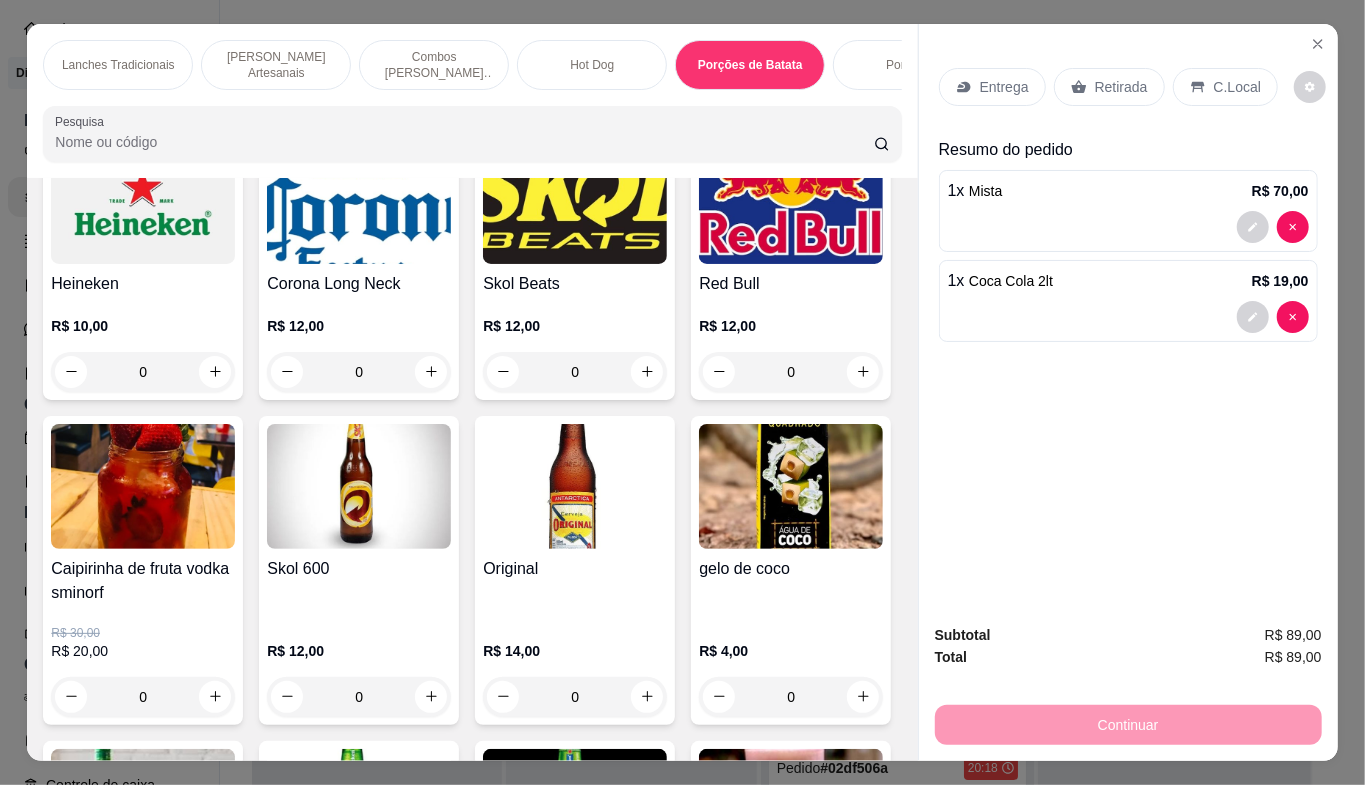 click on "Entrega" at bounding box center [1004, 87] 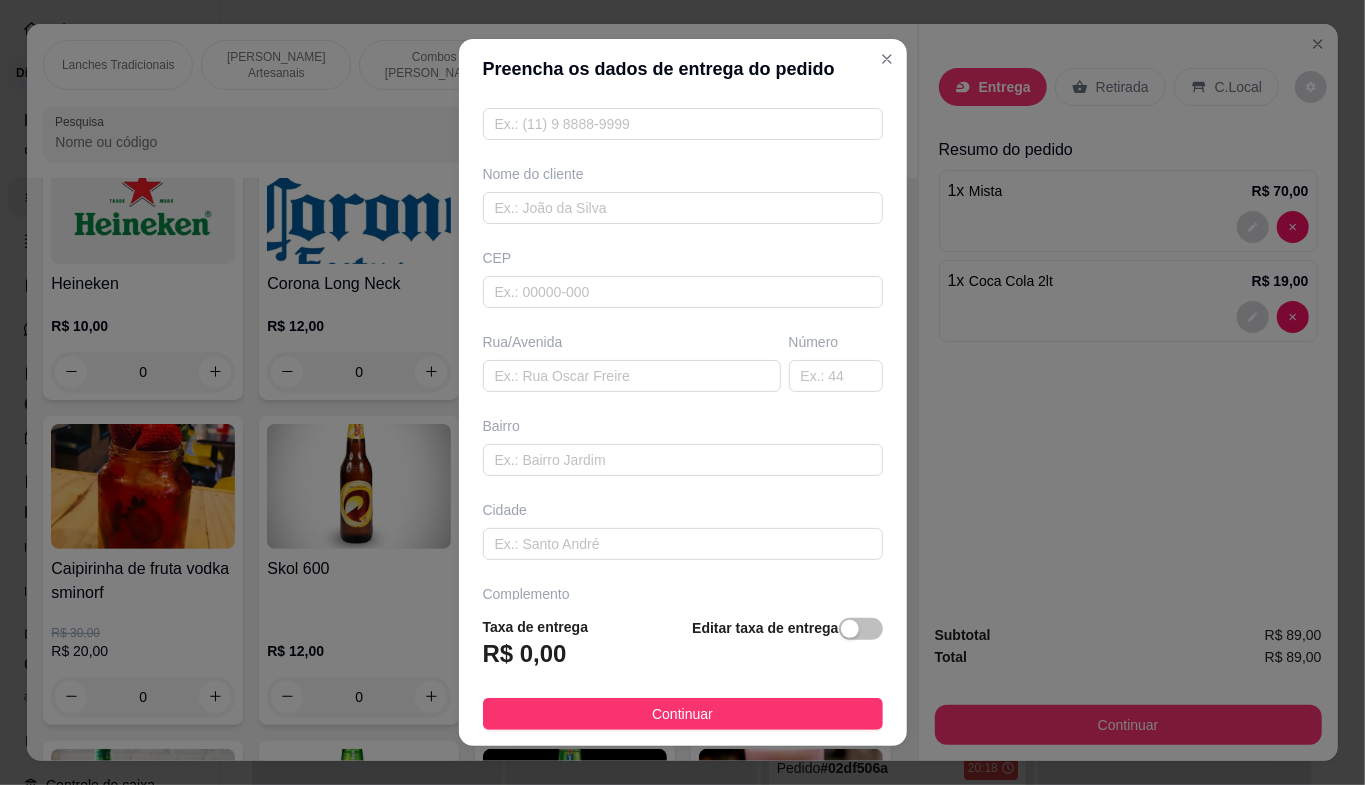 scroll, scrollTop: 133, scrollLeft: 0, axis: vertical 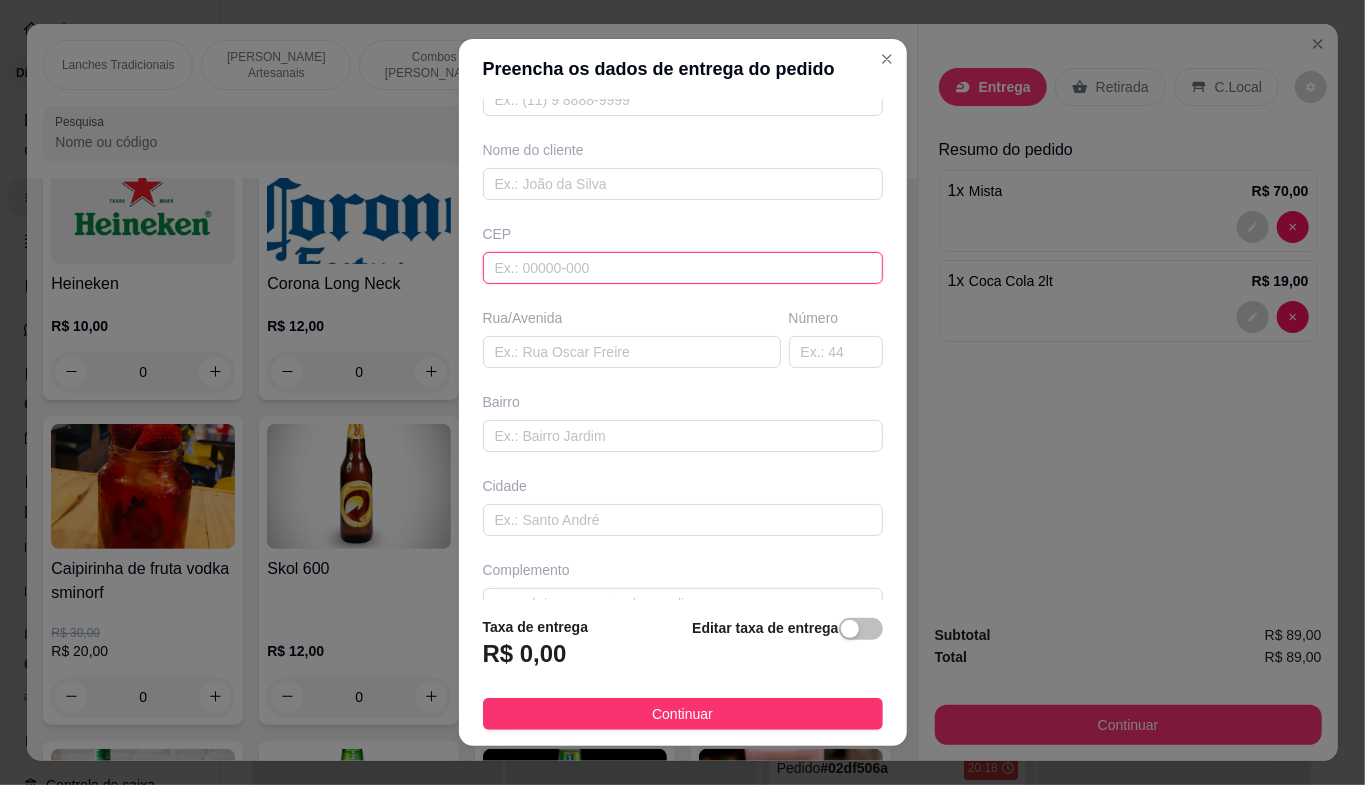 click at bounding box center (683, 268) 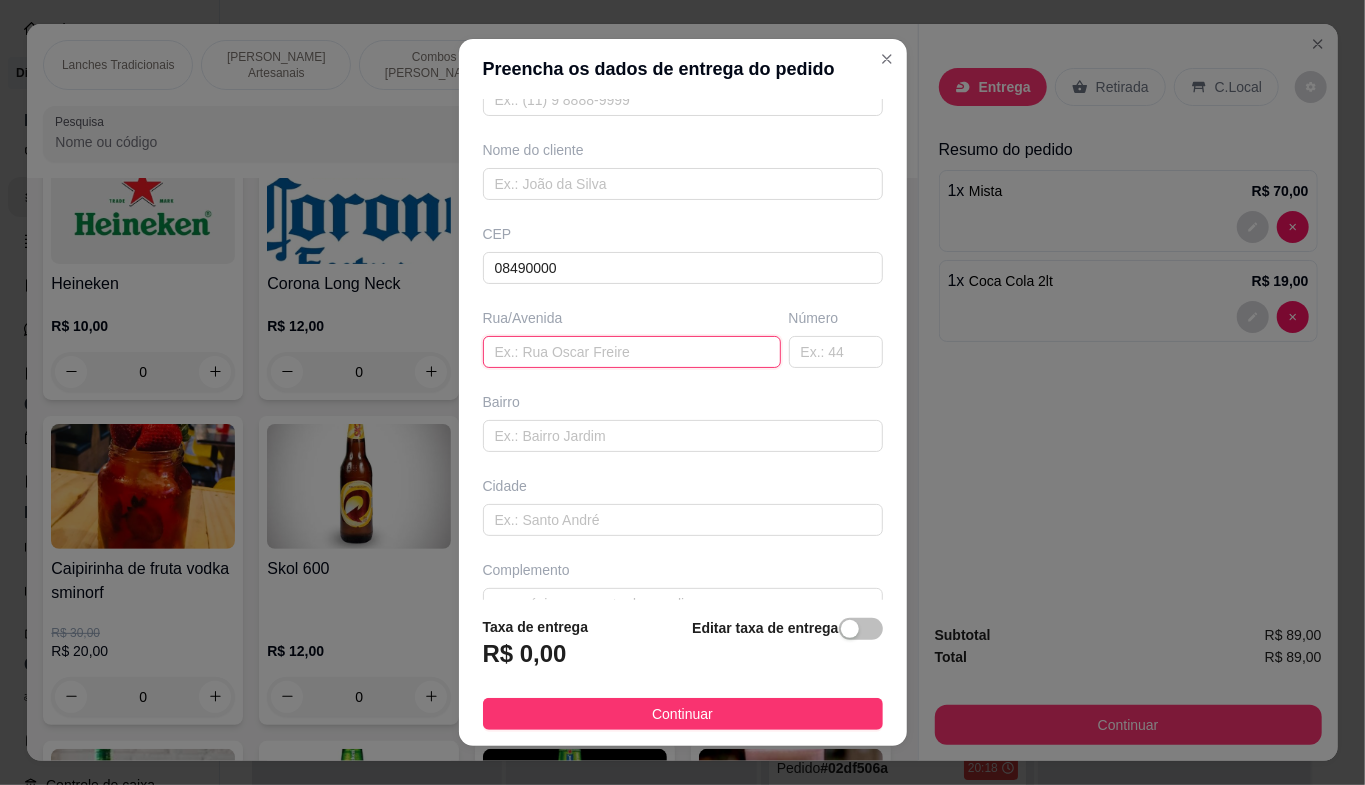 click at bounding box center (632, 352) 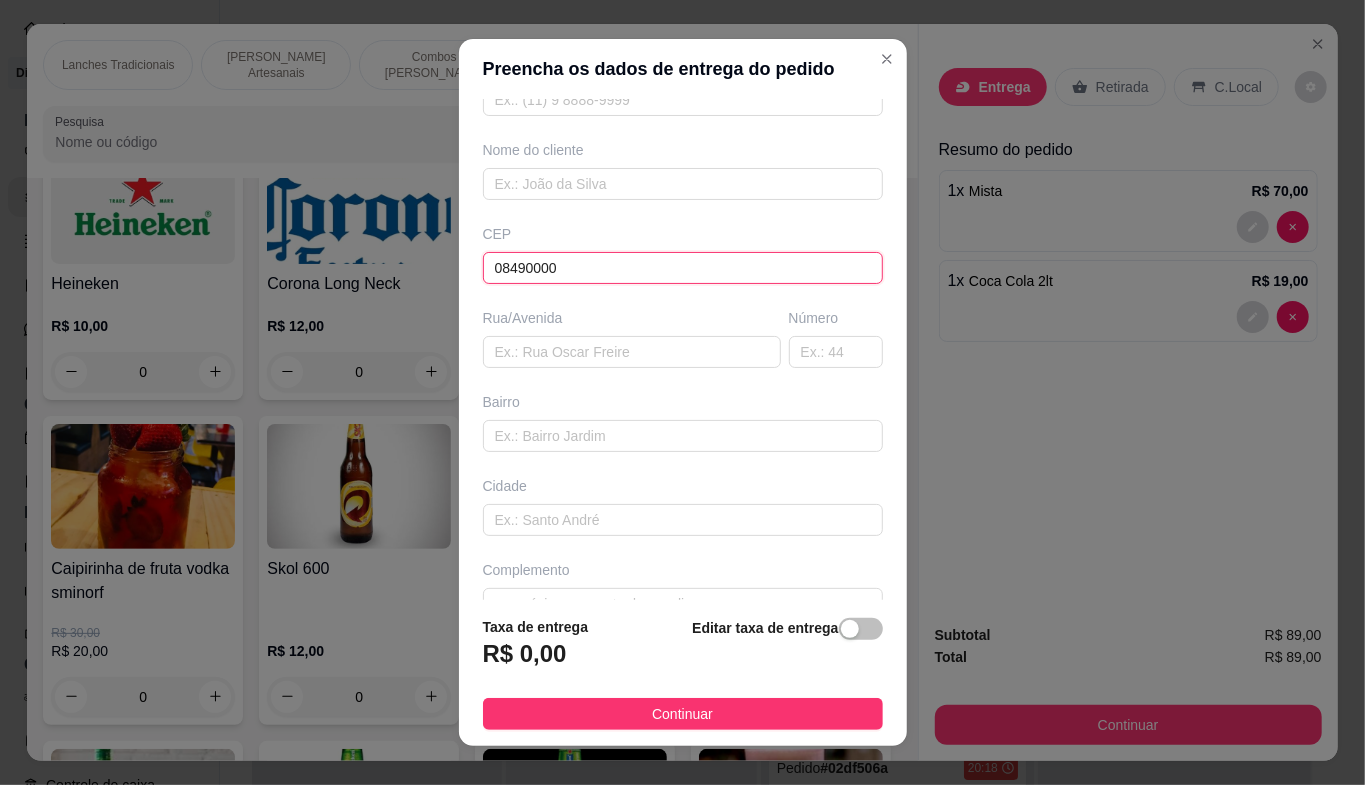 click on "08490000" at bounding box center [683, 268] 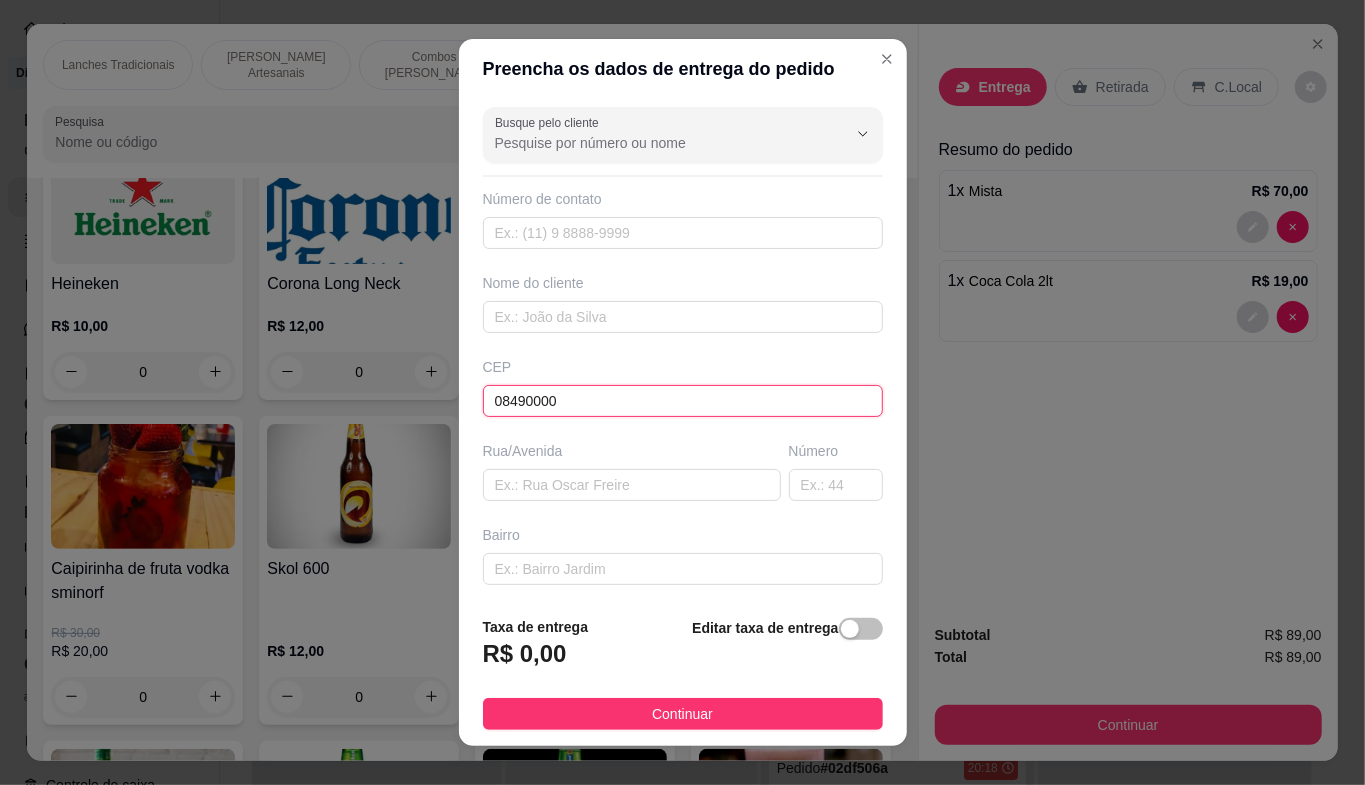 click on "08490000" at bounding box center [683, 401] 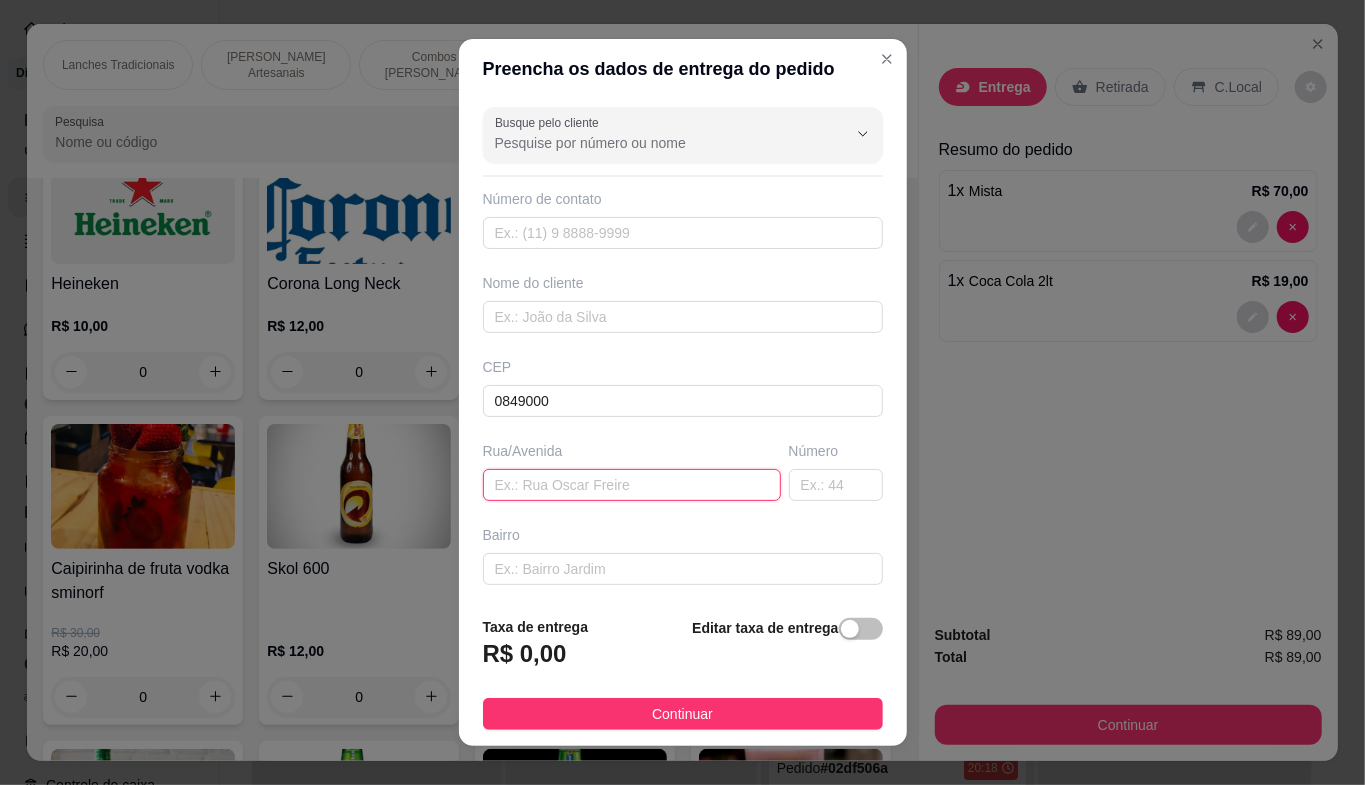 click at bounding box center [632, 485] 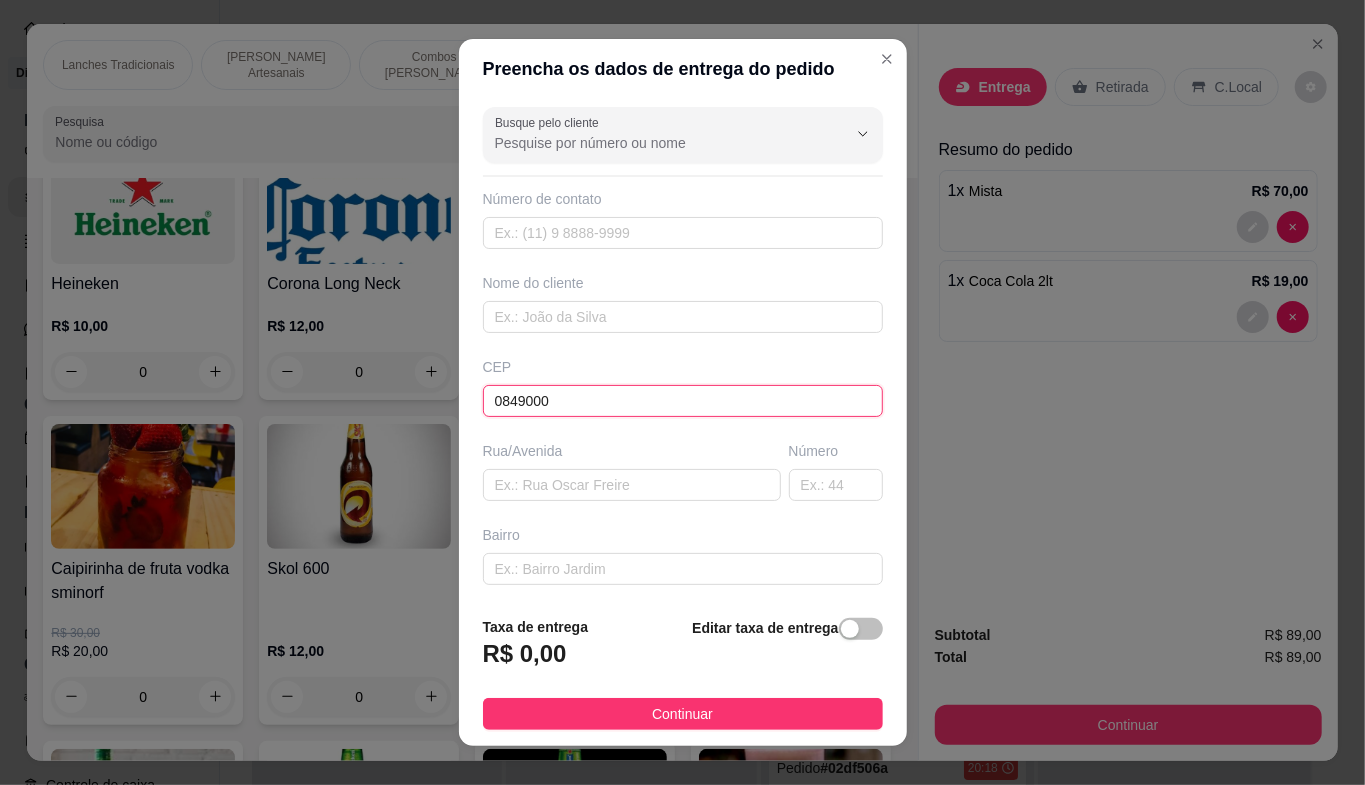 click on "0849000" at bounding box center (683, 401) 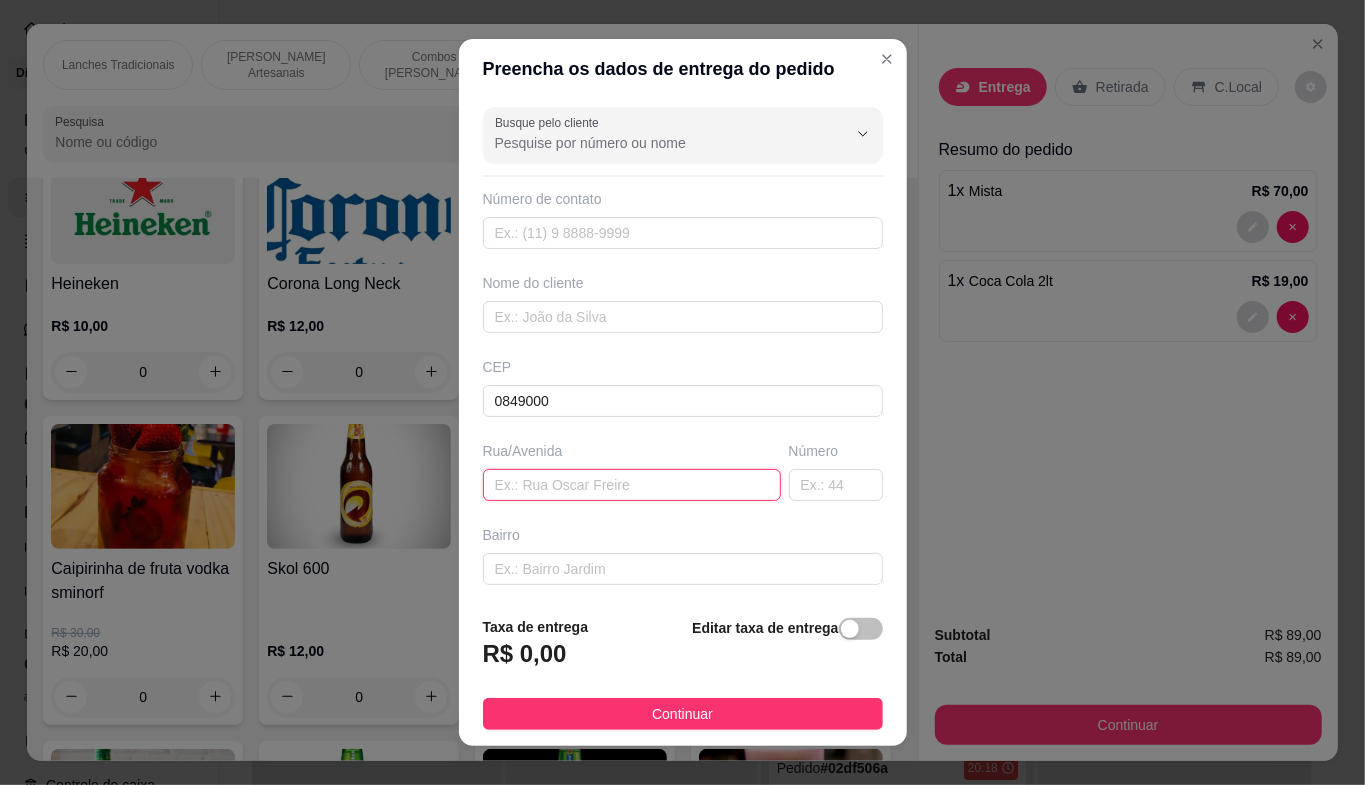 click at bounding box center (632, 485) 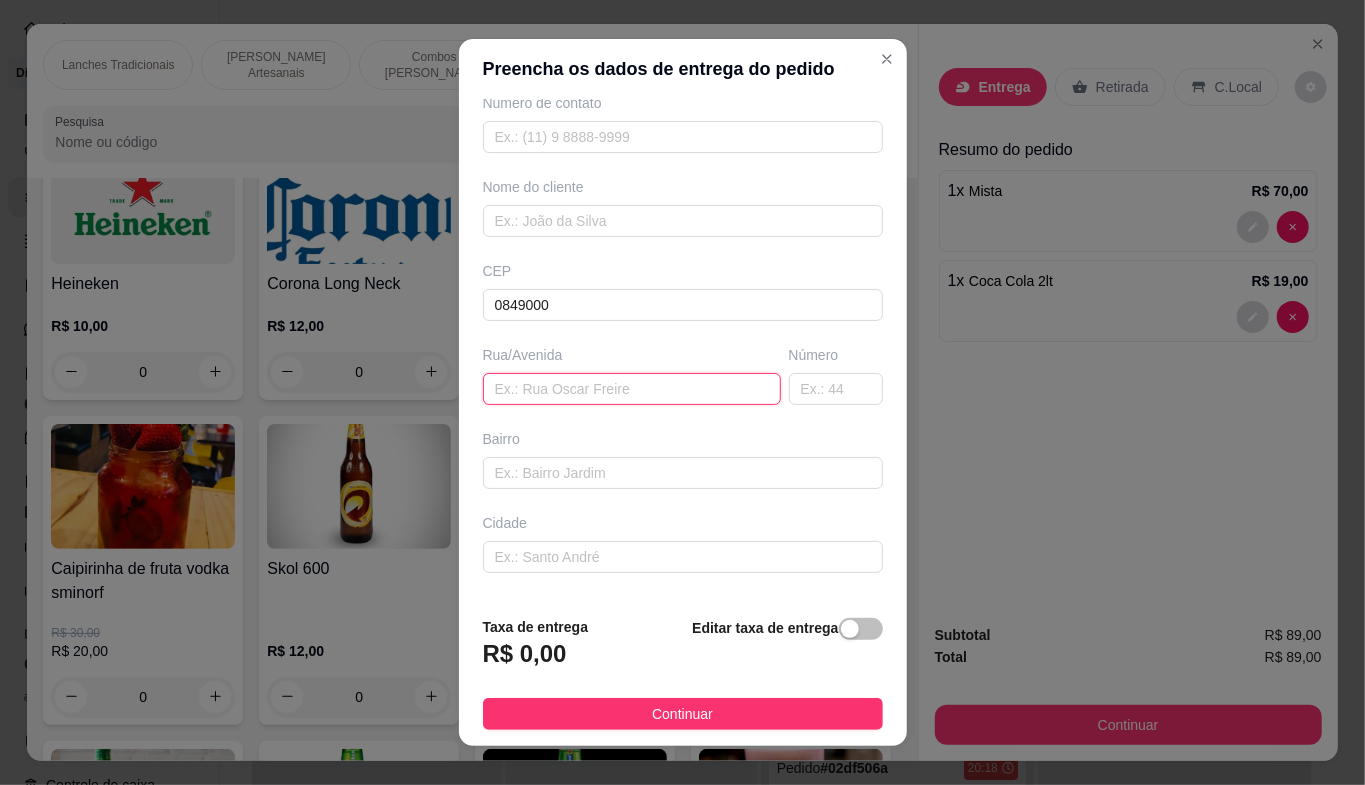 scroll, scrollTop: 178, scrollLeft: 0, axis: vertical 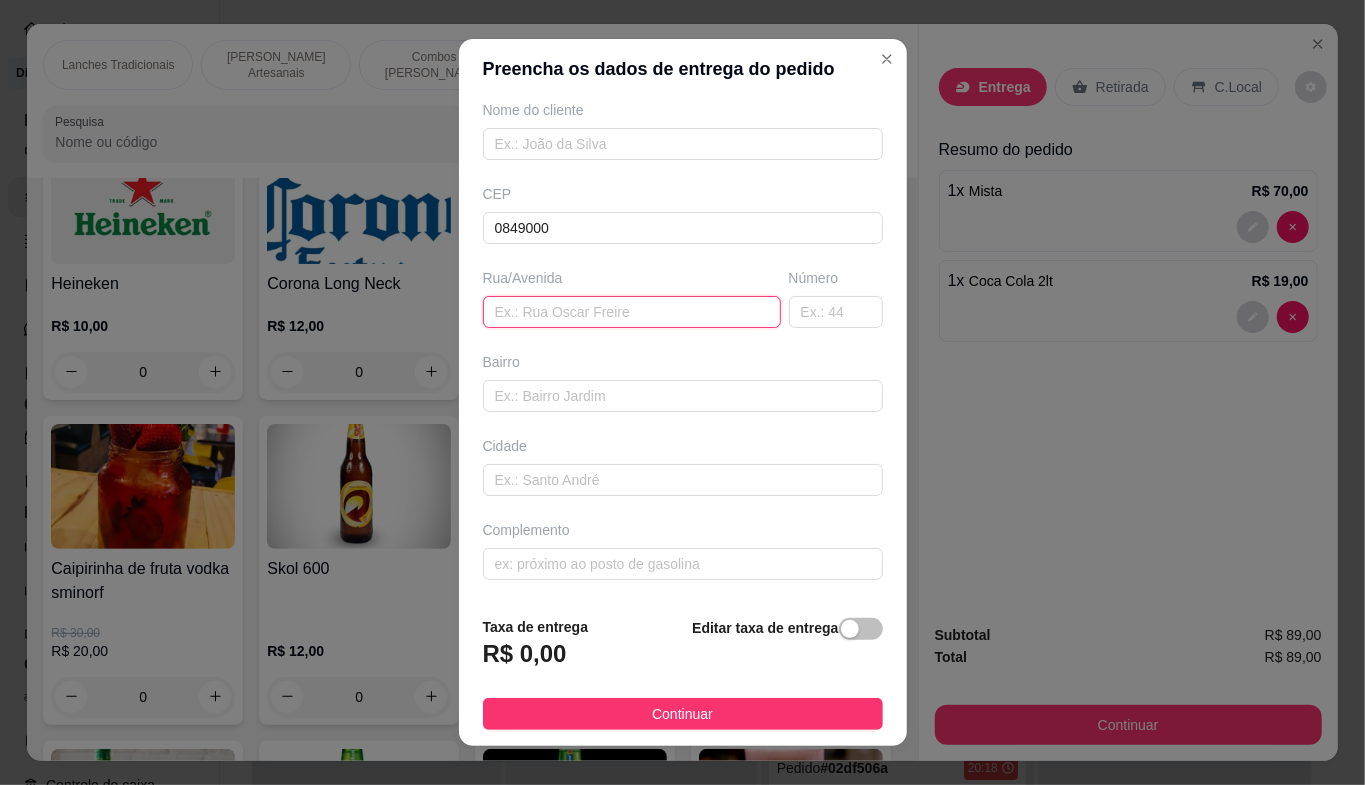 click at bounding box center (632, 312) 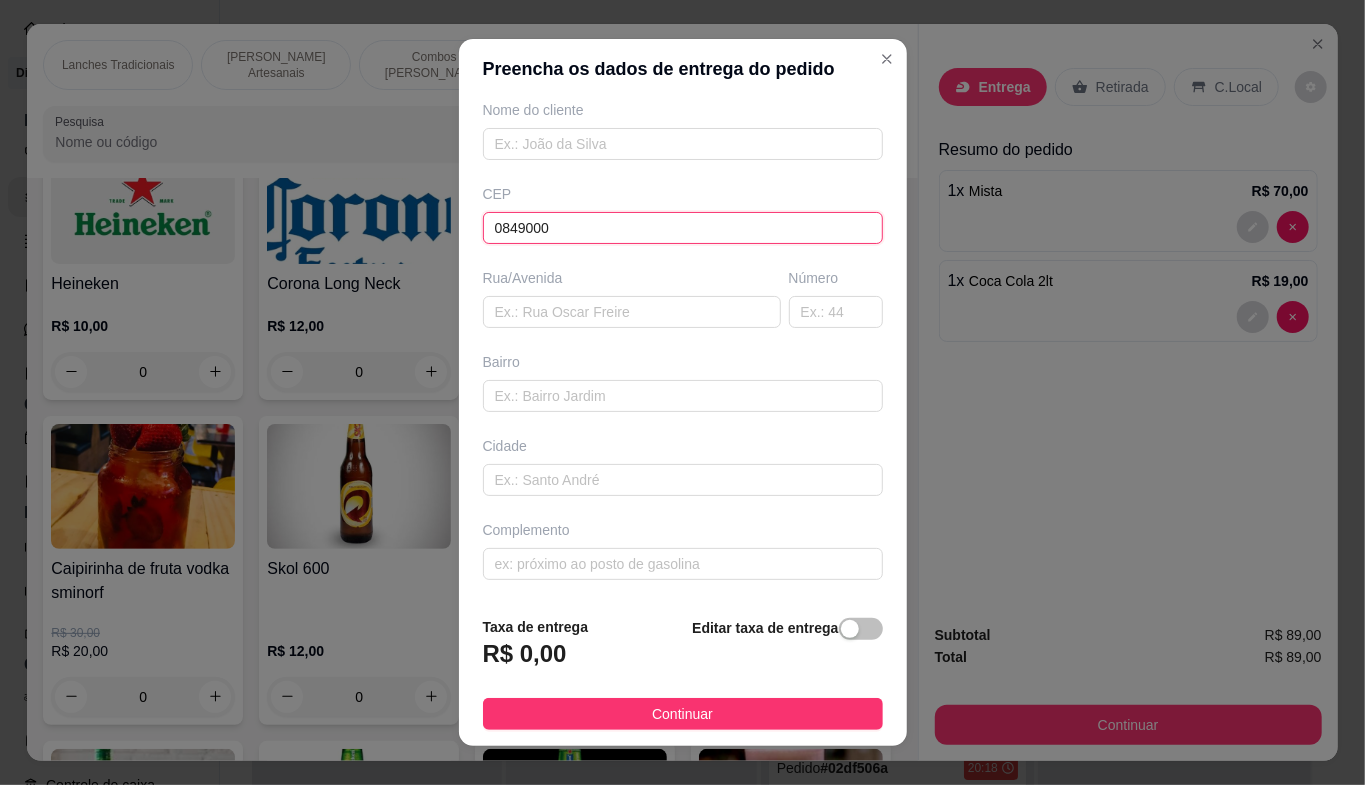 click on "0849000" at bounding box center (683, 228) 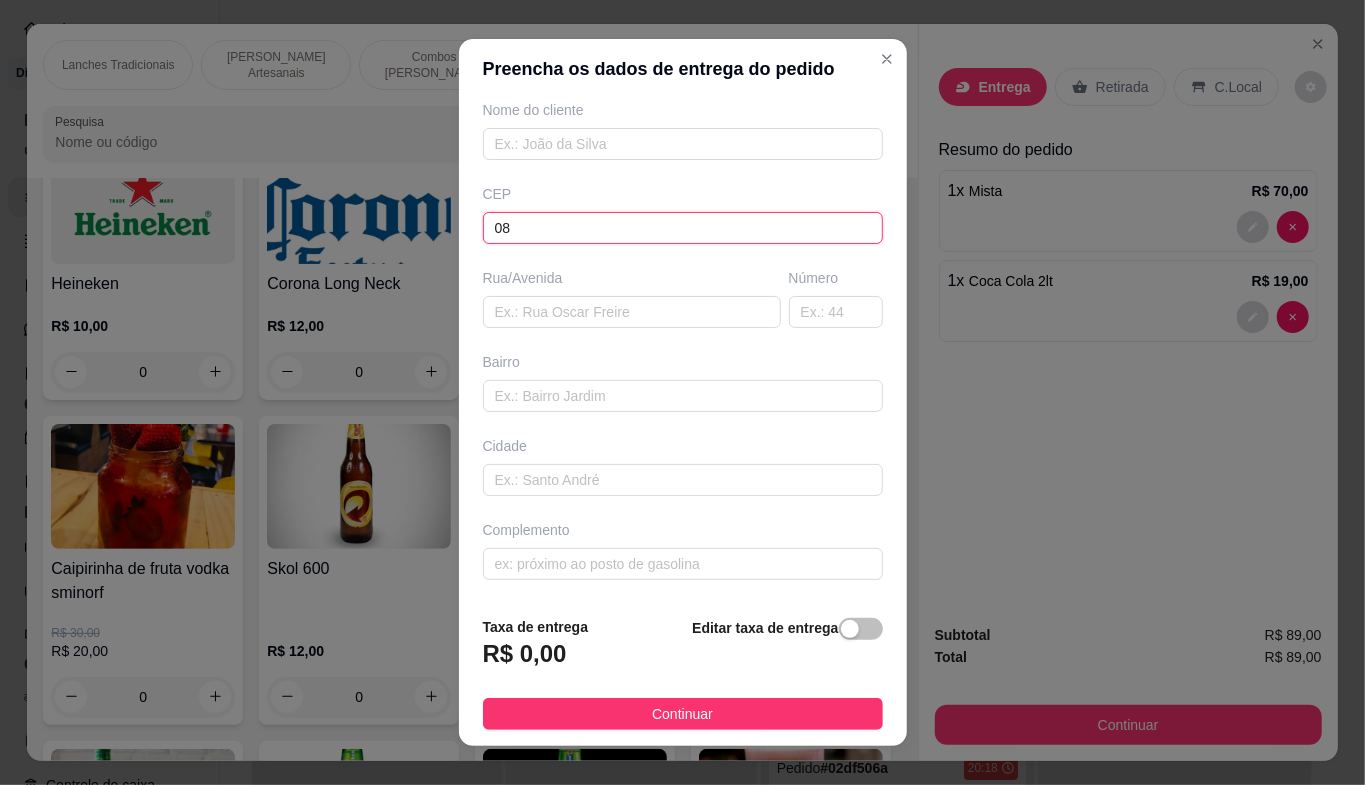 type on "0" 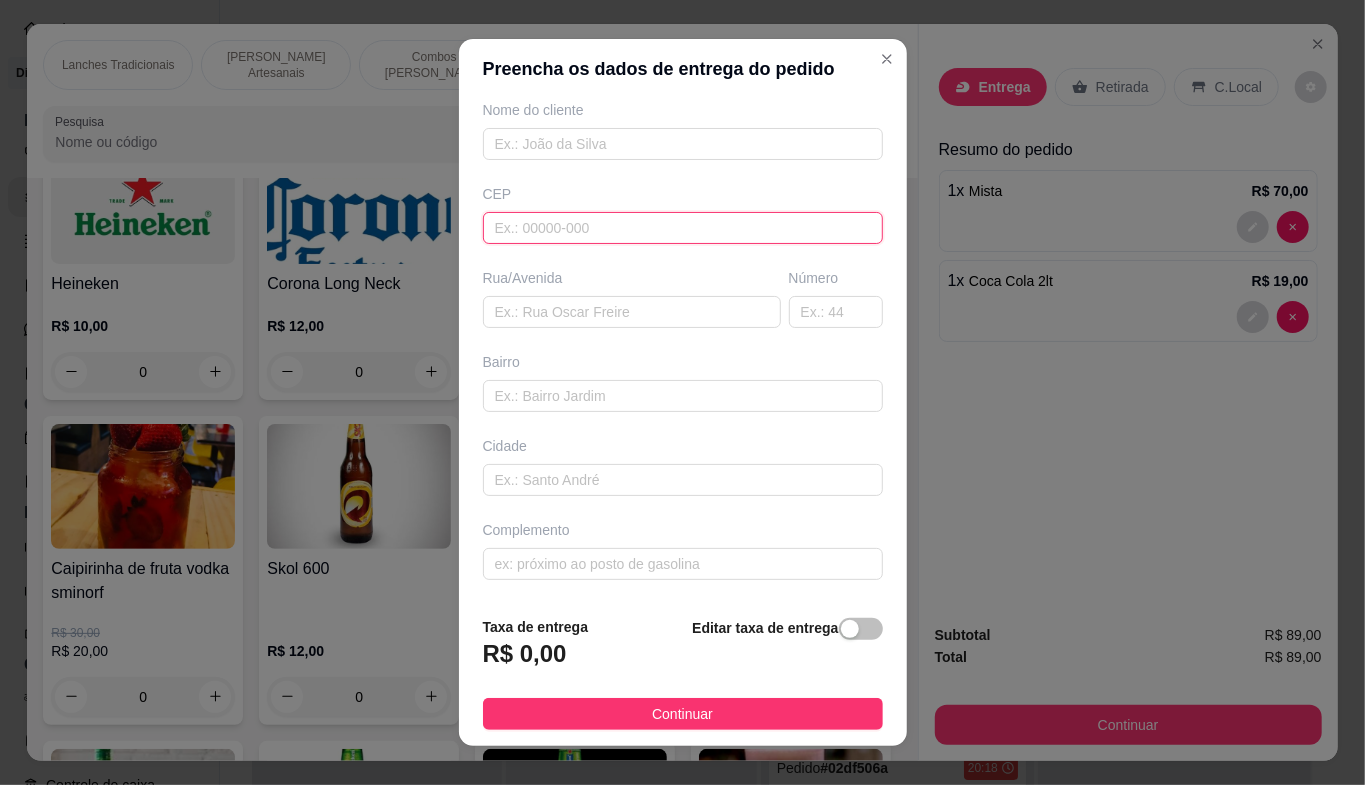 click at bounding box center [683, 228] 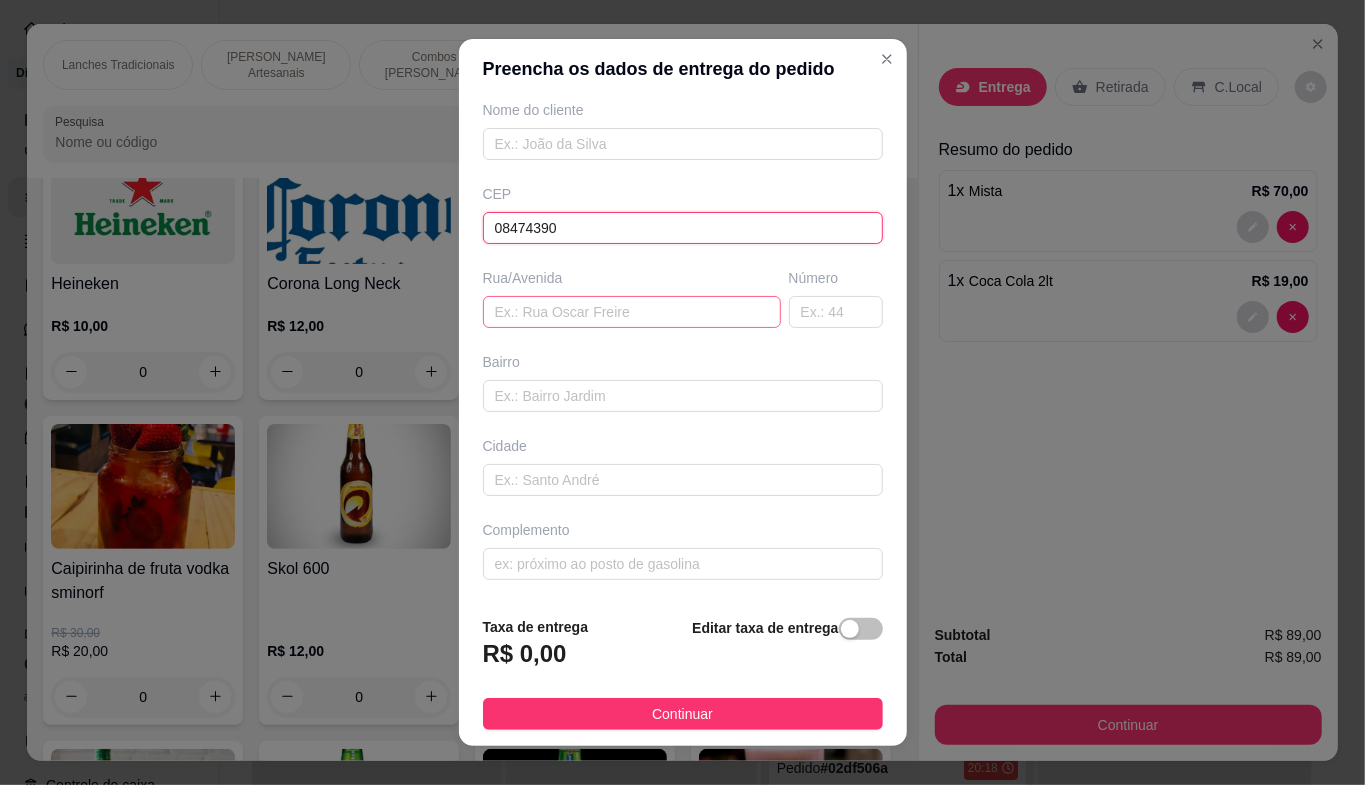 type on "08474390" 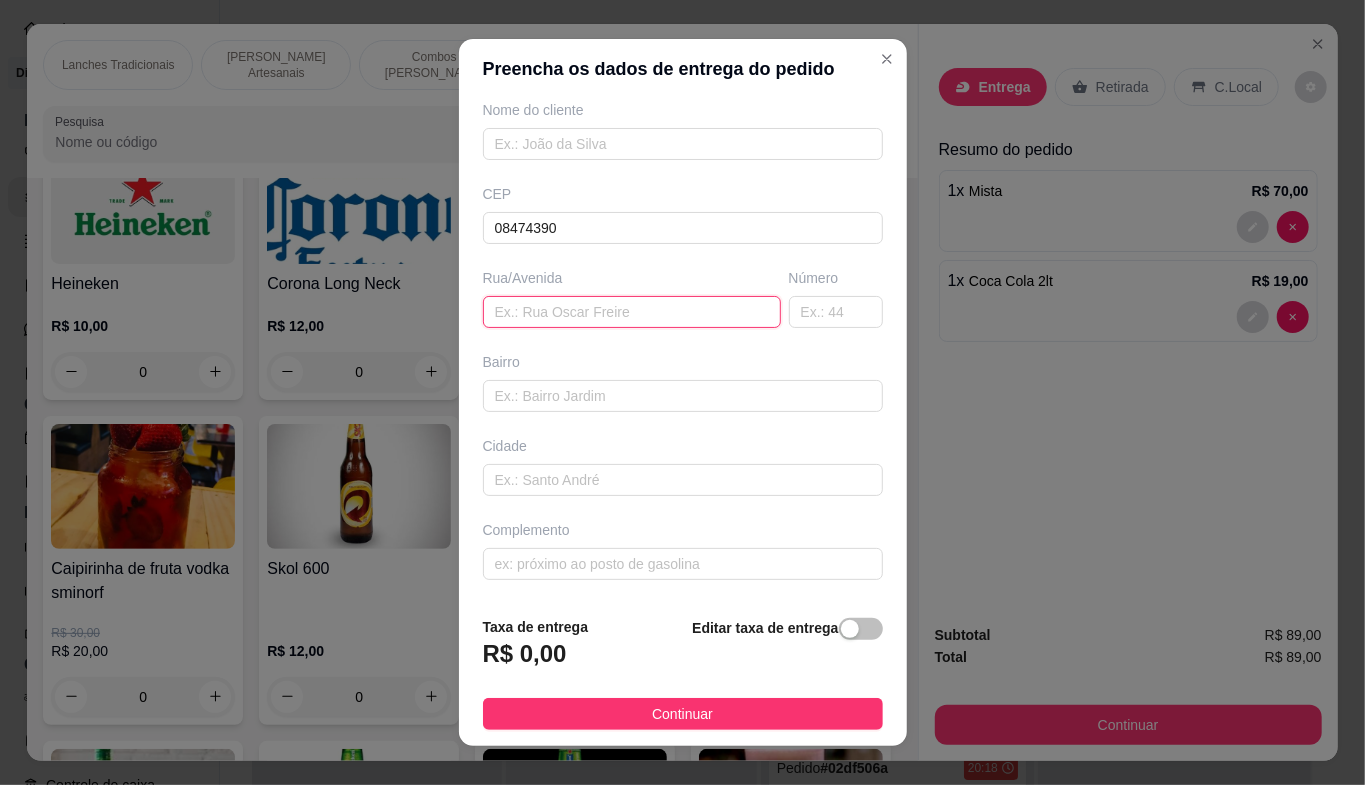 type on "[GEOGRAPHIC_DATA][PERSON_NAME]" 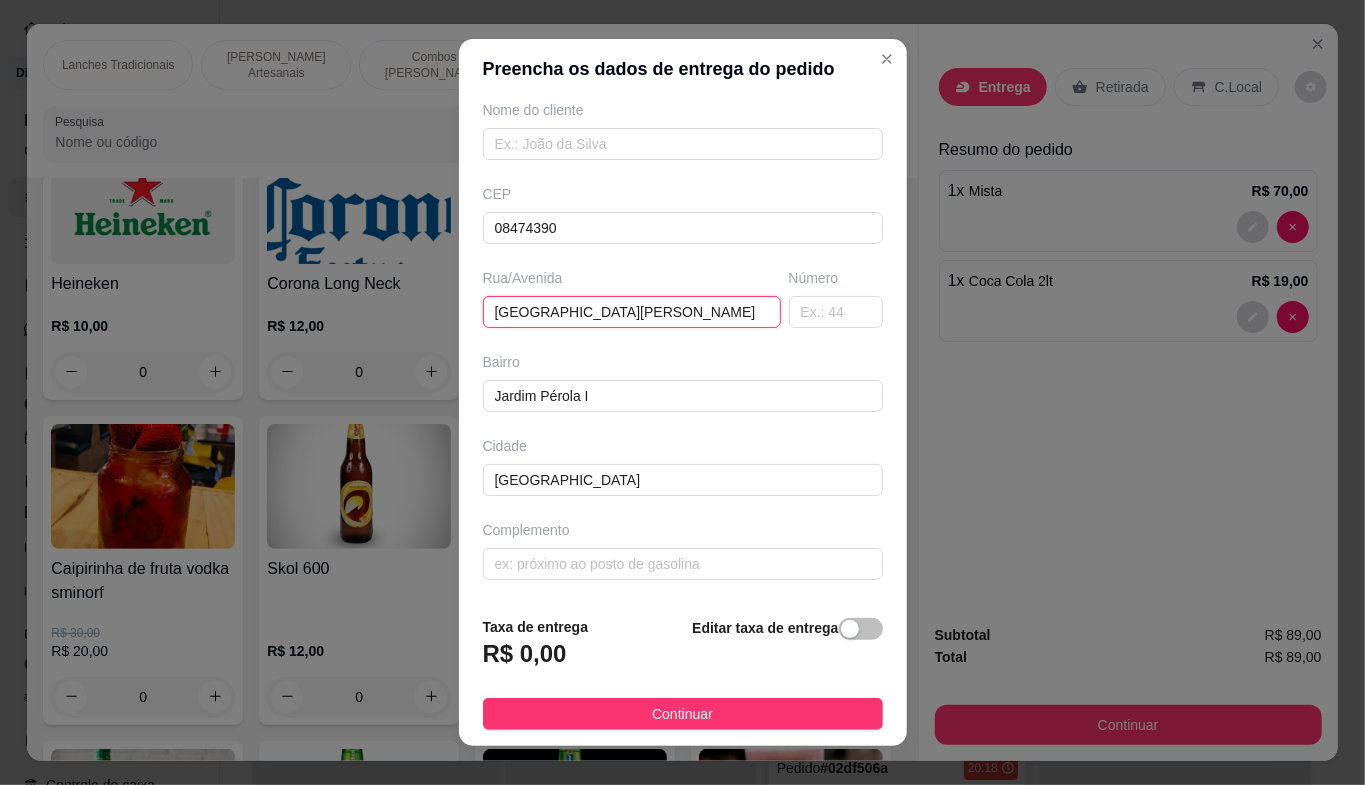 click on "[GEOGRAPHIC_DATA][PERSON_NAME]" at bounding box center (632, 312) 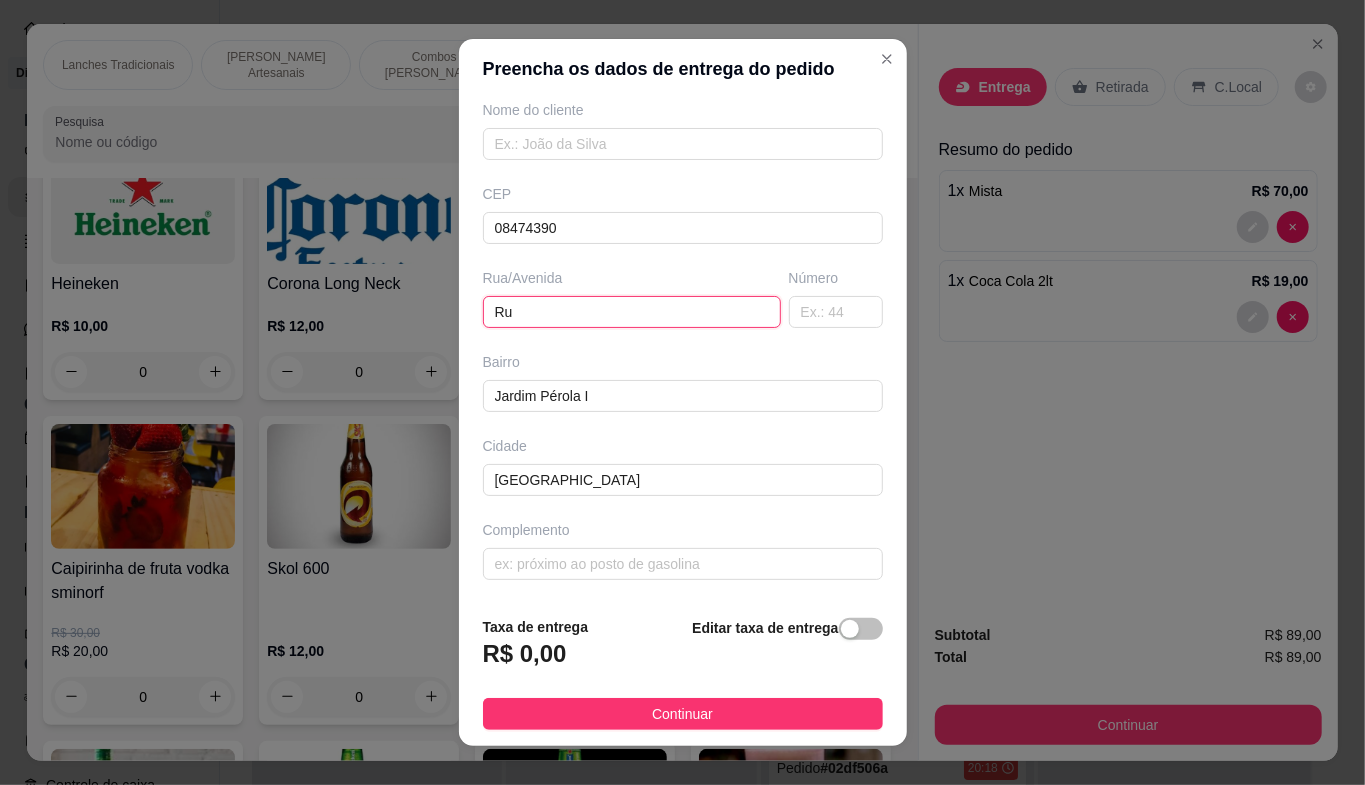 type on "R" 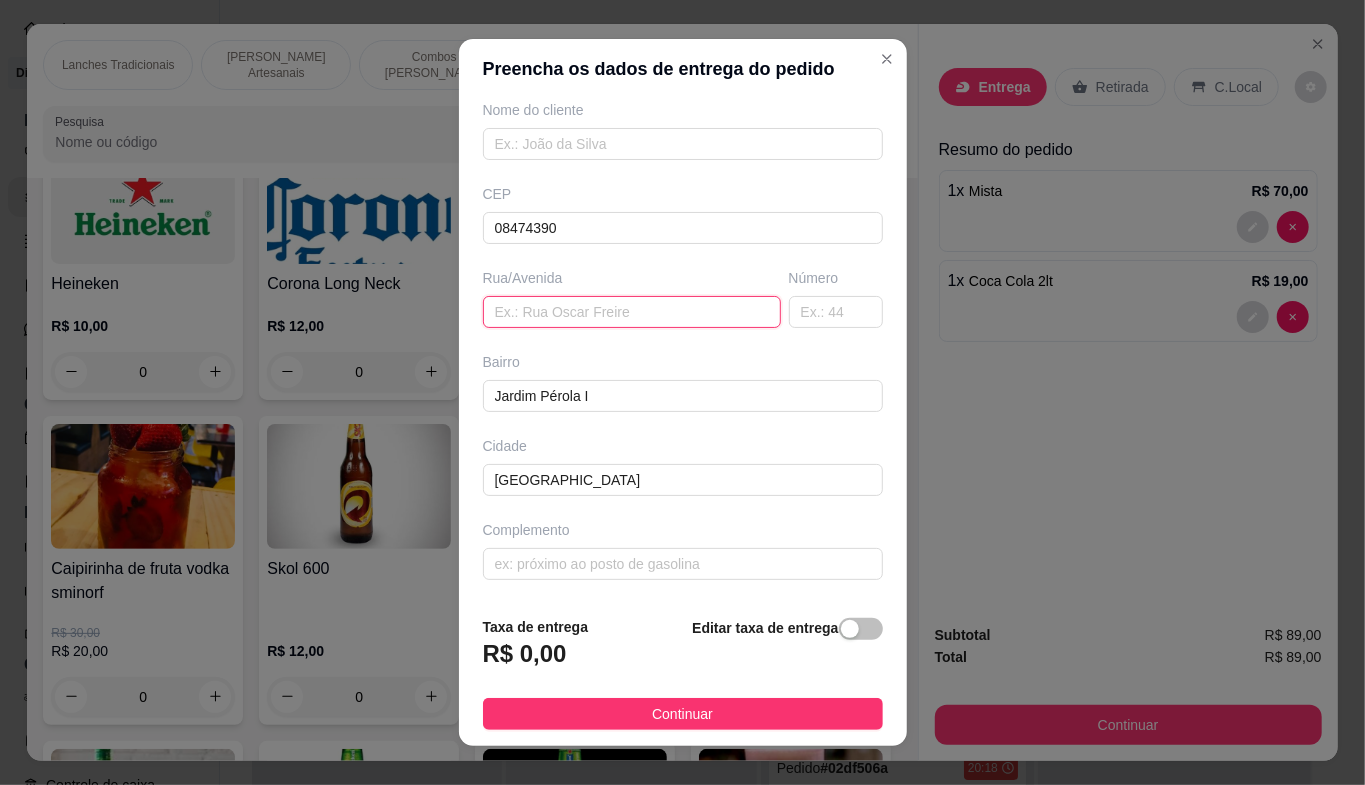 type 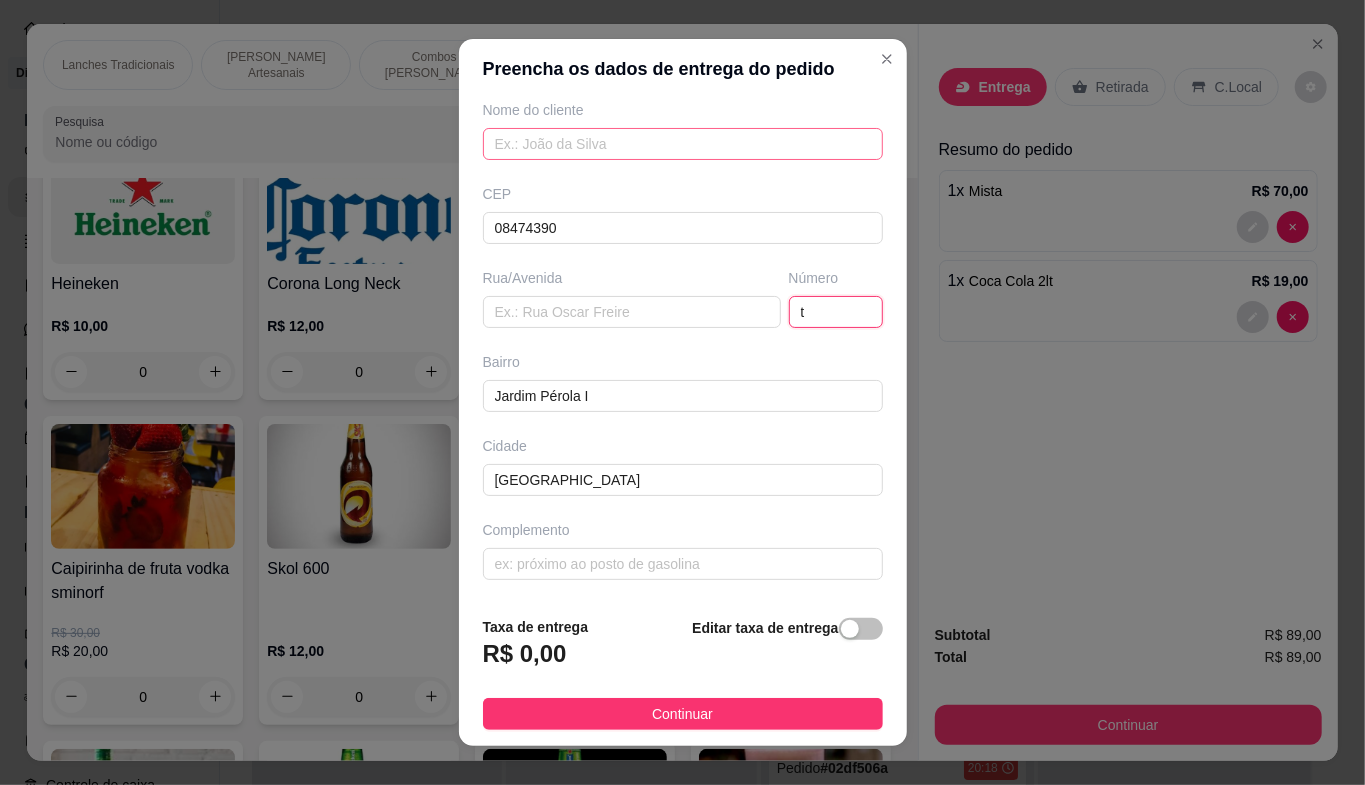 type on "t" 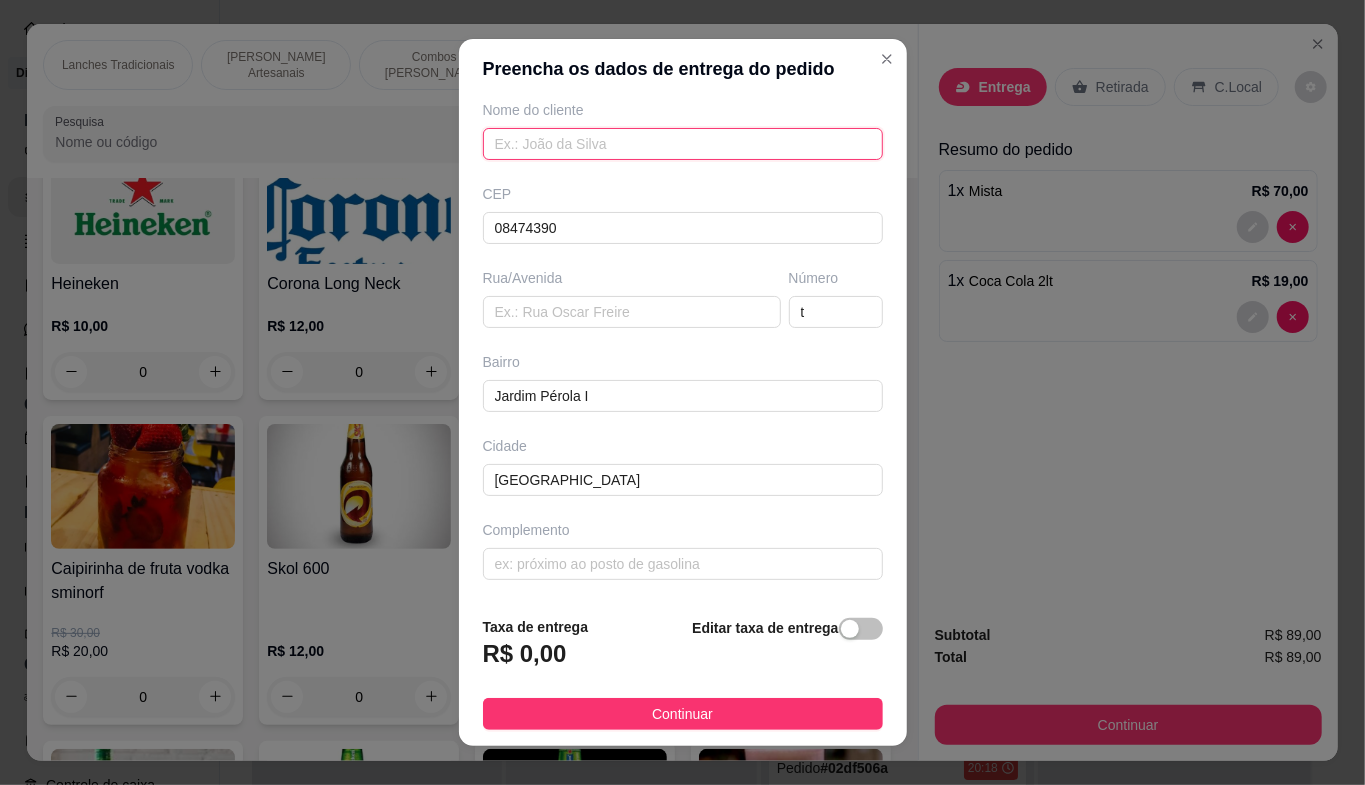 drag, startPoint x: 526, startPoint y: 140, endPoint x: 513, endPoint y: 225, distance: 85.98837 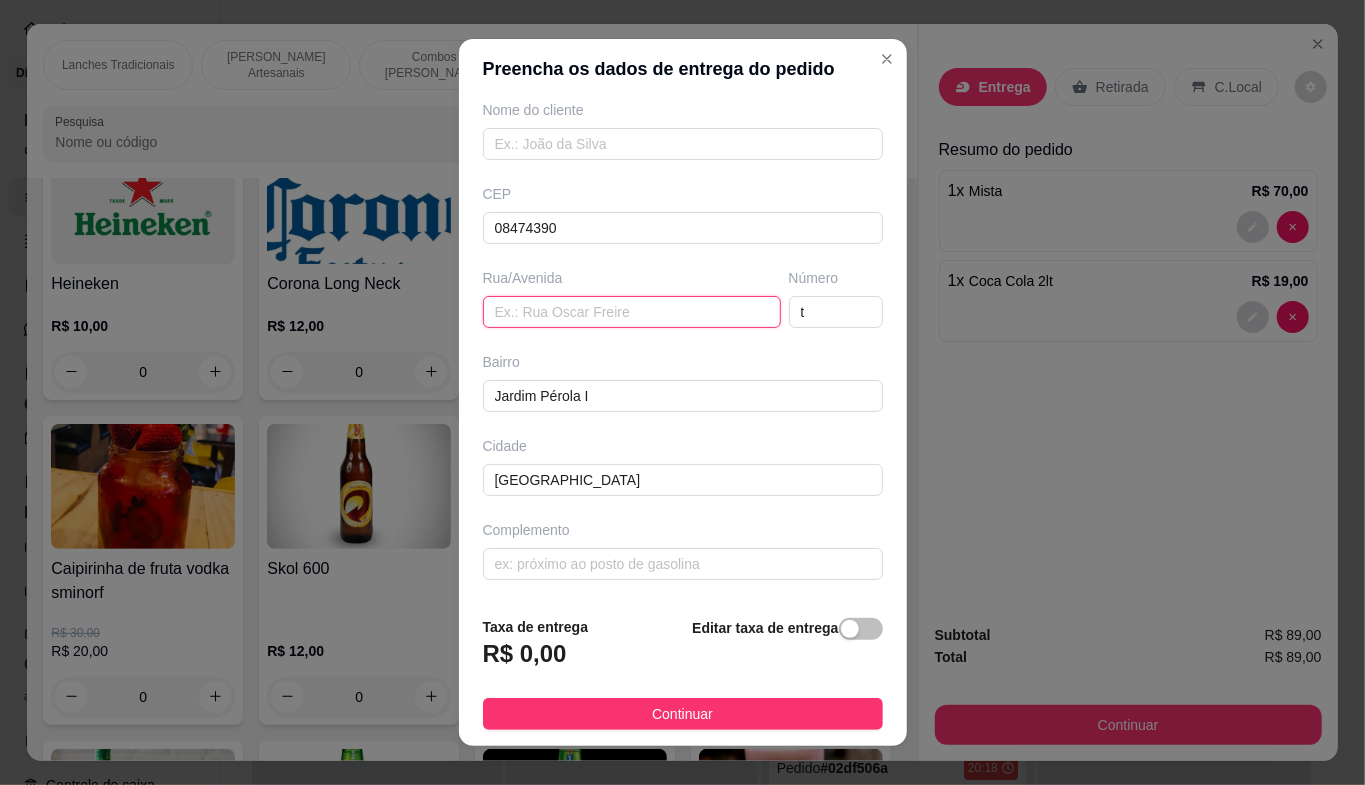 drag, startPoint x: 552, startPoint y: 317, endPoint x: 578, endPoint y: 308, distance: 27.513634 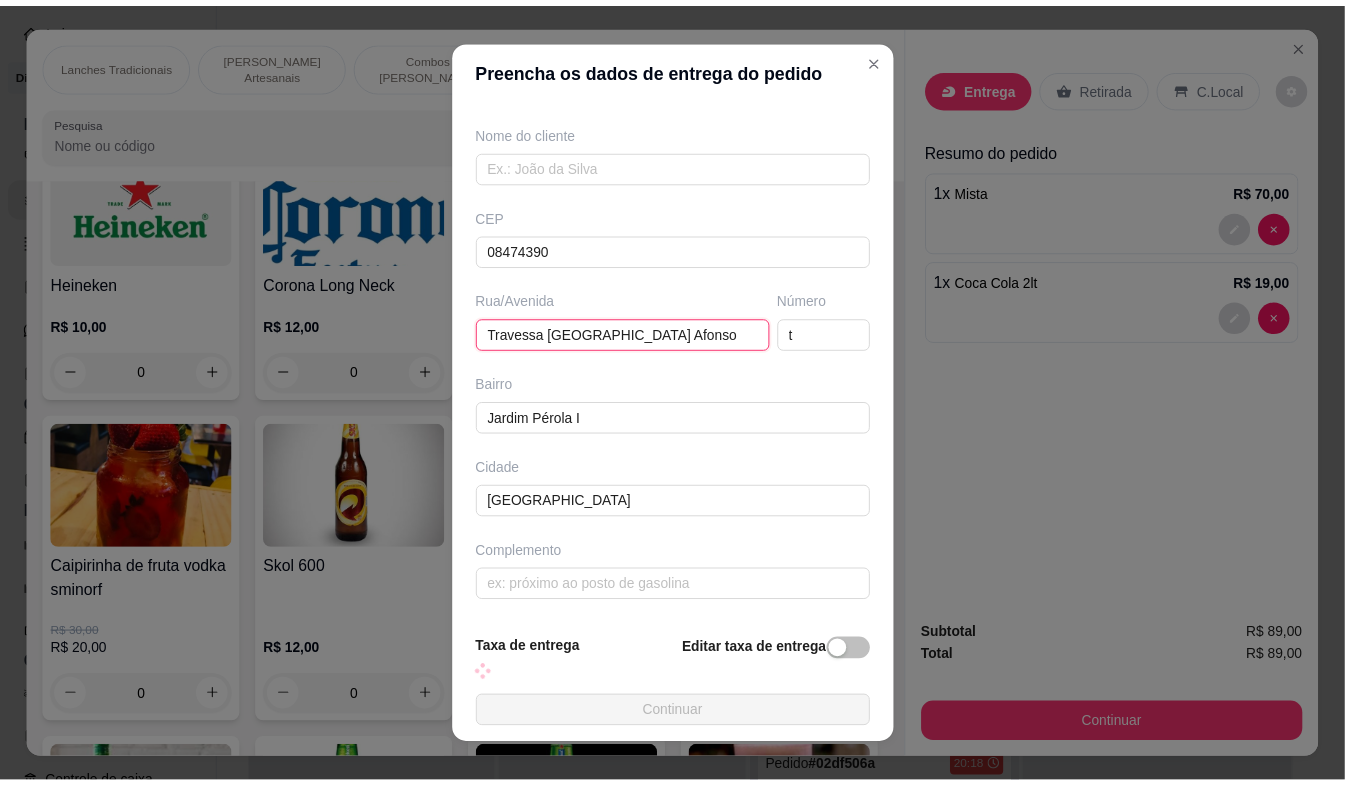 scroll, scrollTop: 178, scrollLeft: 0, axis: vertical 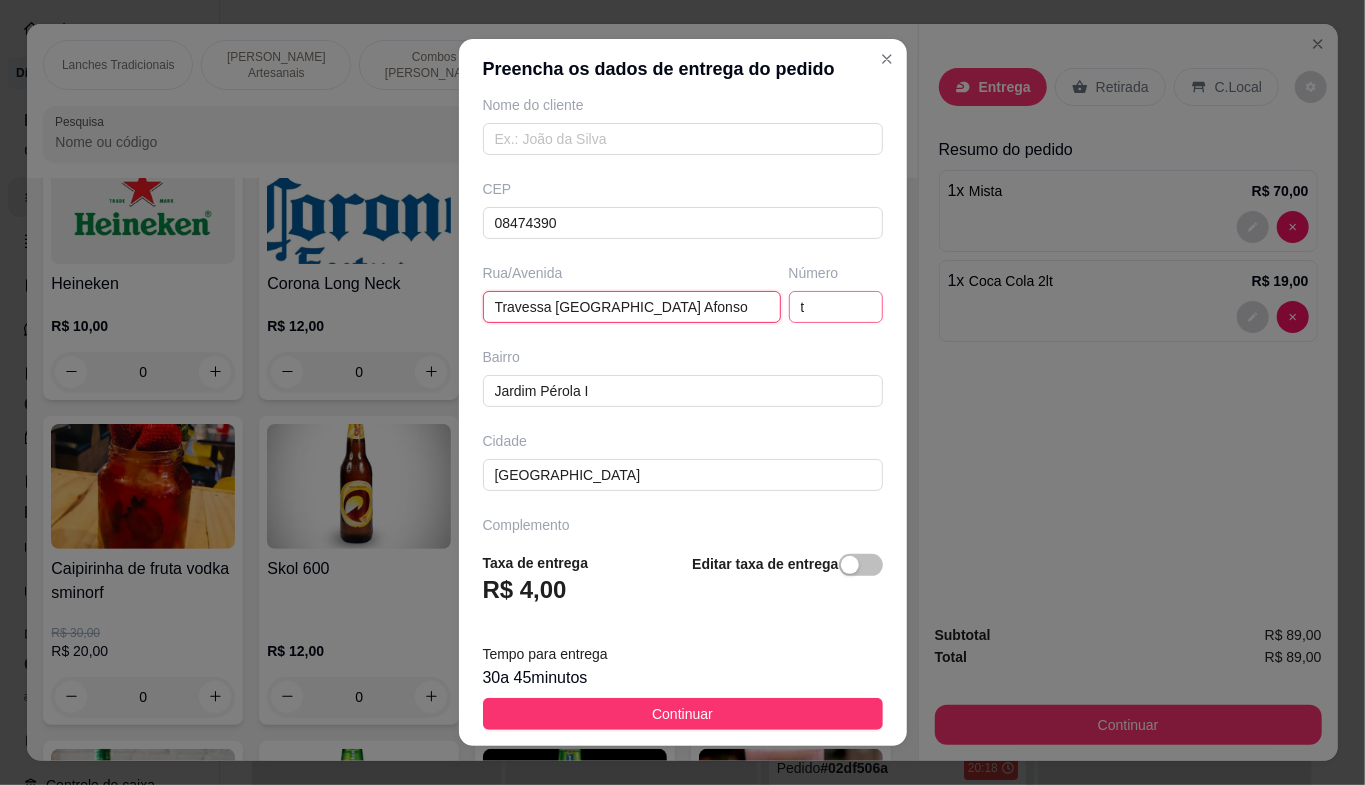 type on "Travessa [GEOGRAPHIC_DATA] Afonso" 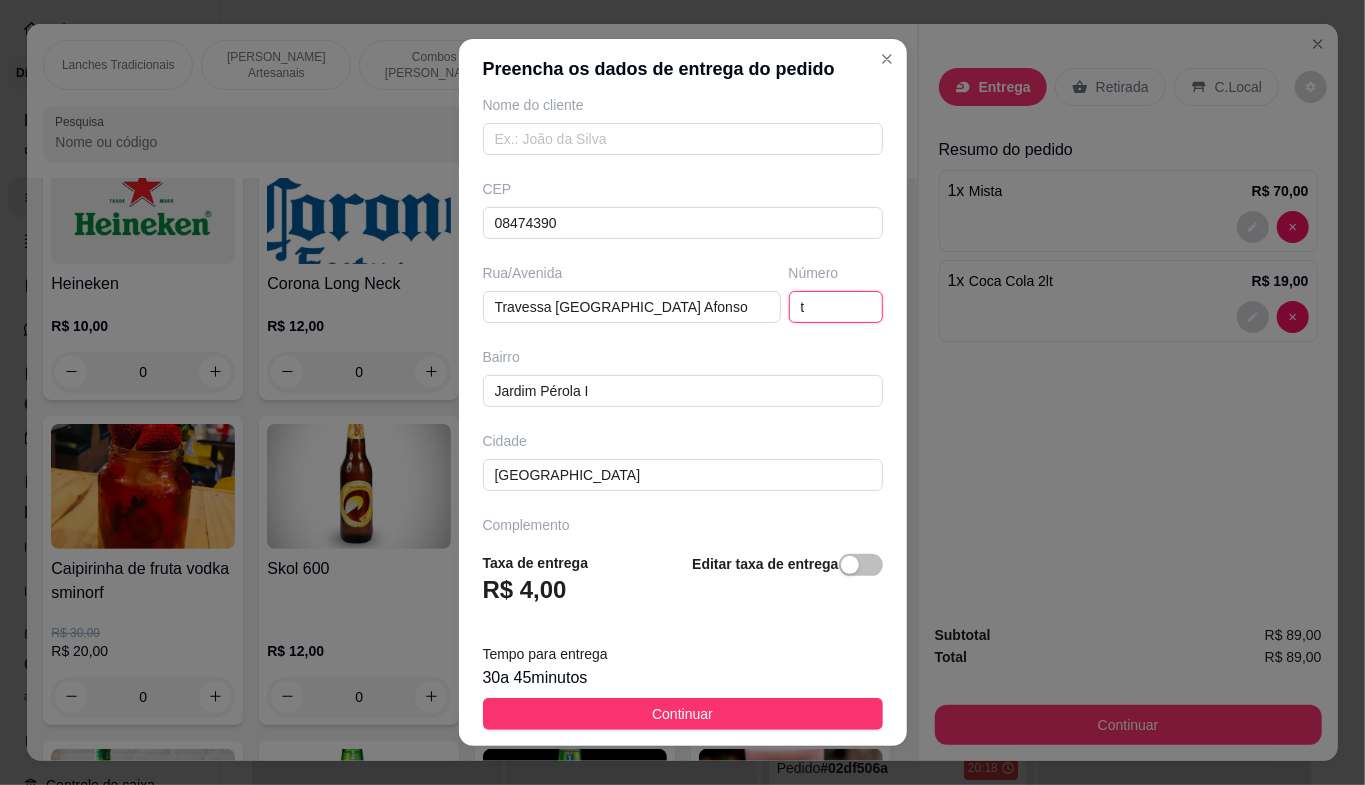 click on "t" at bounding box center [836, 307] 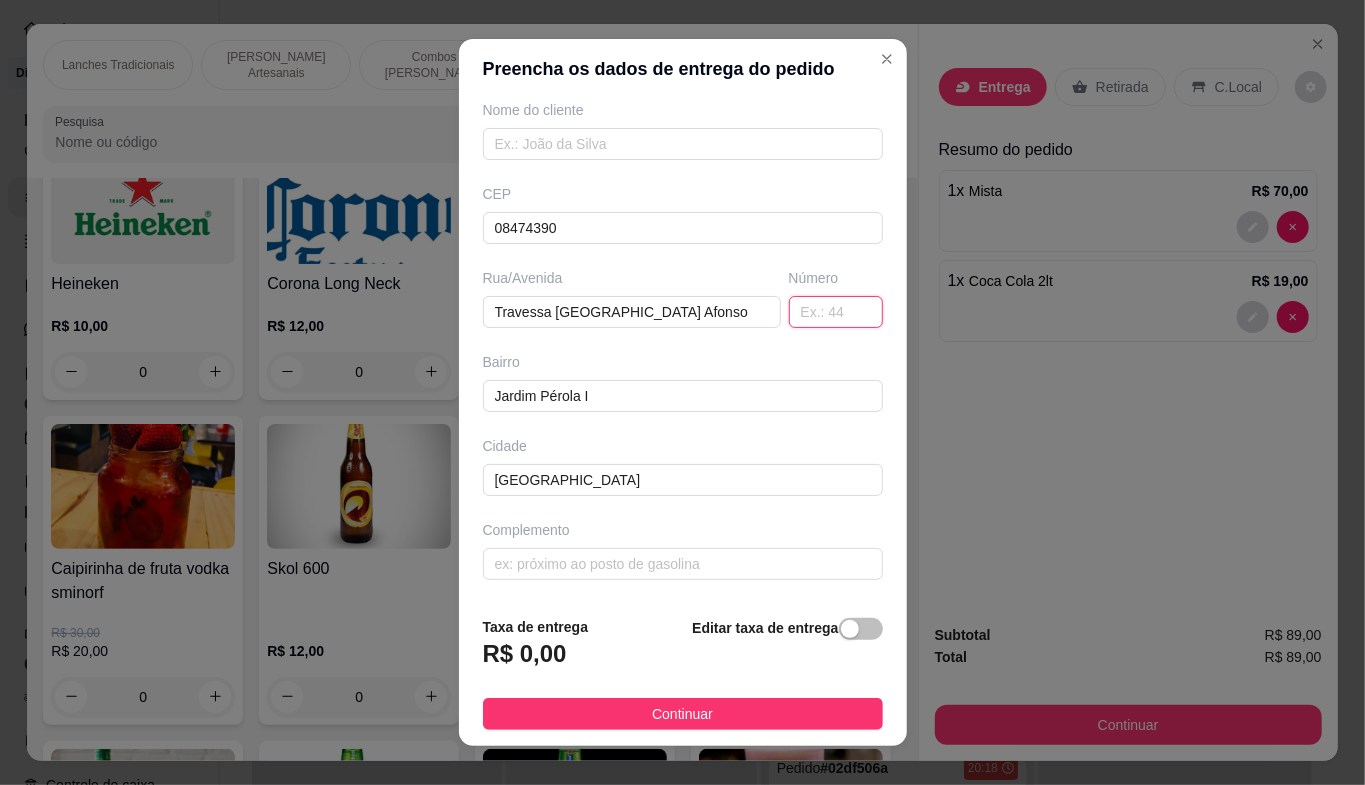 type 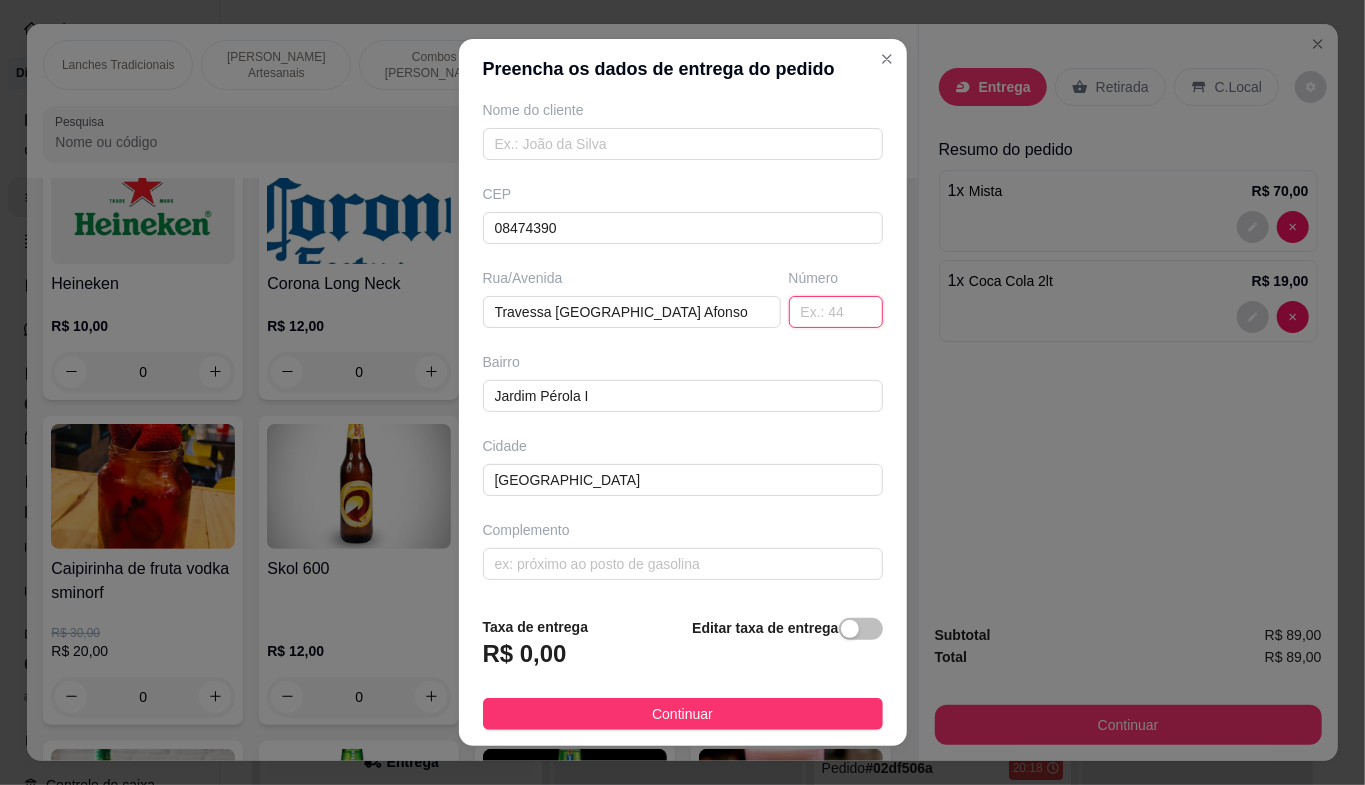 type on "[GEOGRAPHIC_DATA][PERSON_NAME]" 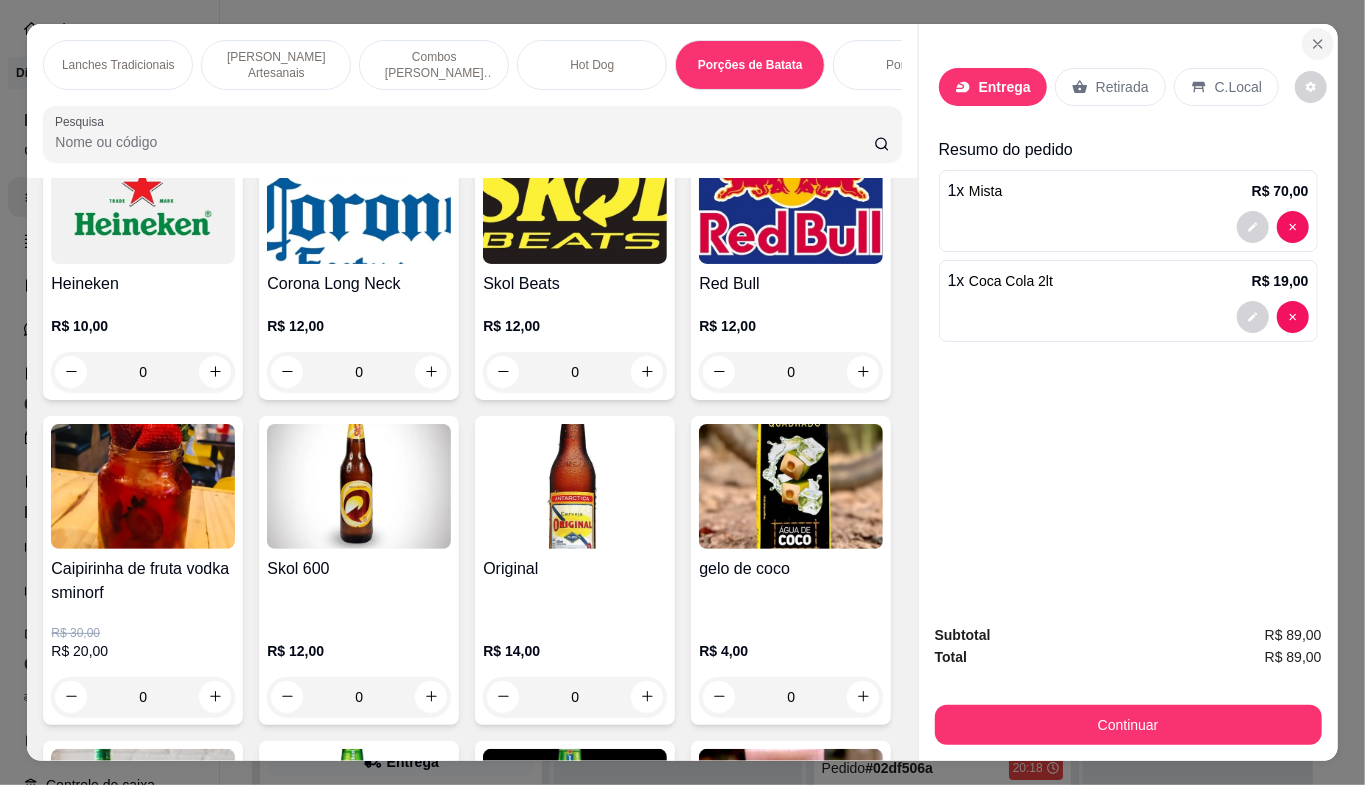 click 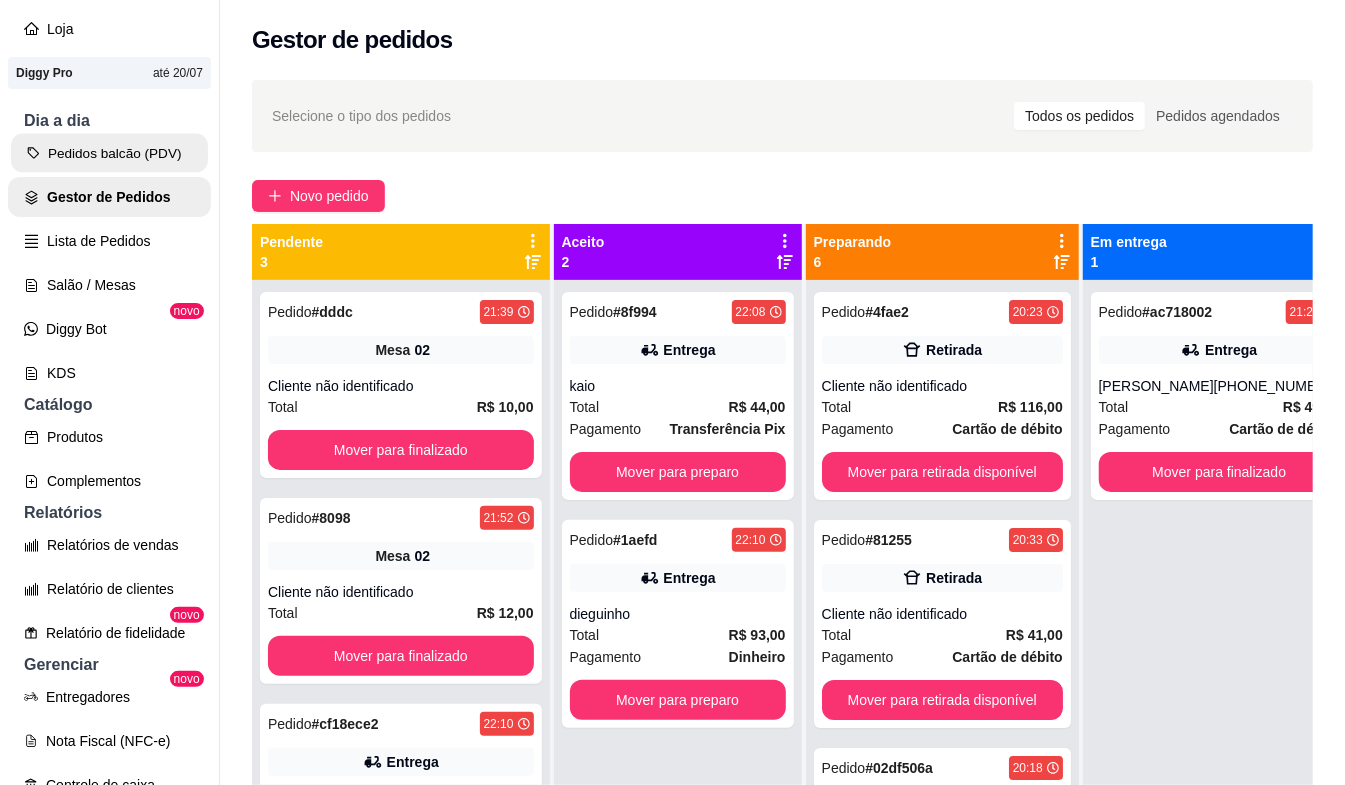 click on "Pedidos balcão (PDV)" at bounding box center (109, 153) 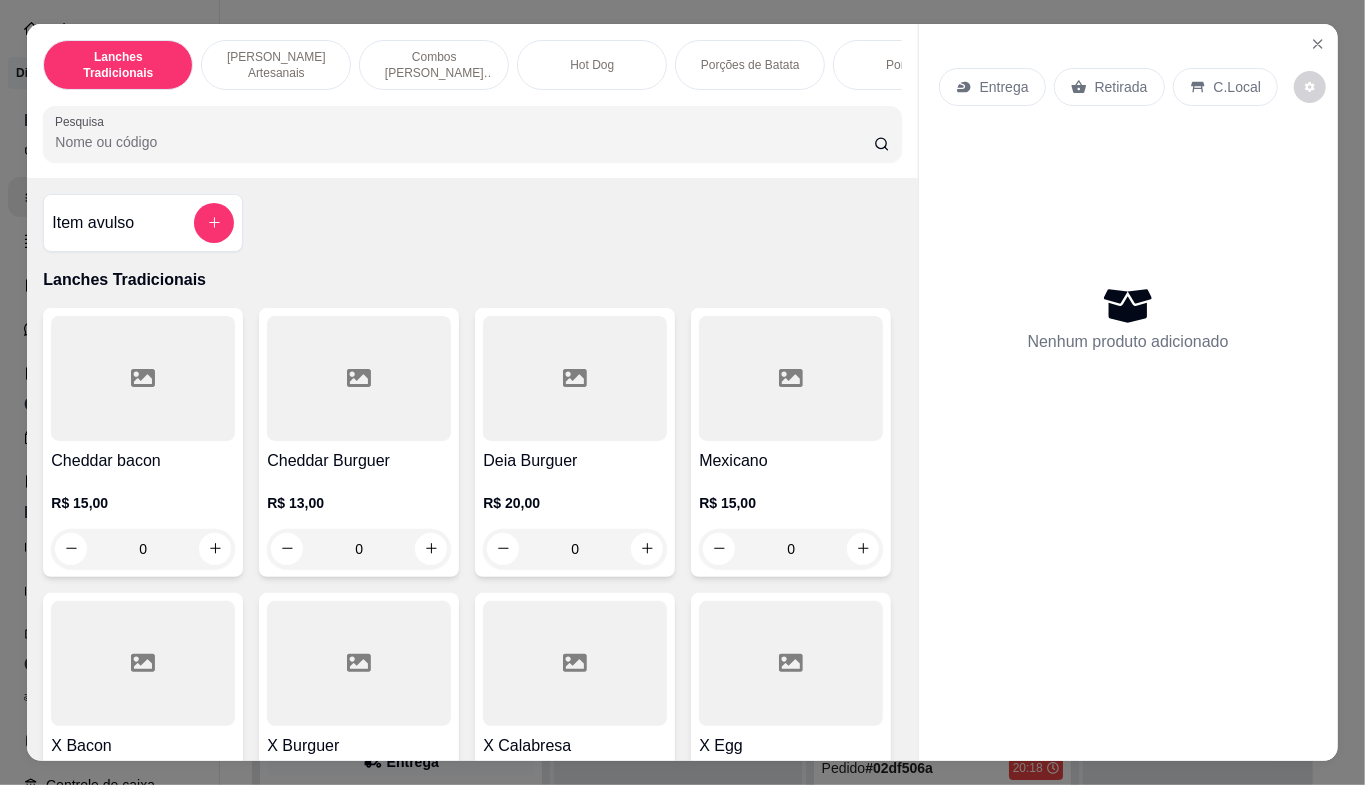 click on "Entrega Retirada C.Local Nenhum produto adicionado" at bounding box center [1128, 377] 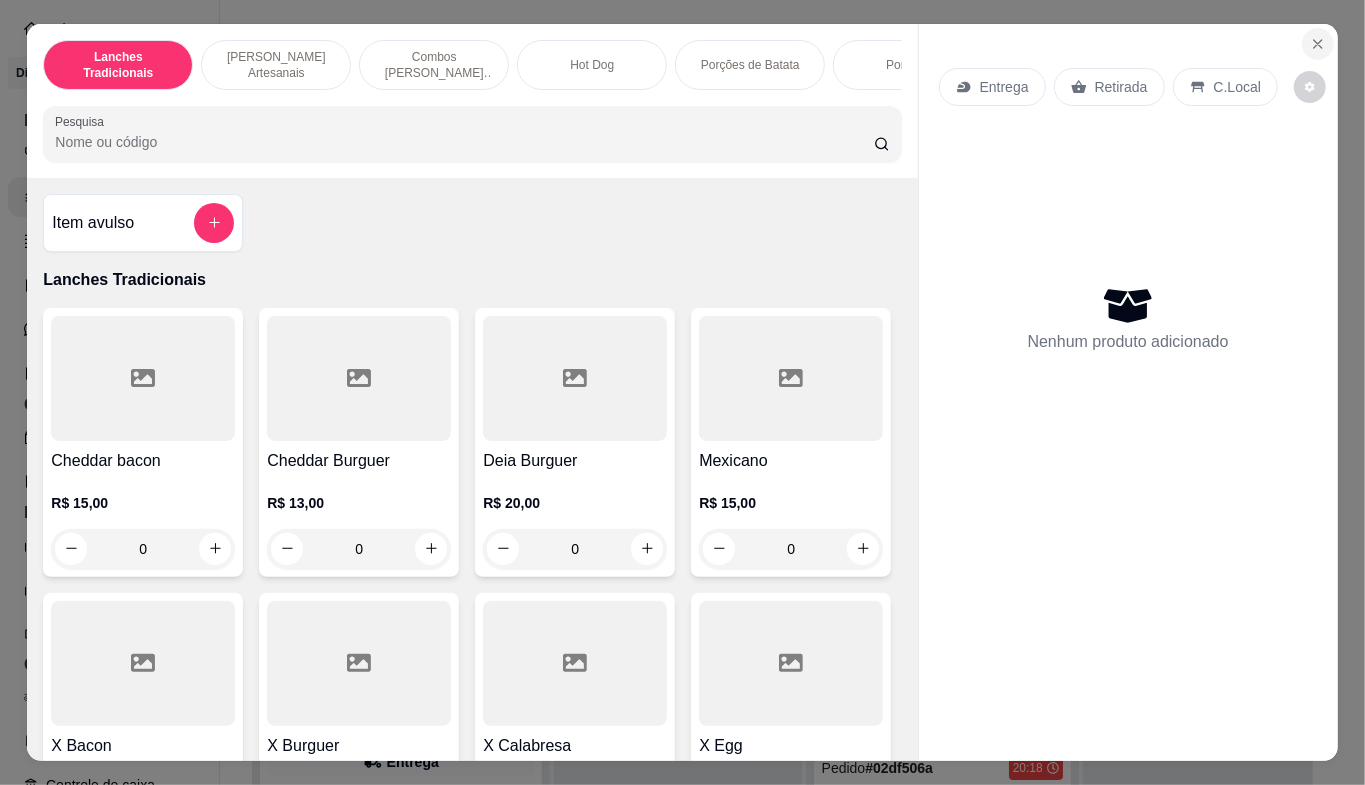 click at bounding box center (1318, 44) 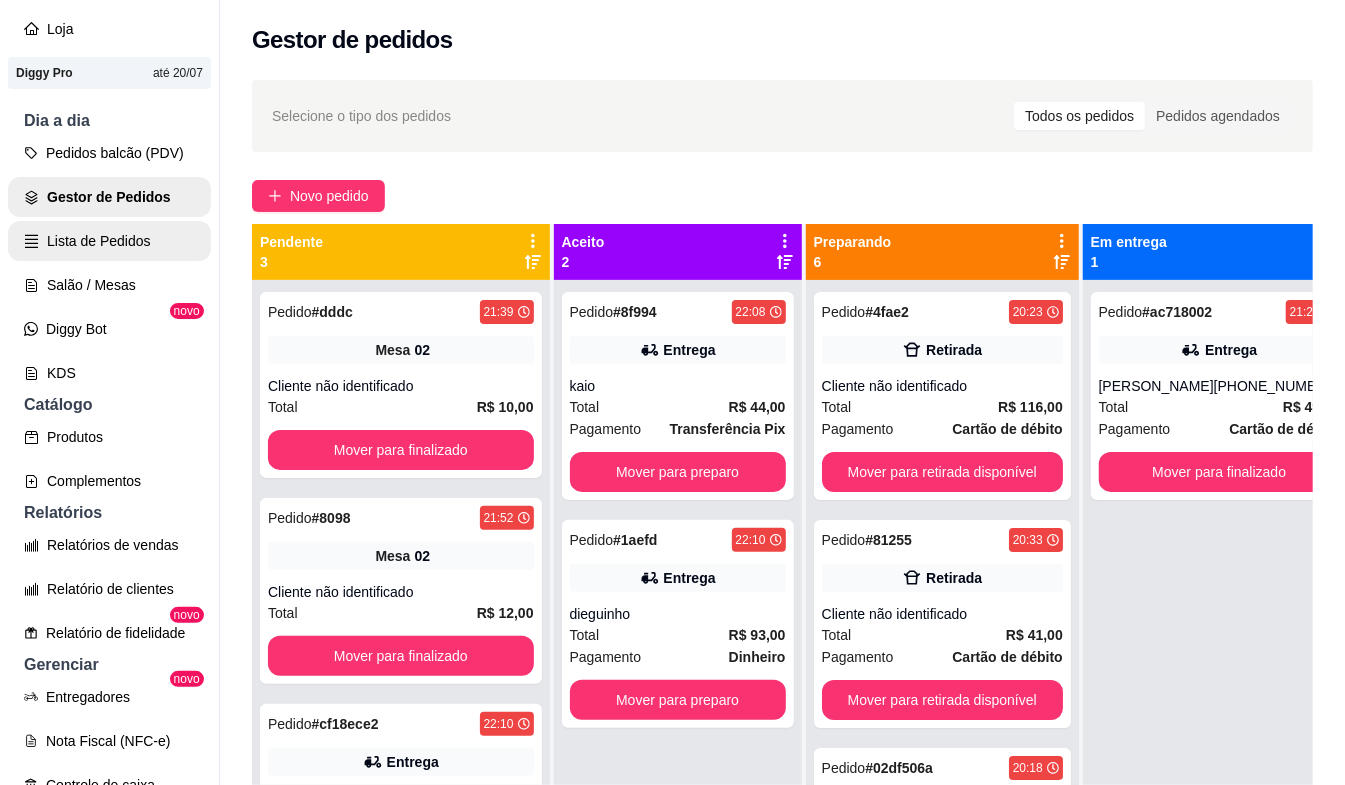 click on "Lista de Pedidos" at bounding box center (109, 241) 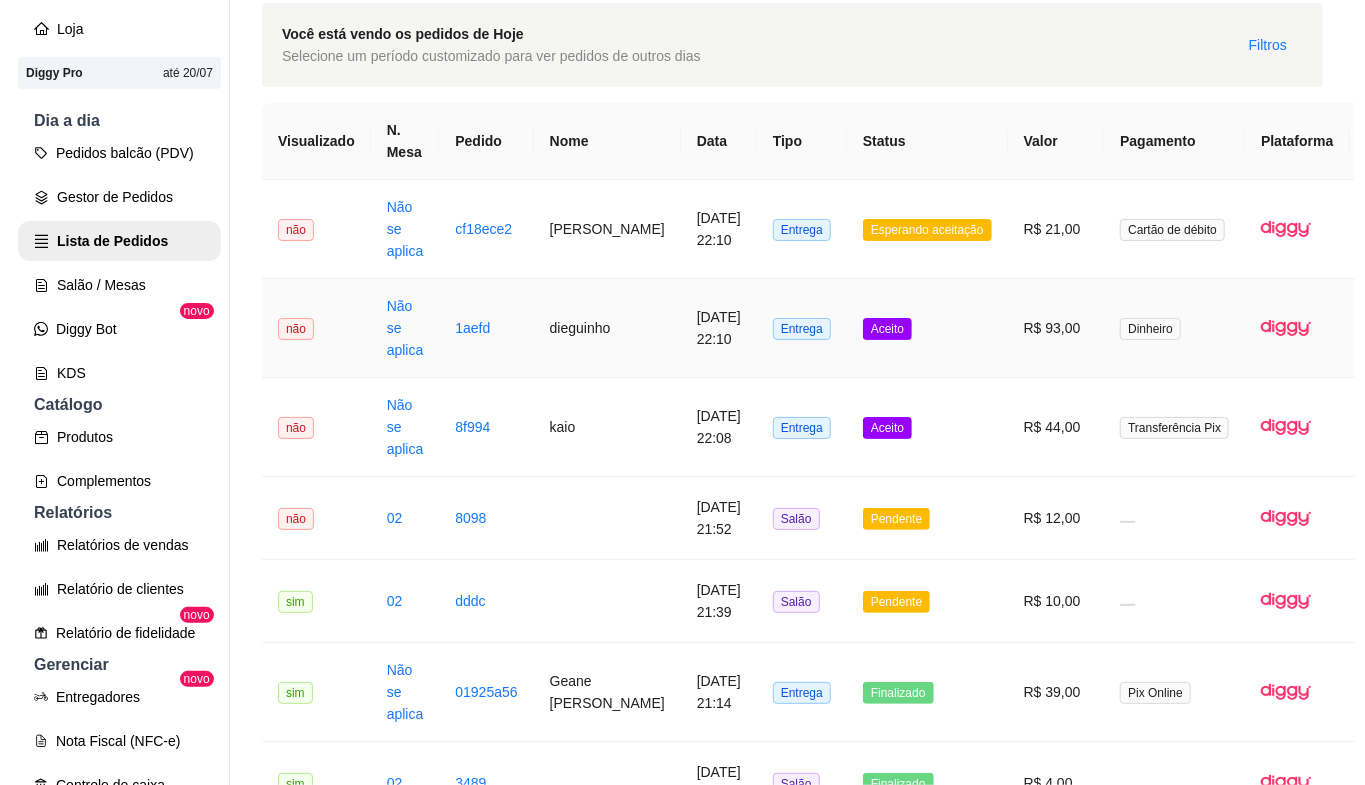 scroll, scrollTop: 133, scrollLeft: 0, axis: vertical 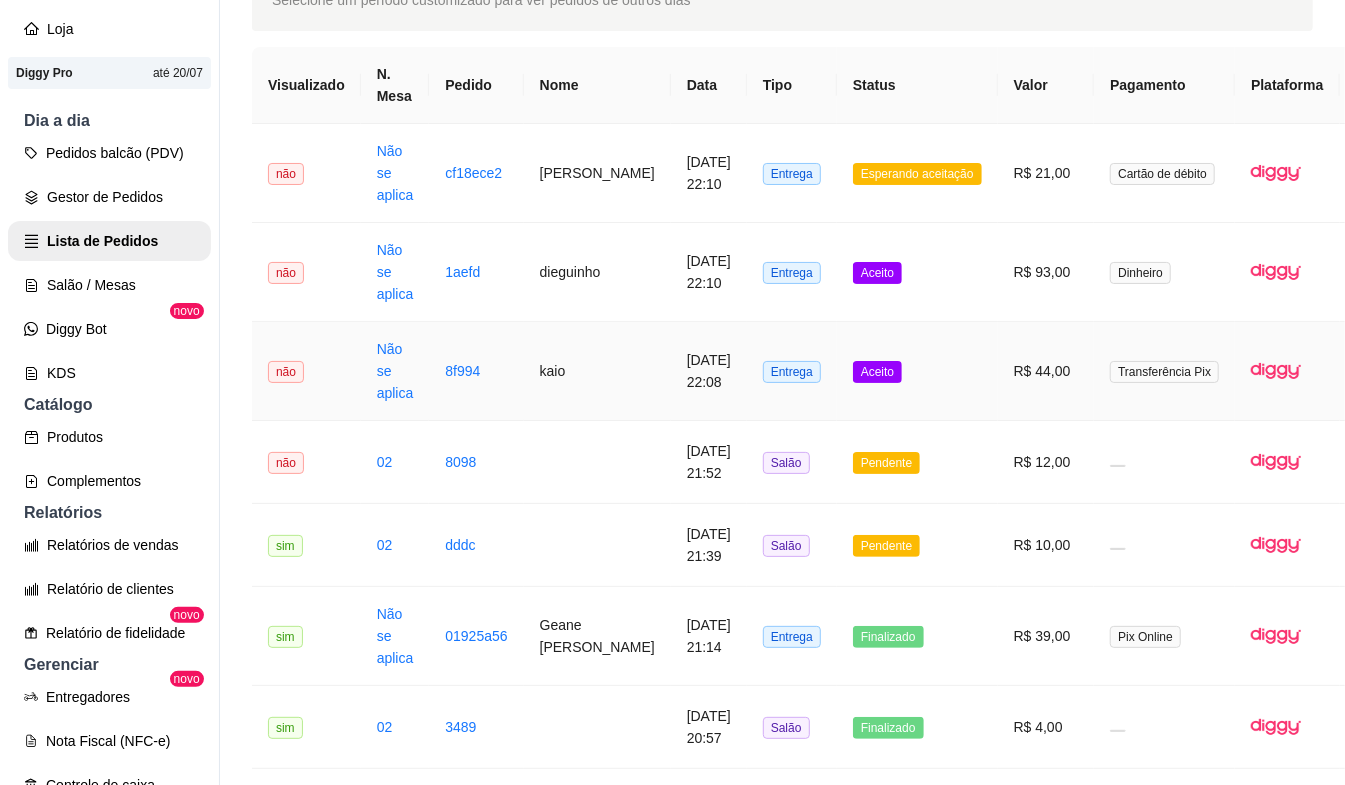 click on "Entrega" at bounding box center (792, 372) 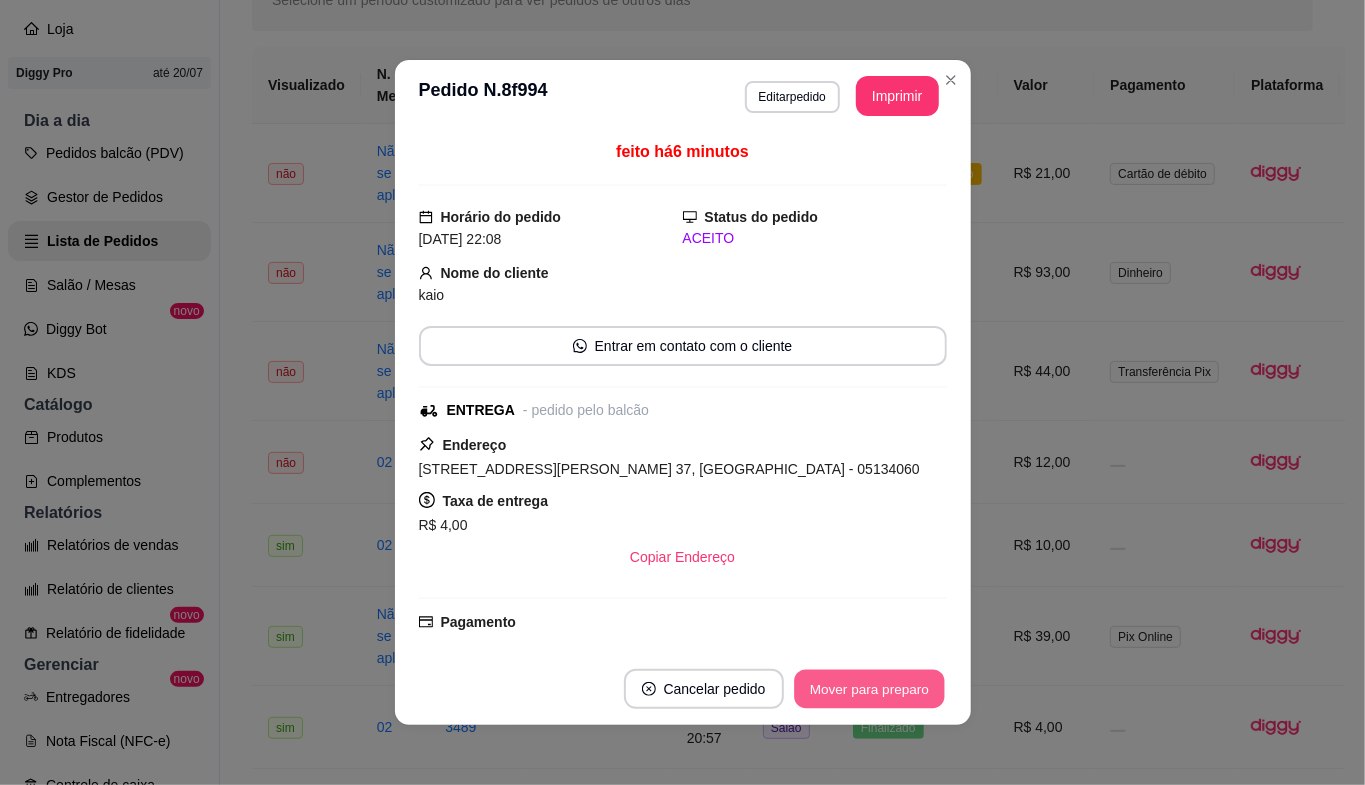 click on "Mover para preparo" at bounding box center (869, 689) 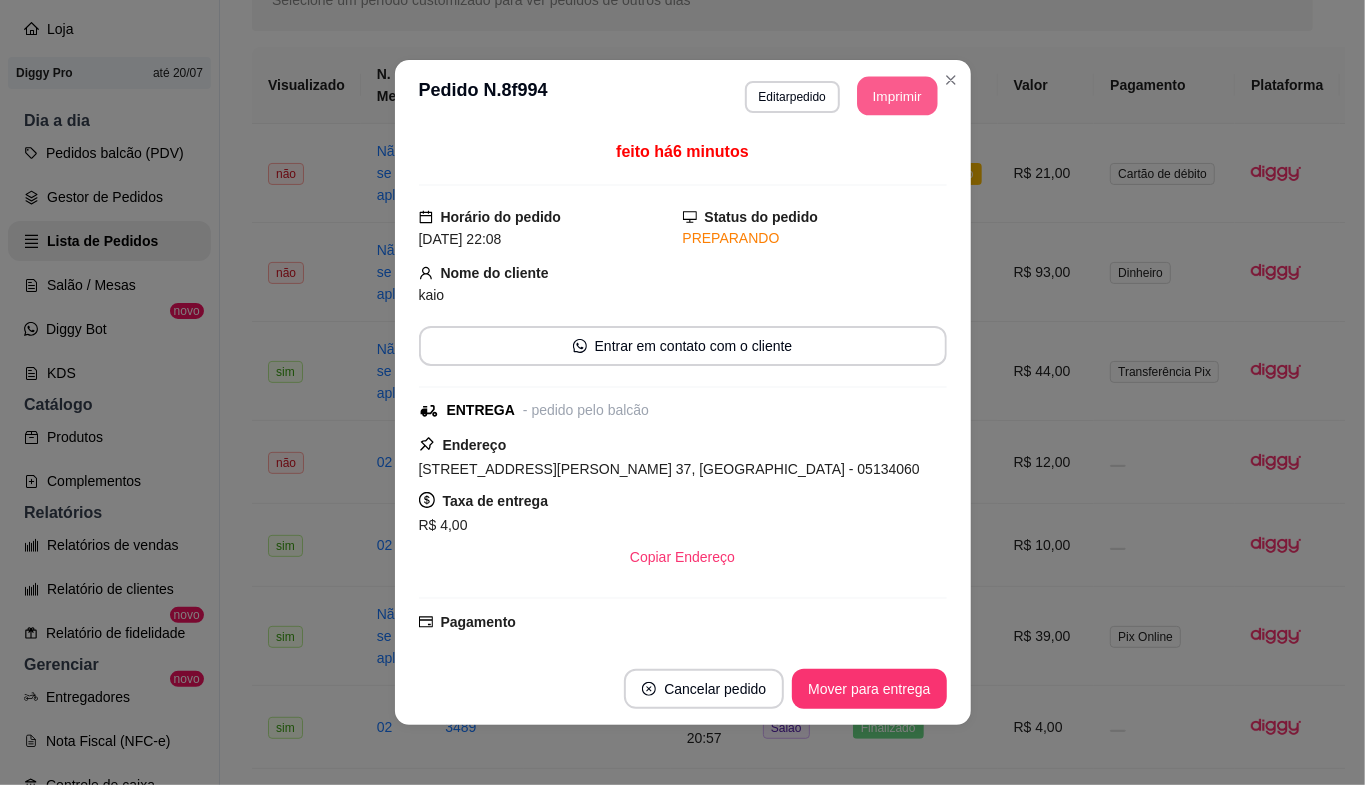 click on "Imprimir" at bounding box center [897, 96] 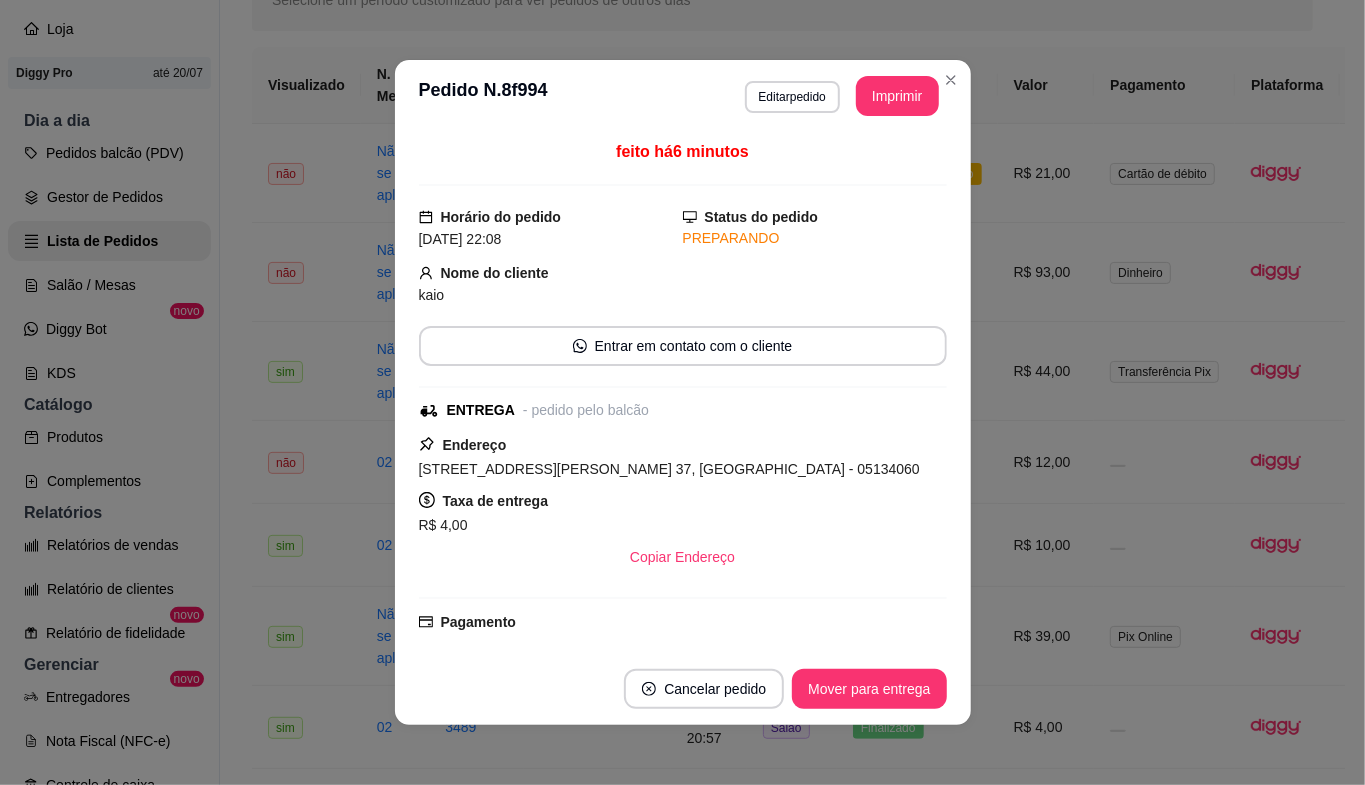 scroll, scrollTop: 0, scrollLeft: 0, axis: both 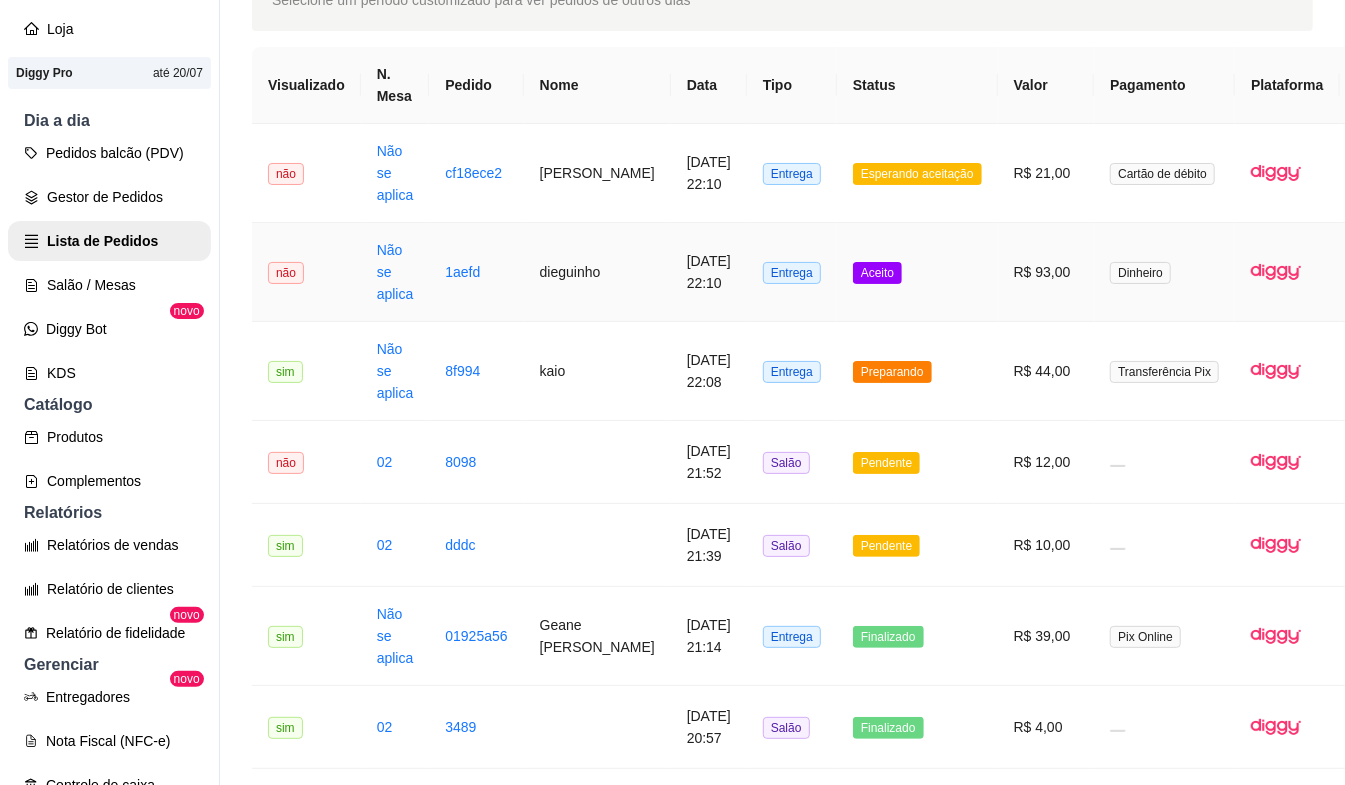 click on "[DATE] 22:10" at bounding box center (709, 272) 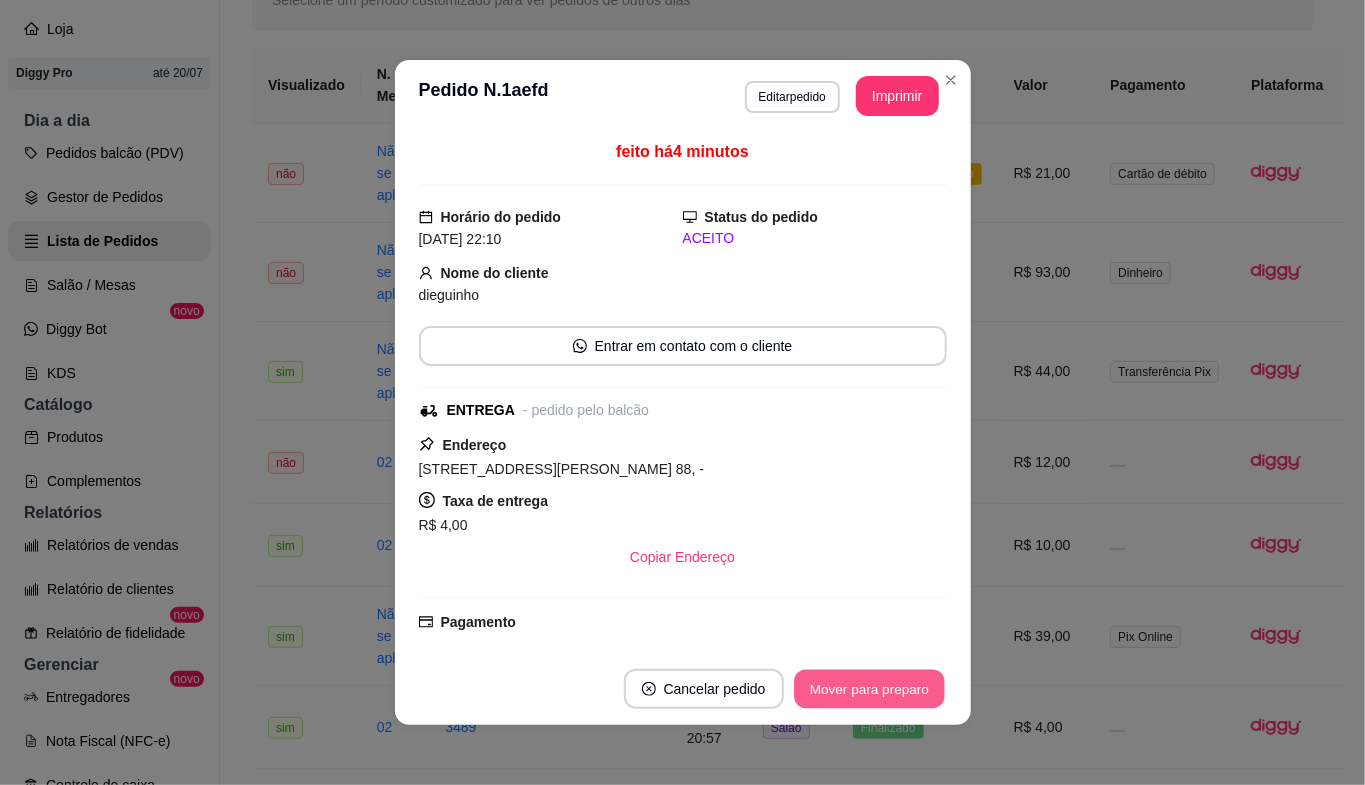click on "Mover para preparo" at bounding box center (869, 689) 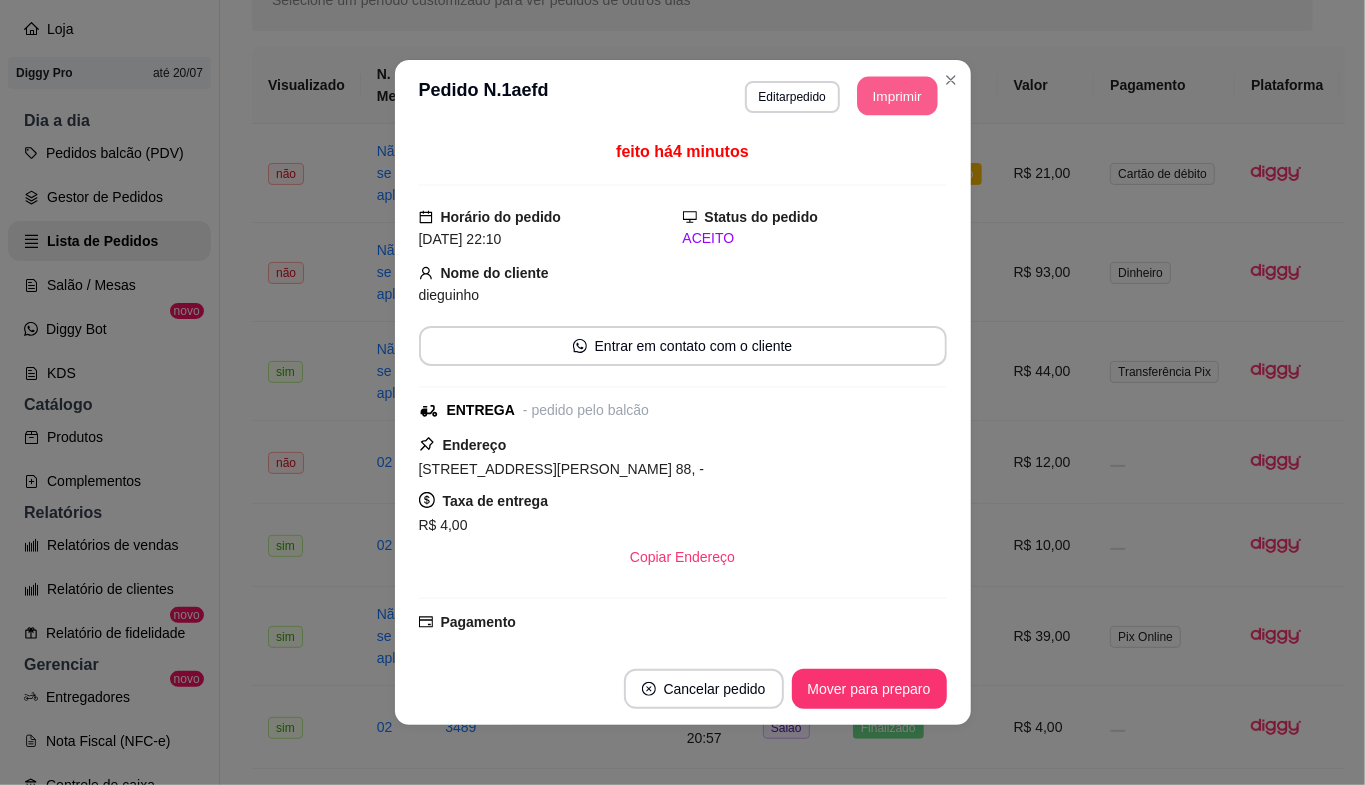 click on "Imprimir" at bounding box center [897, 96] 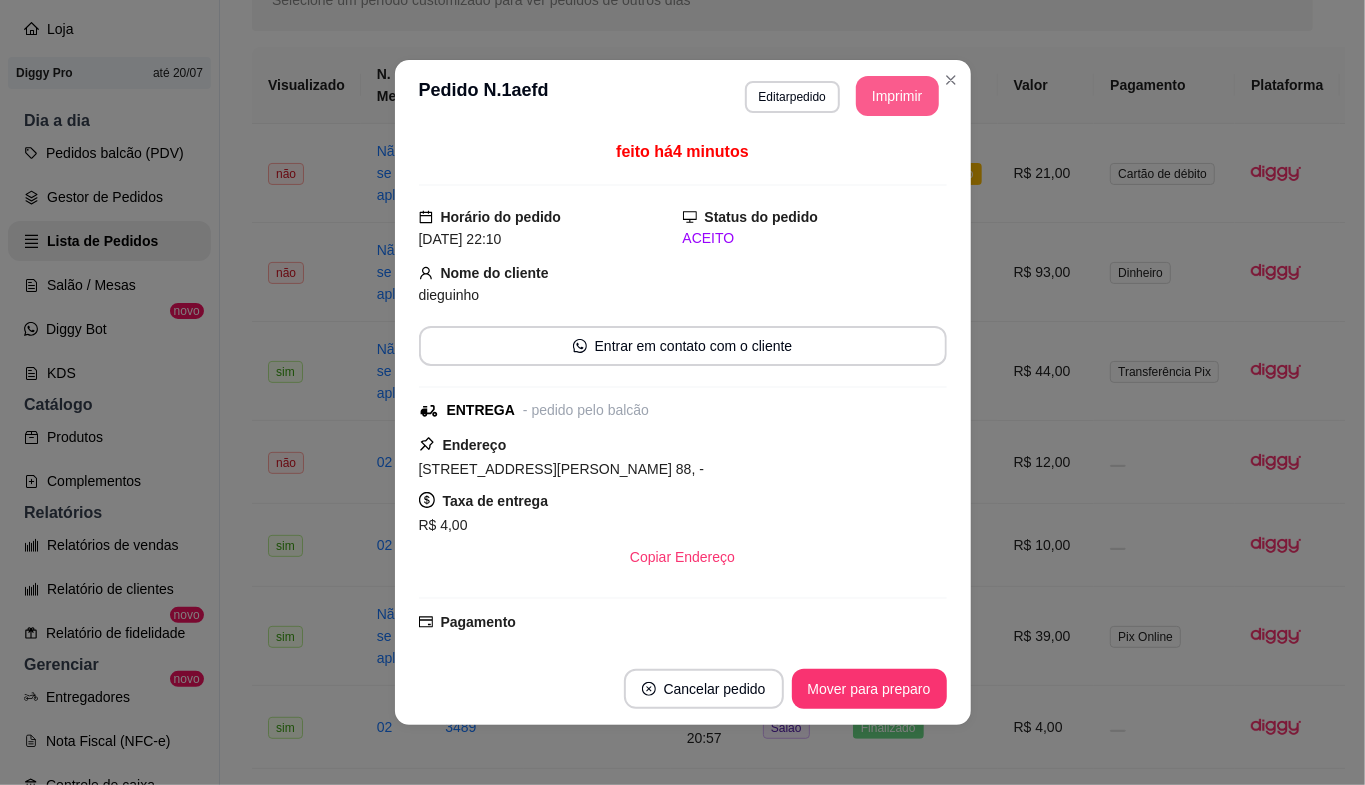 scroll, scrollTop: 0, scrollLeft: 0, axis: both 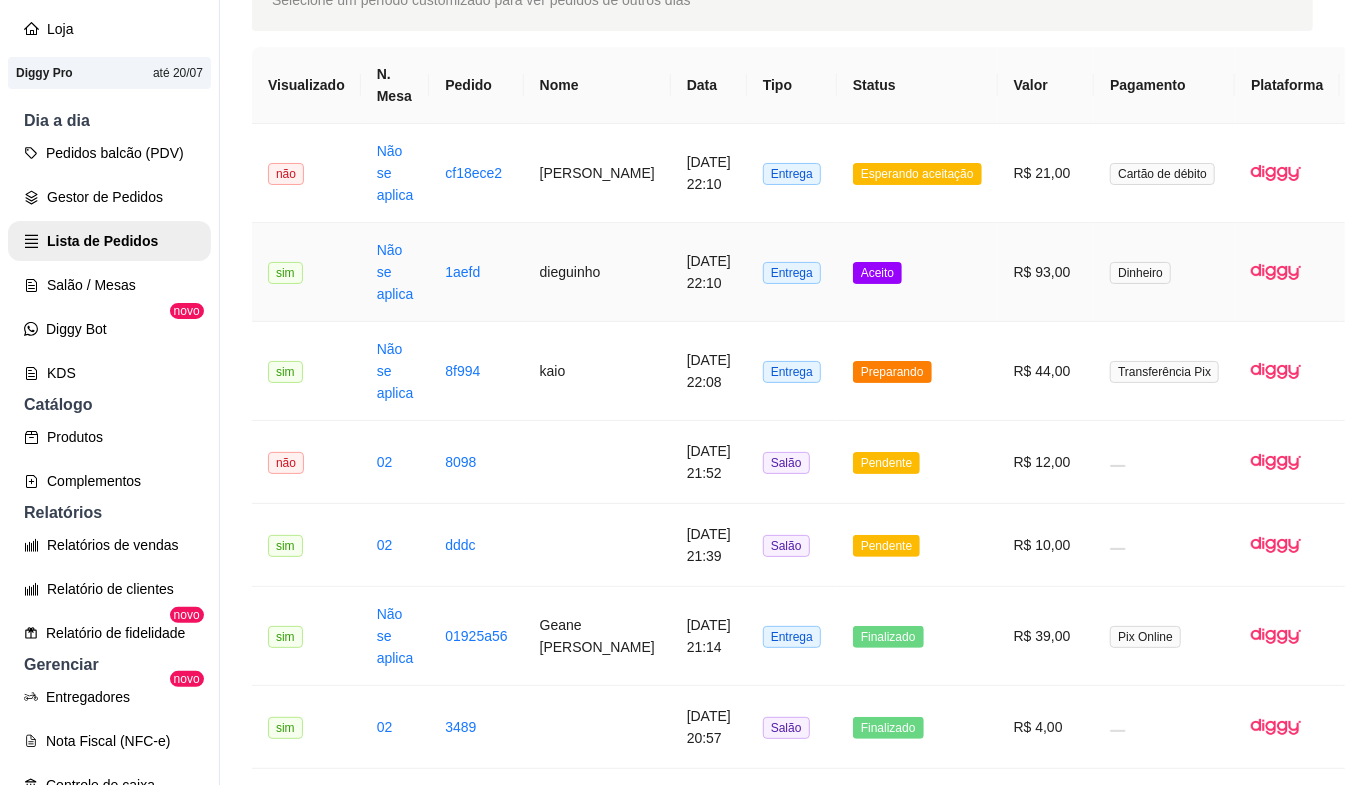 click on "[DATE] 22:10" at bounding box center [709, 272] 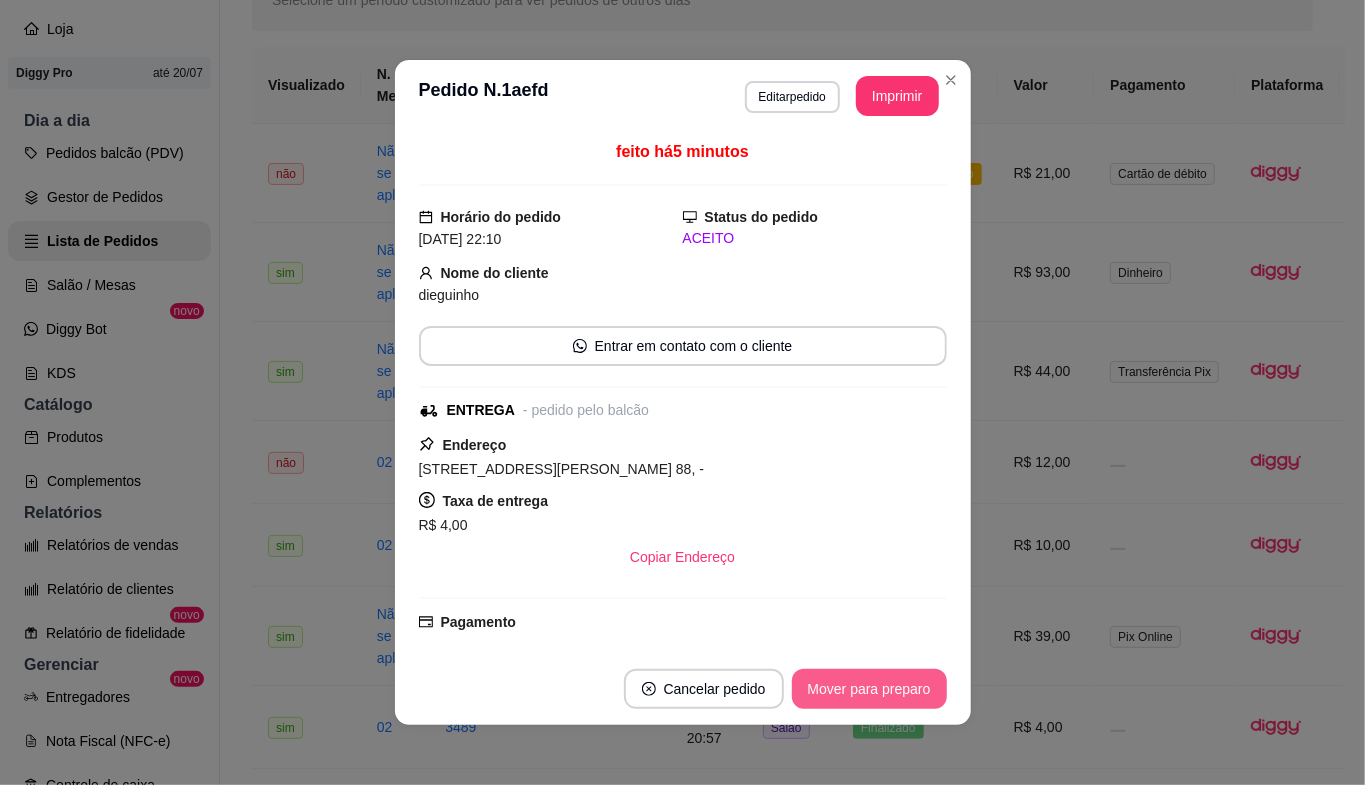 click on "Mover para preparo" at bounding box center [869, 689] 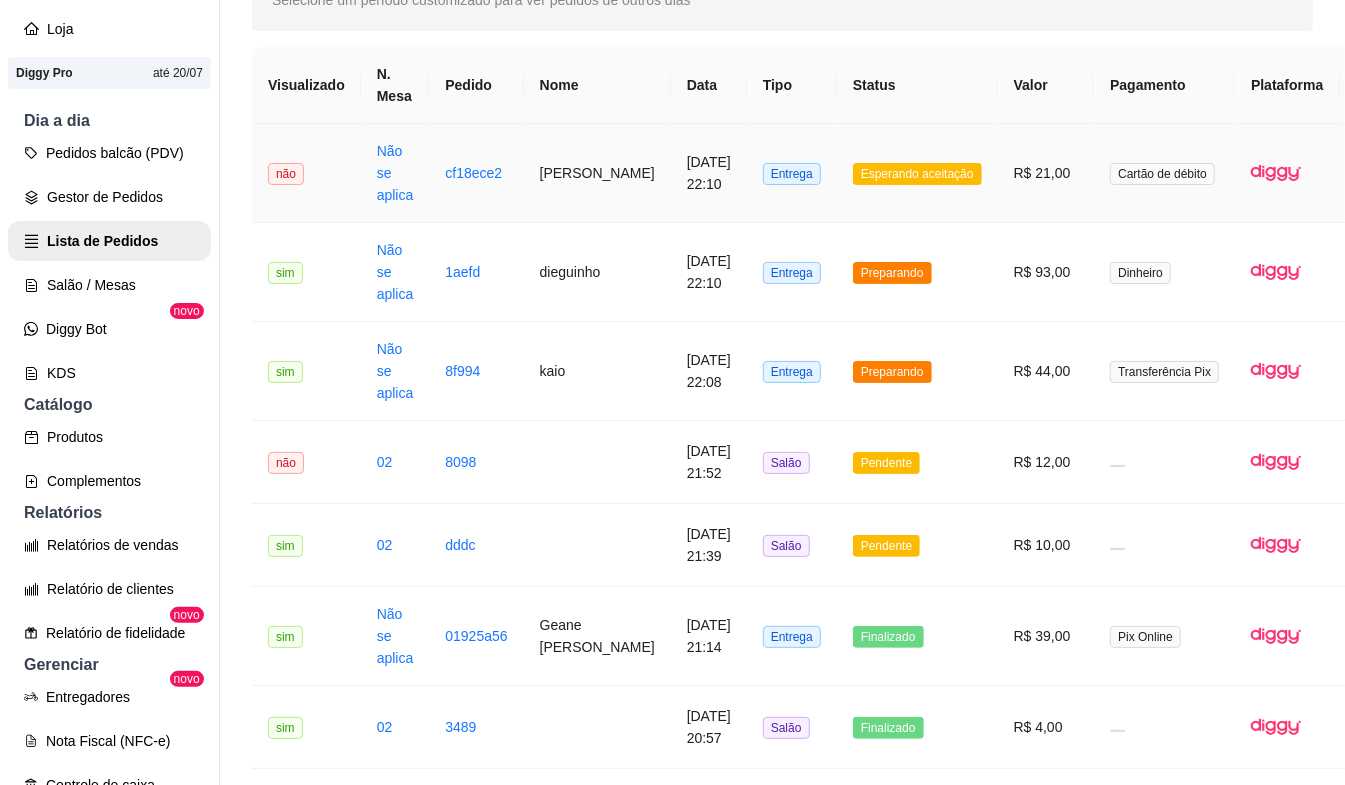 click on "[DATE] 22:10" at bounding box center (709, 173) 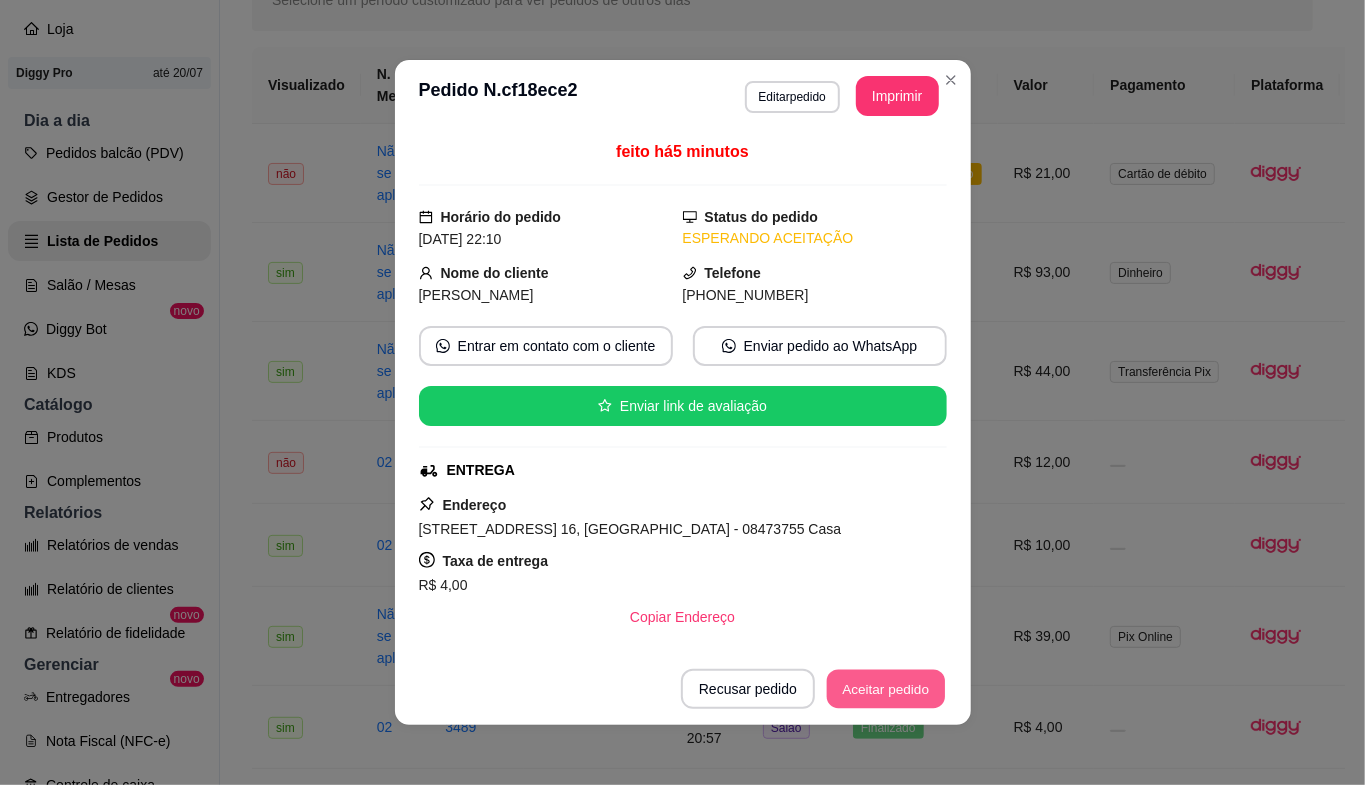 click on "Aceitar pedido" at bounding box center [886, 689] 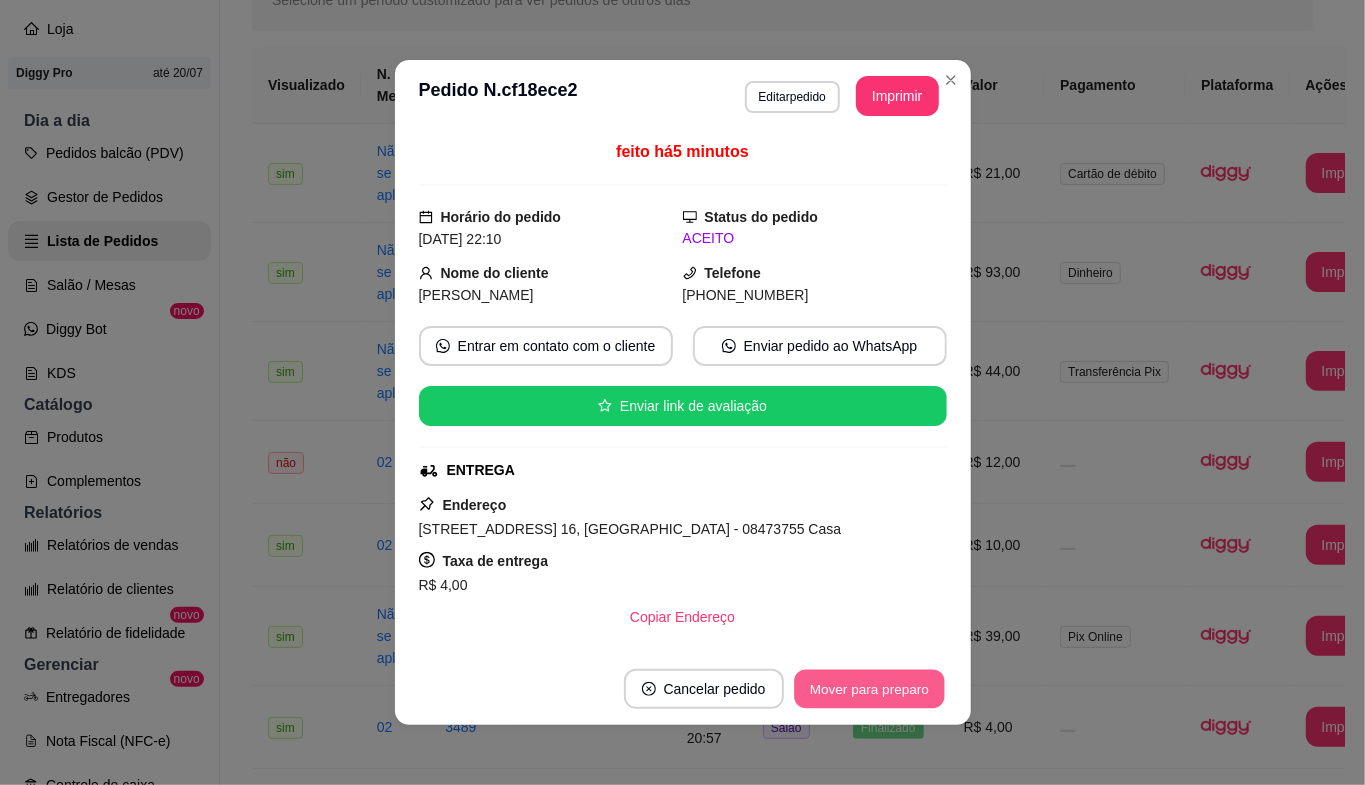 click on "Mover para preparo" at bounding box center [869, 689] 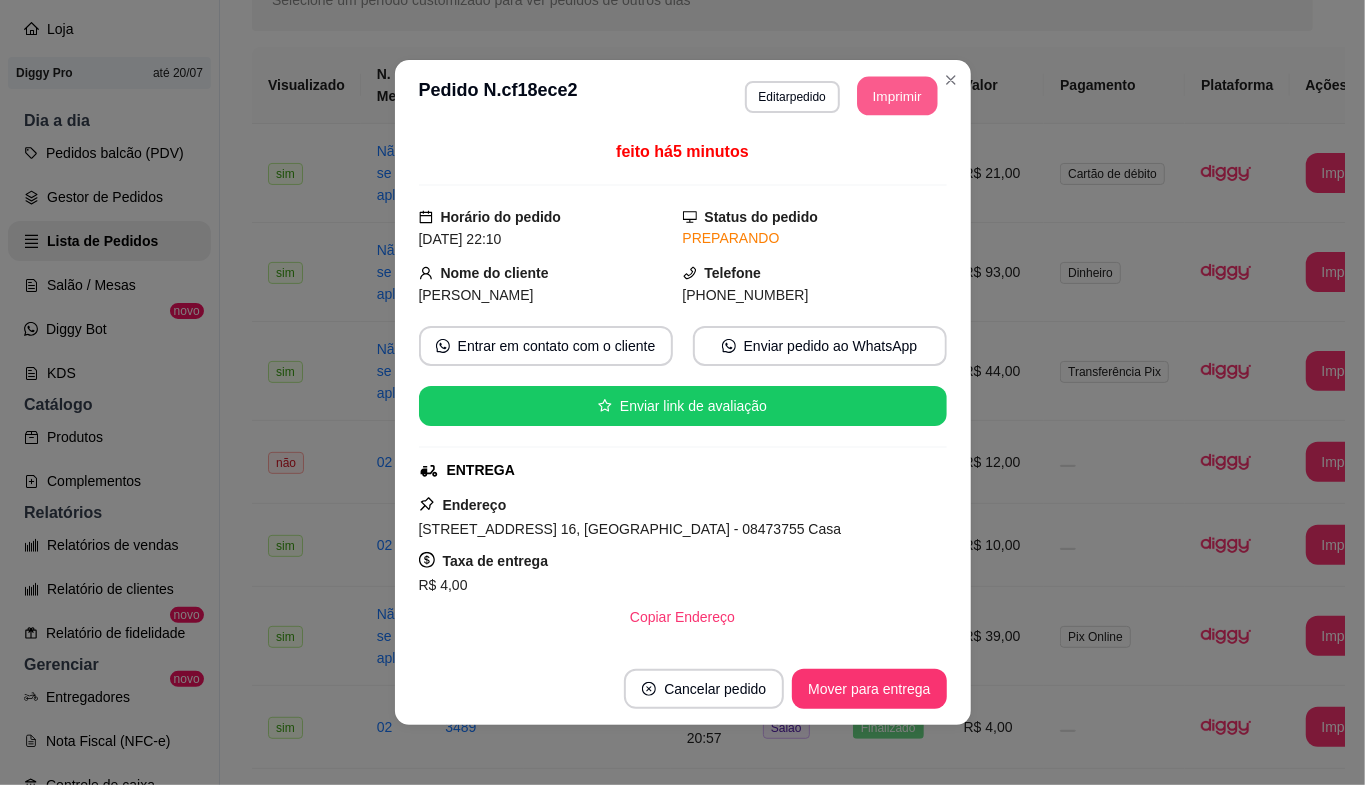 click on "Imprimir" at bounding box center (897, 96) 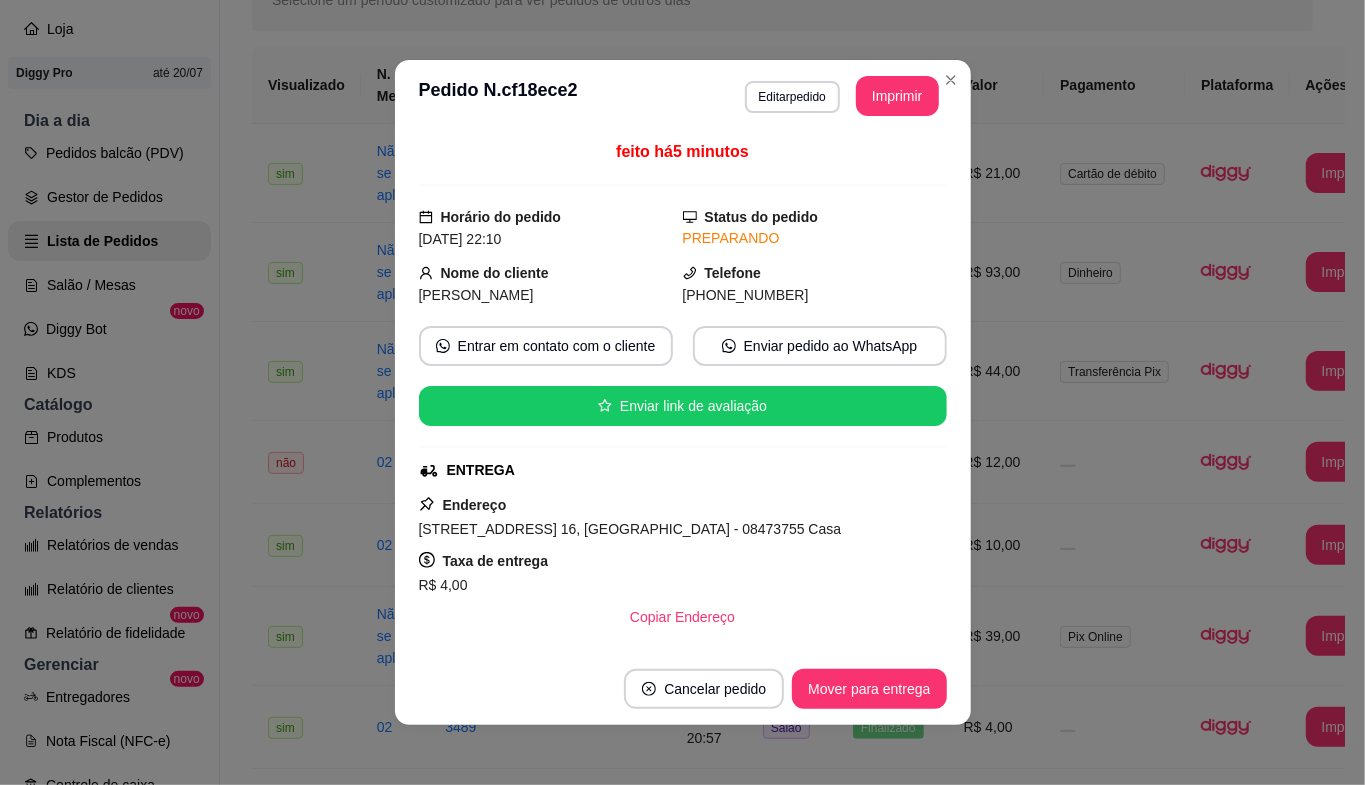 scroll, scrollTop: 0, scrollLeft: 0, axis: both 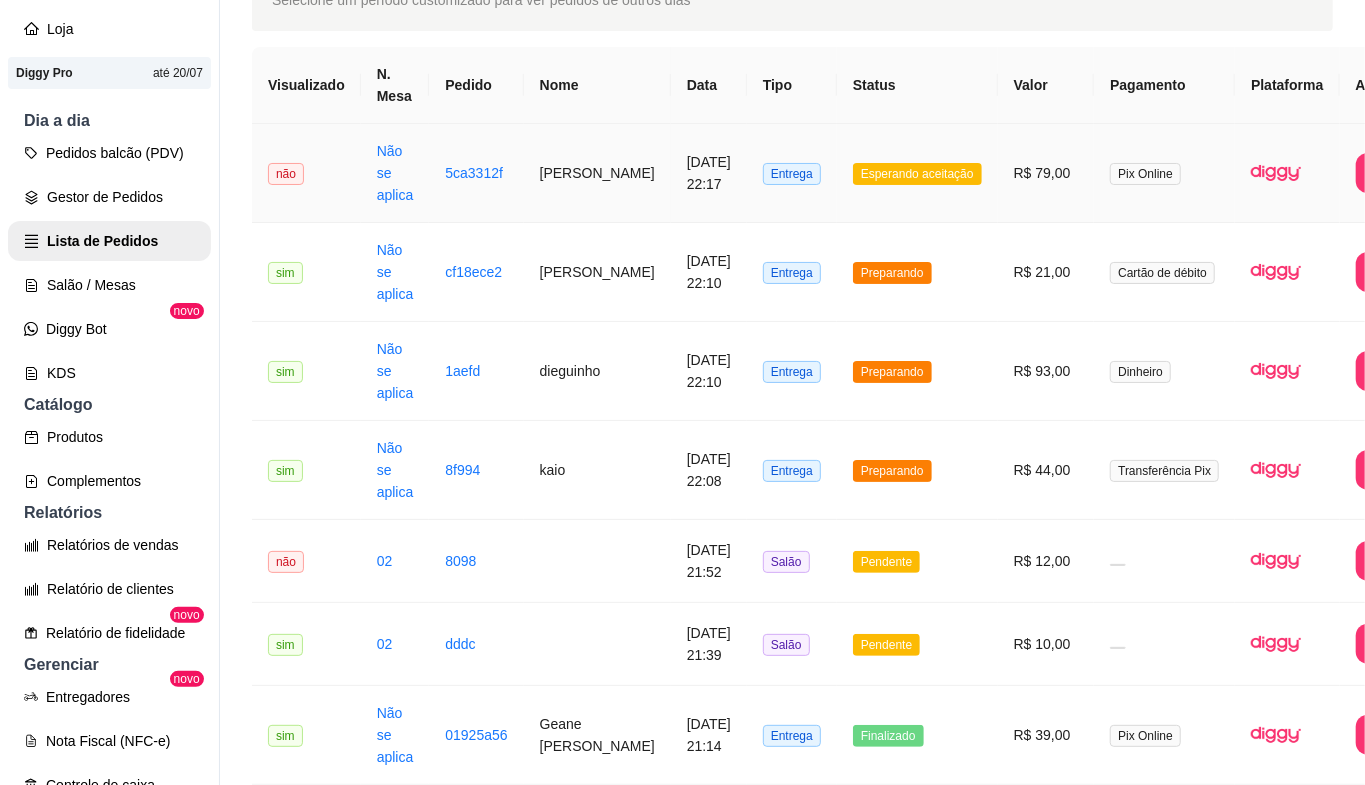 click on "[DATE] 22:17" at bounding box center (709, 173) 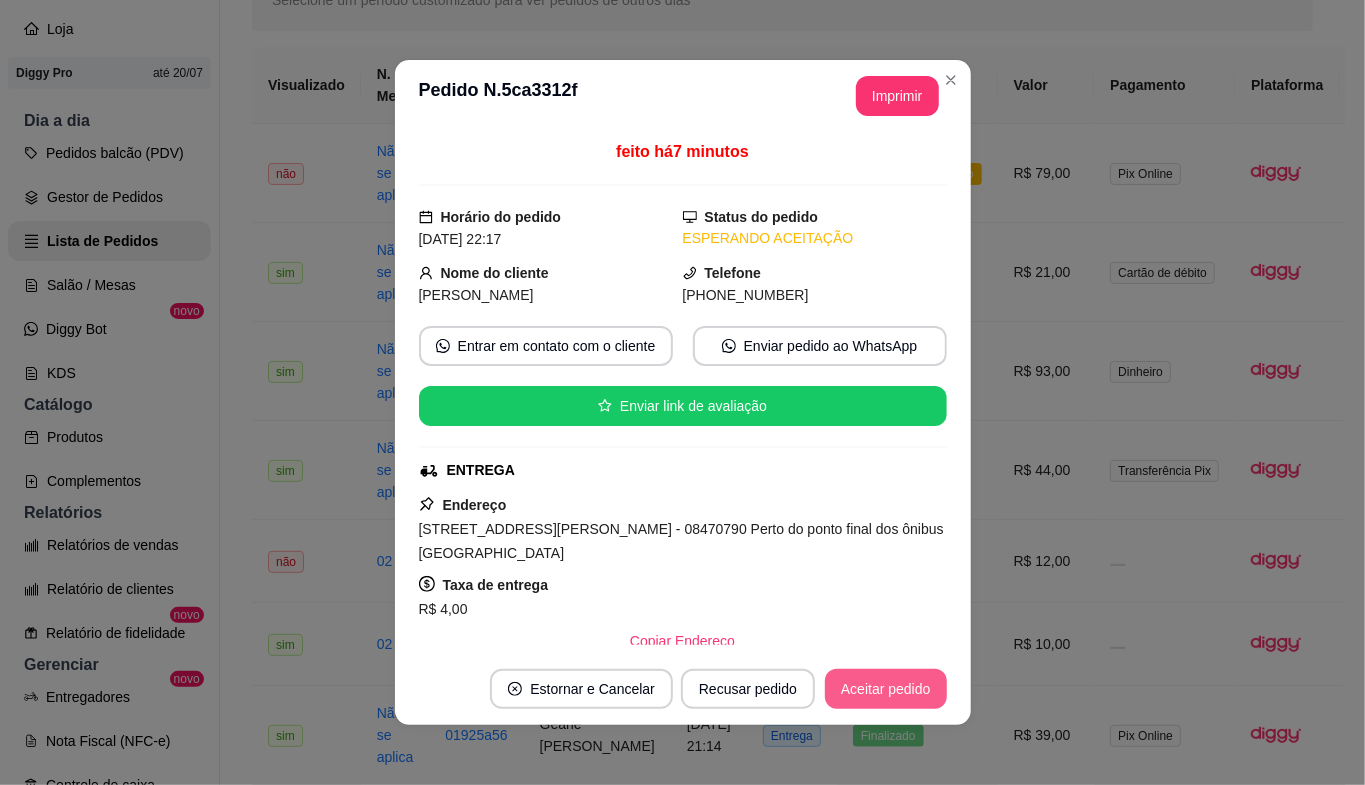 click on "Aceitar pedido" at bounding box center (886, 689) 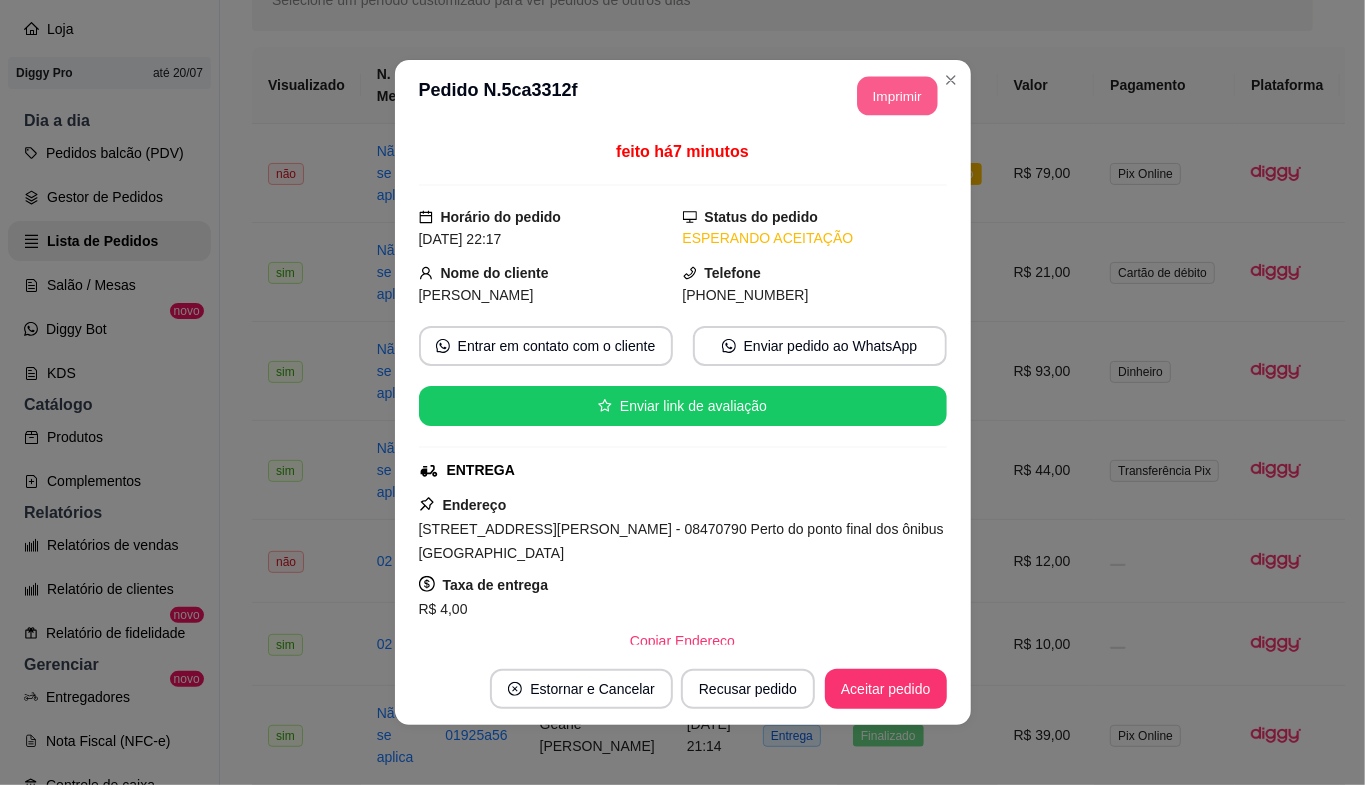 click on "Imprimir" at bounding box center [897, 96] 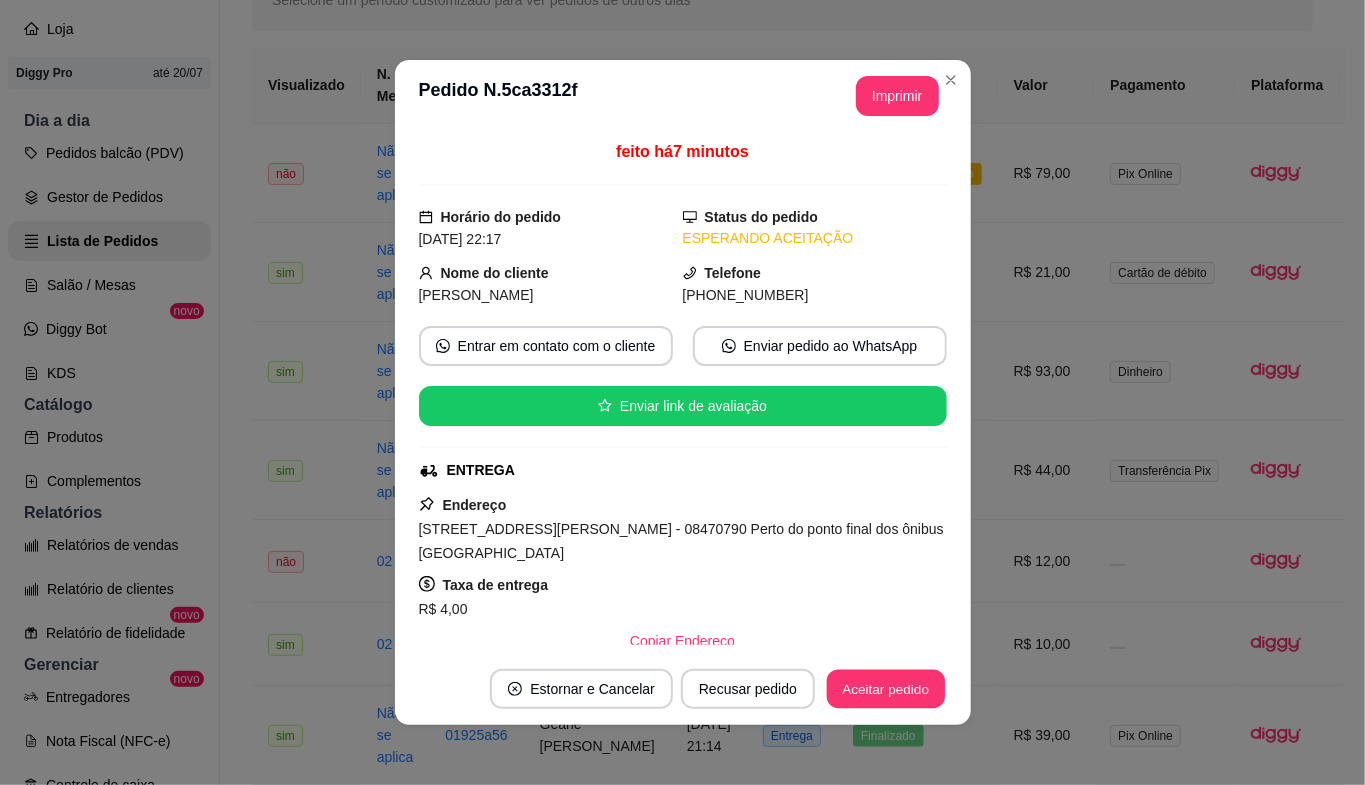 click on "Aceitar pedido" at bounding box center (886, 689) 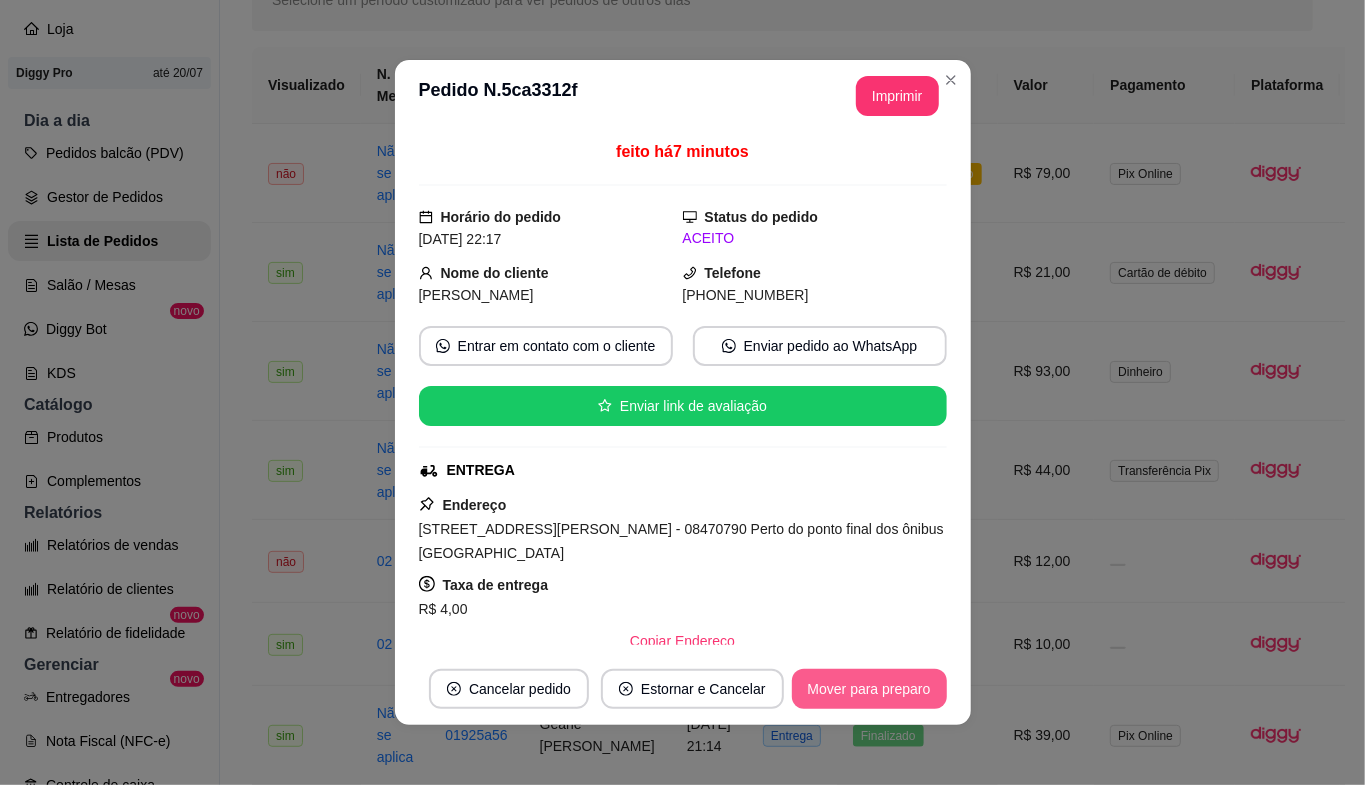 click on "Mover para preparo" at bounding box center (869, 689) 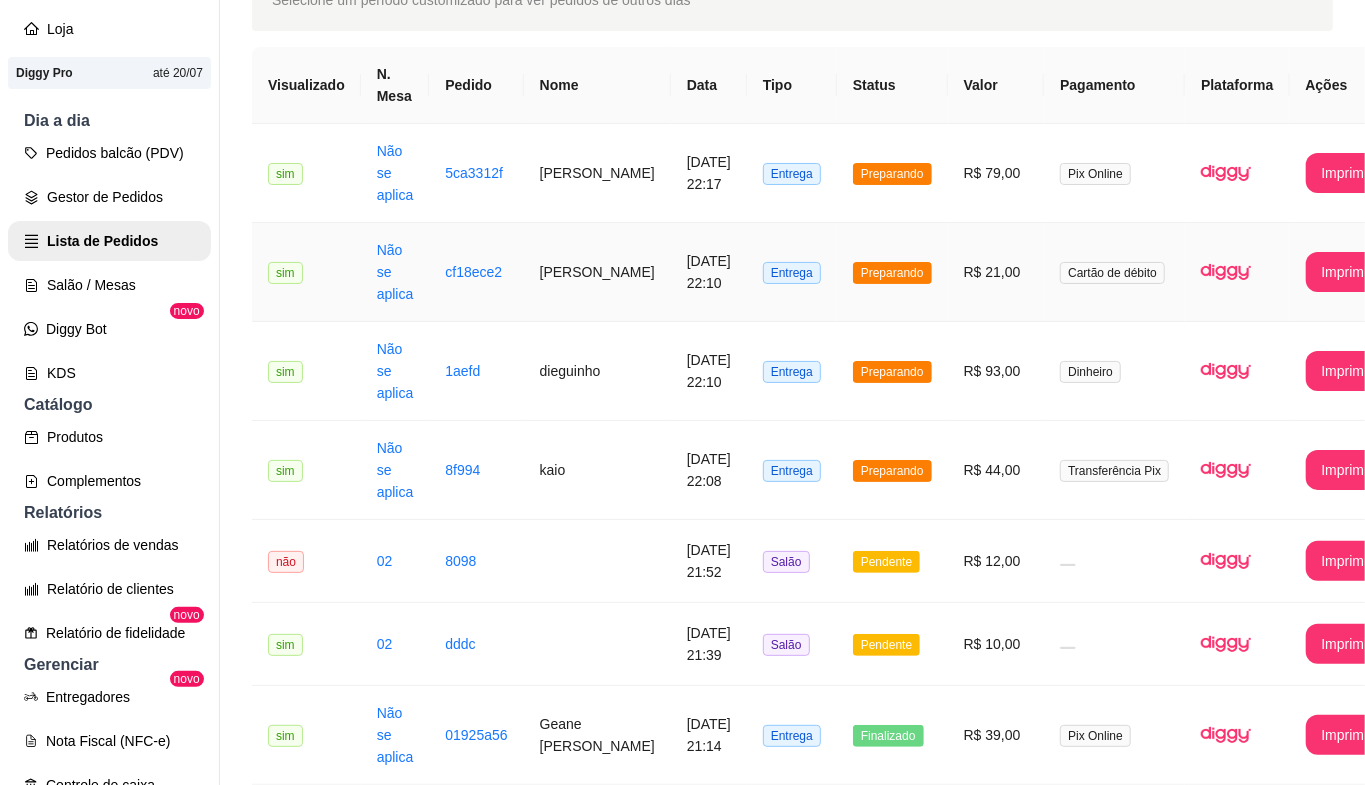 click on "[DATE] 22:10" at bounding box center (709, 272) 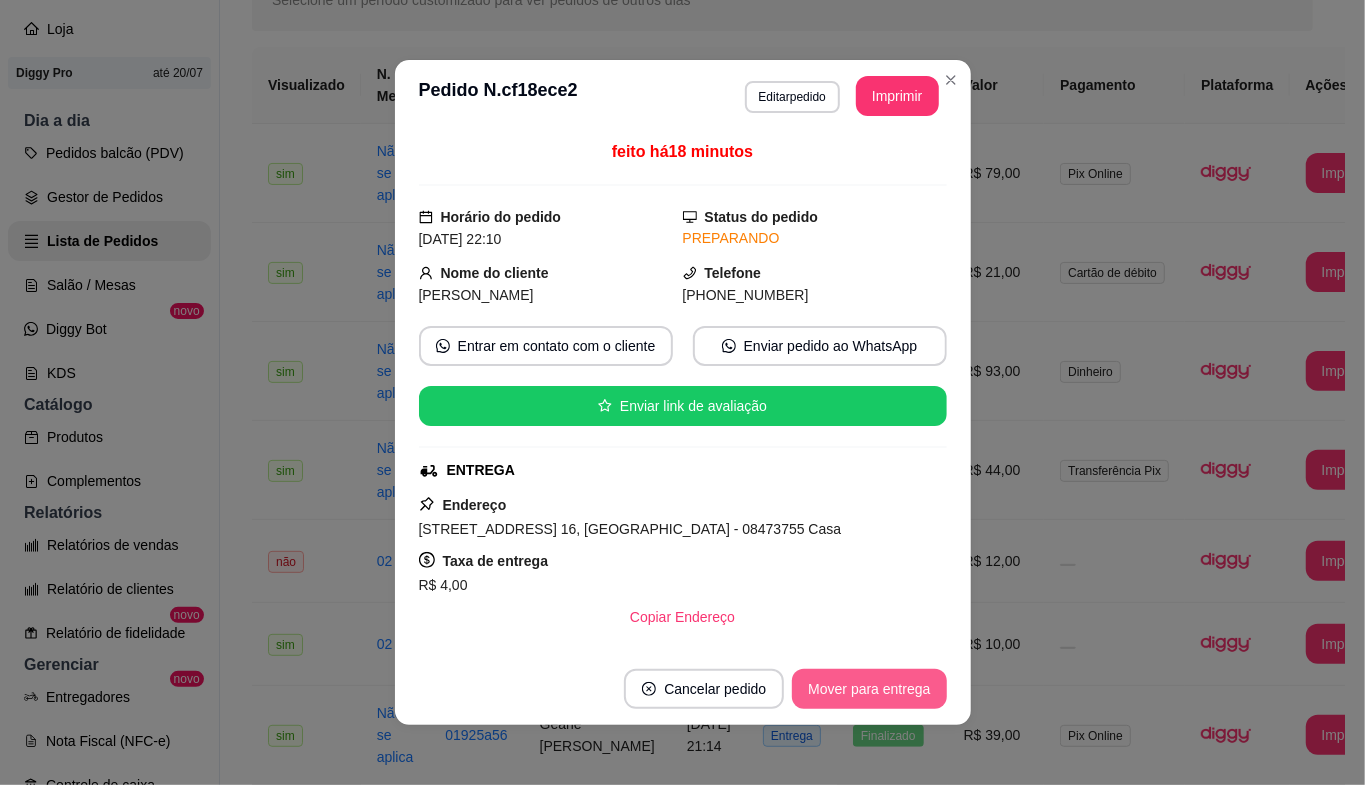 click on "Mover para entrega" at bounding box center (869, 689) 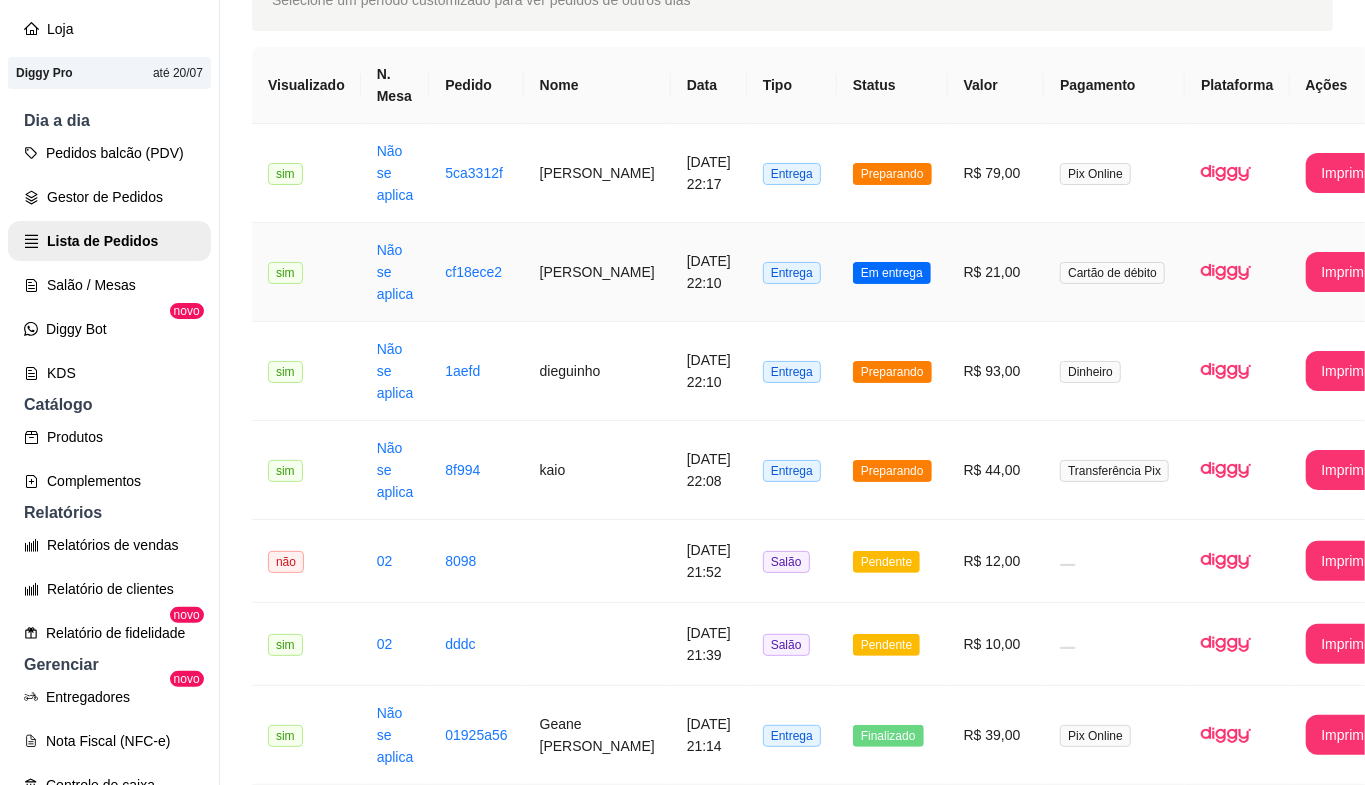 click on "[PERSON_NAME]" at bounding box center (597, 272) 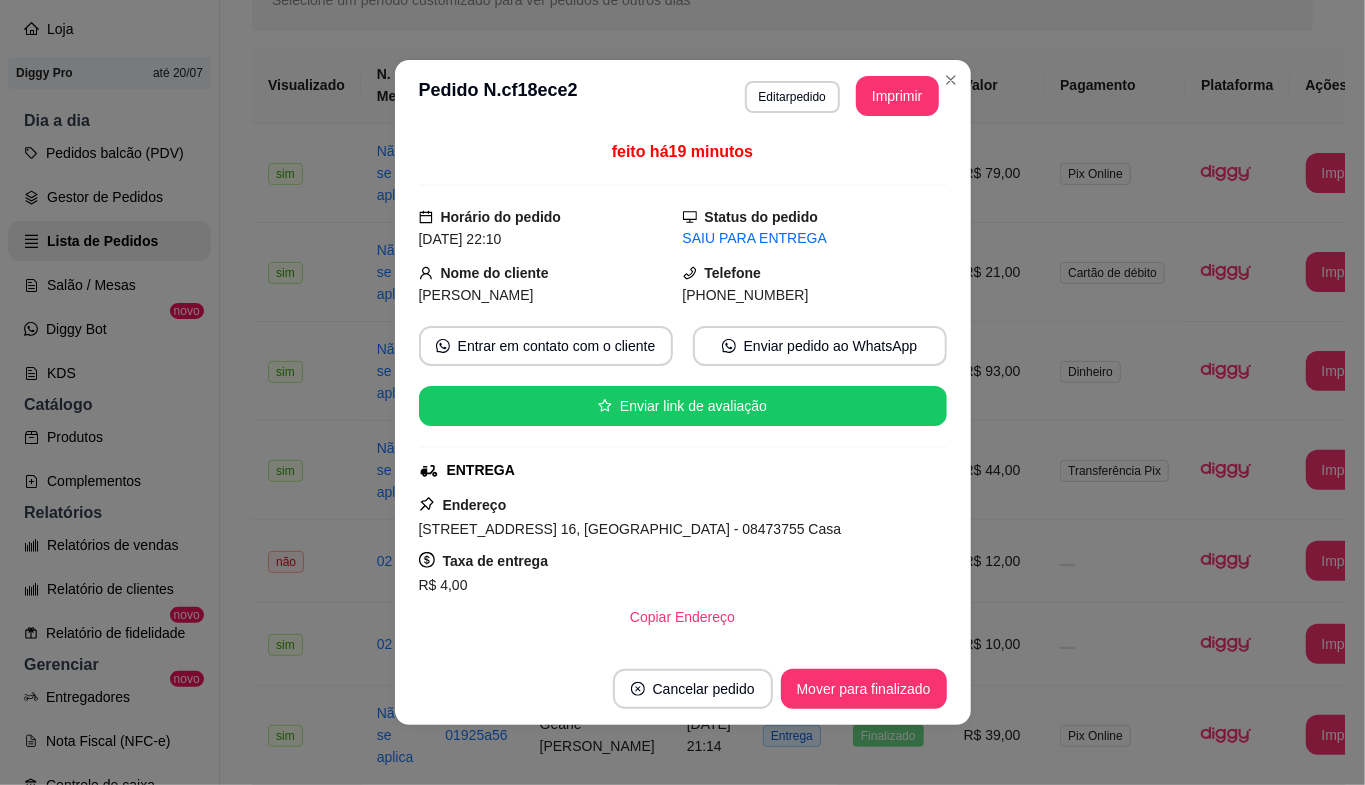 drag, startPoint x: 777, startPoint y: 292, endPoint x: 657, endPoint y: 304, distance: 120.59851 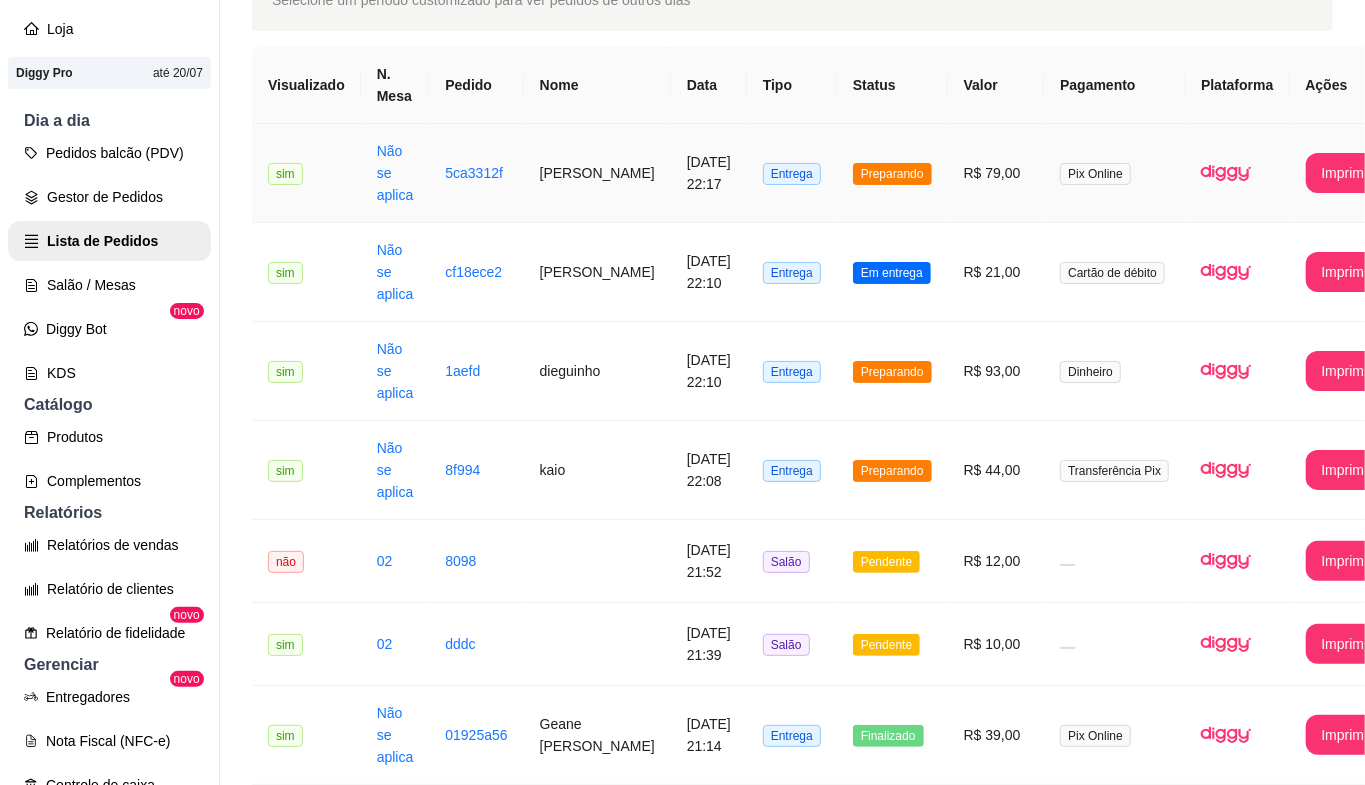 click on "[DATE] 22:17" at bounding box center [709, 173] 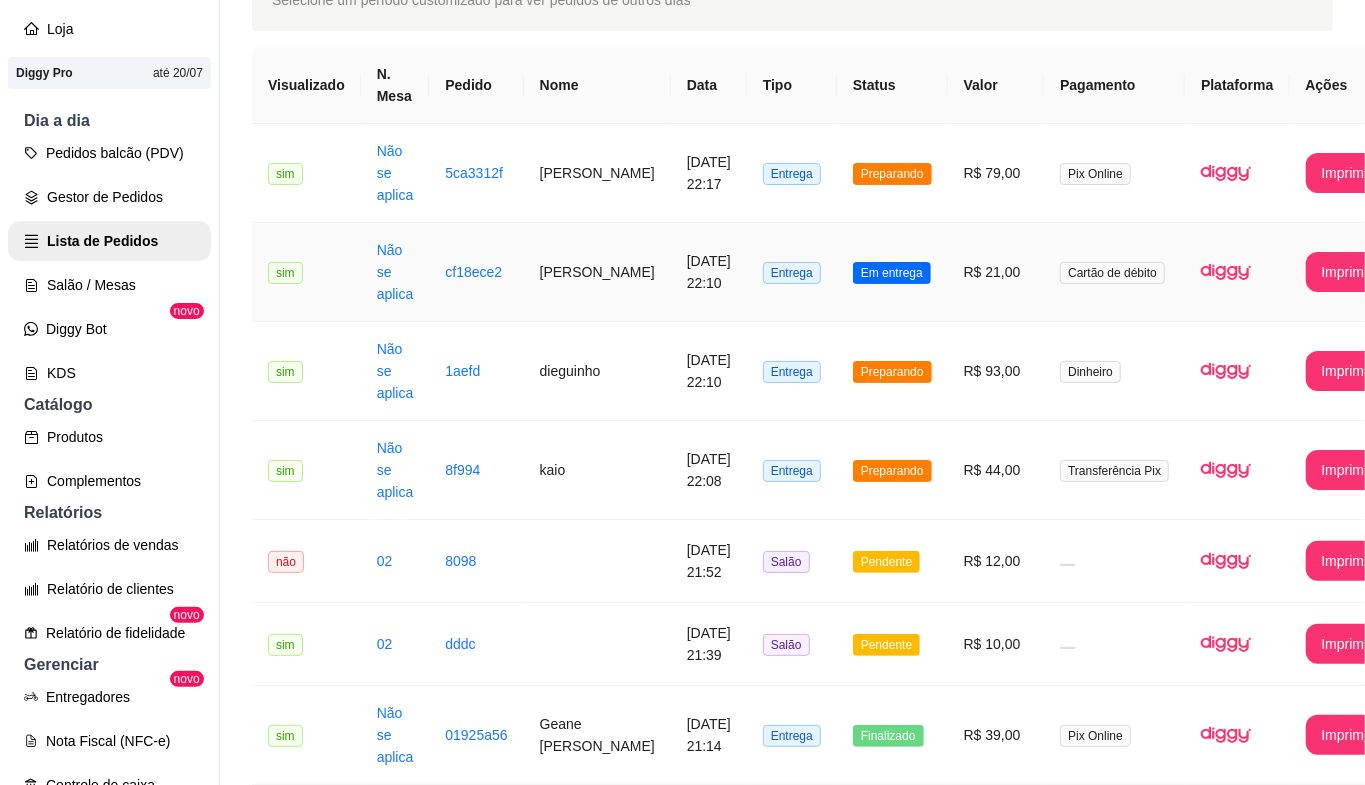 click on "Entrega" at bounding box center [792, 272] 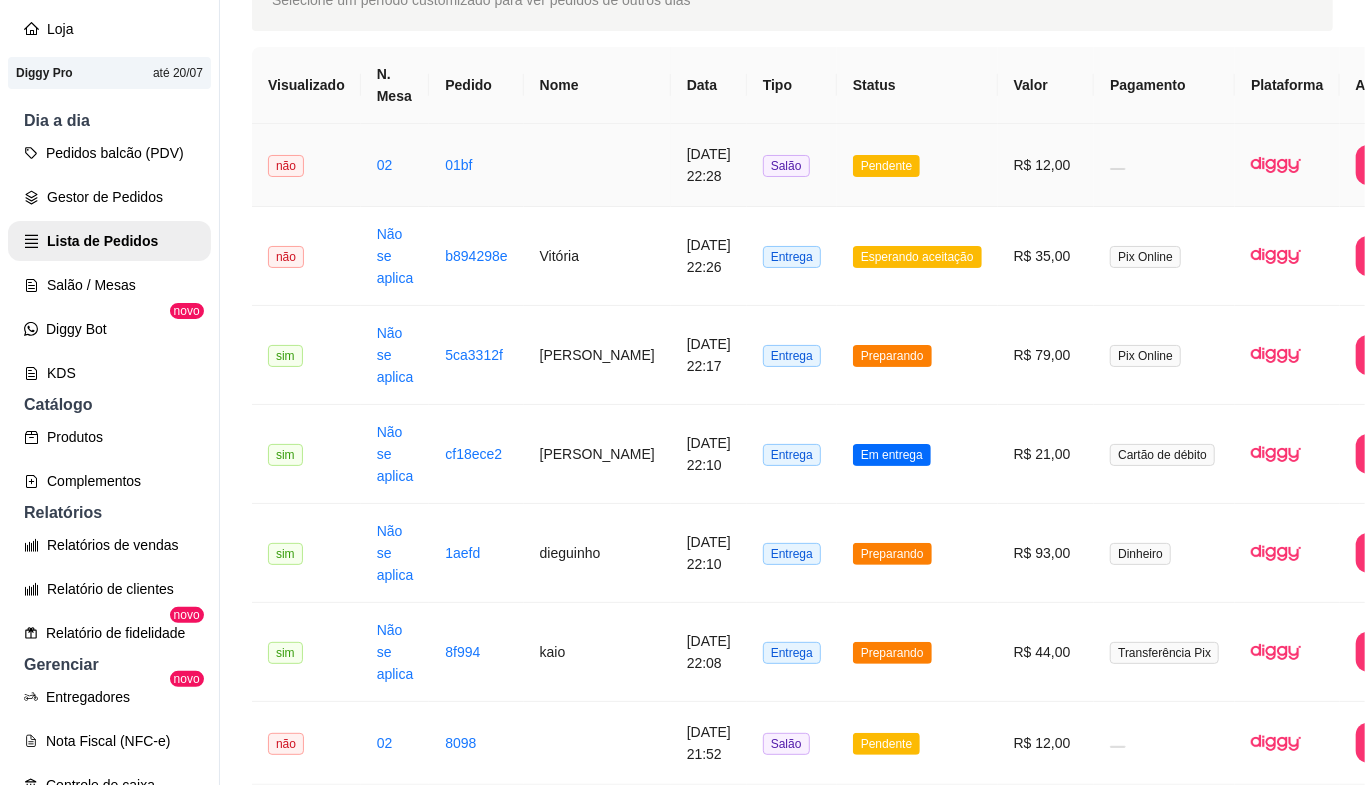 click on "[DATE] 22:28" at bounding box center (709, 165) 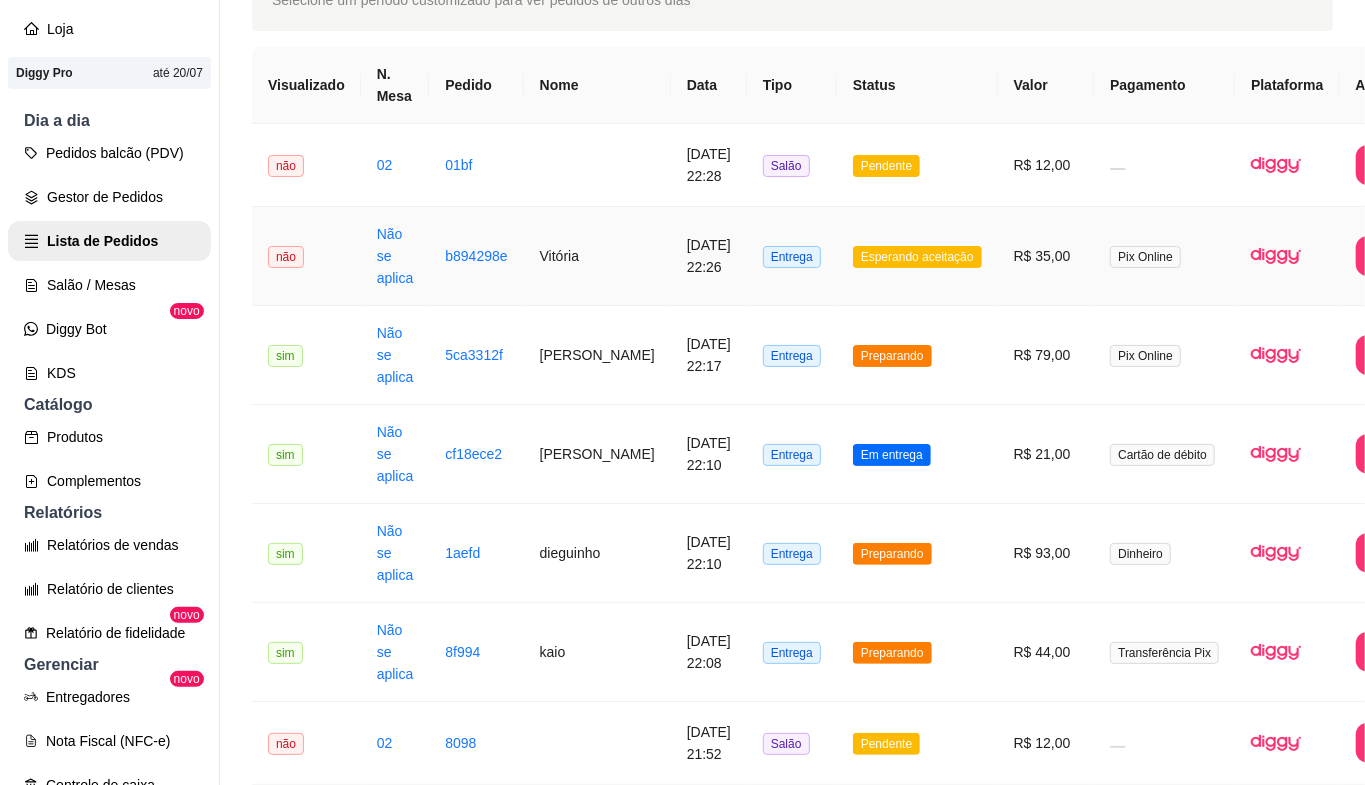 click on "[DATE] 22:26" at bounding box center [709, 256] 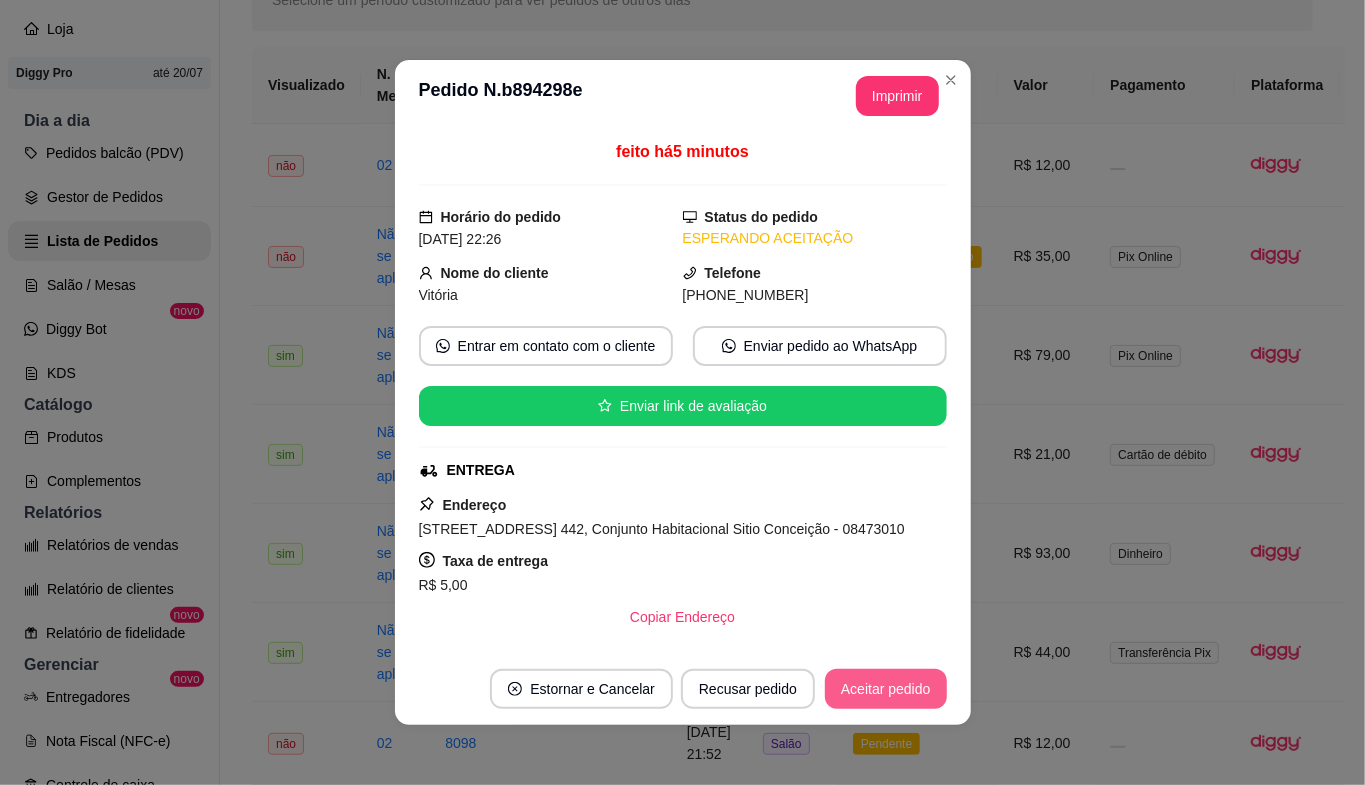 click on "Aceitar pedido" at bounding box center [886, 689] 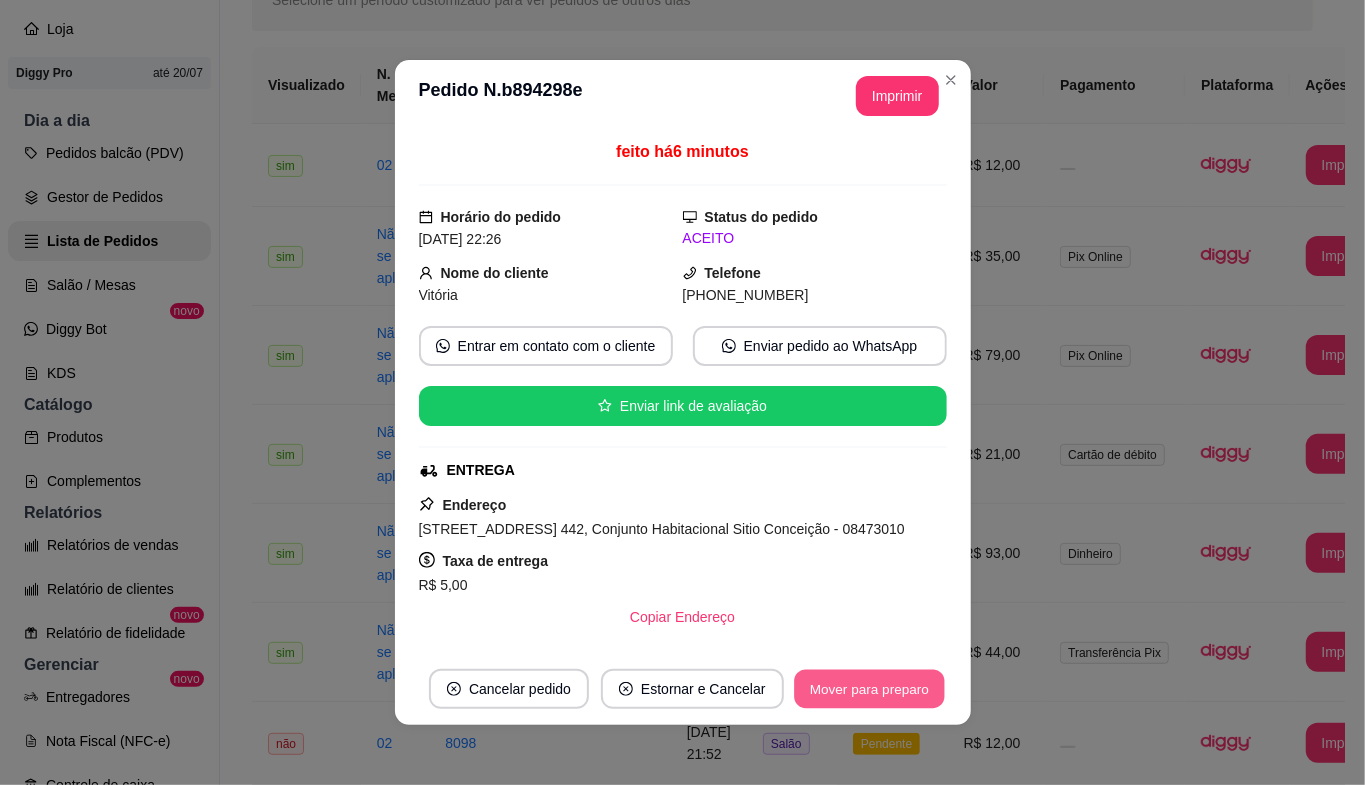 click on "Mover para preparo" at bounding box center [869, 689] 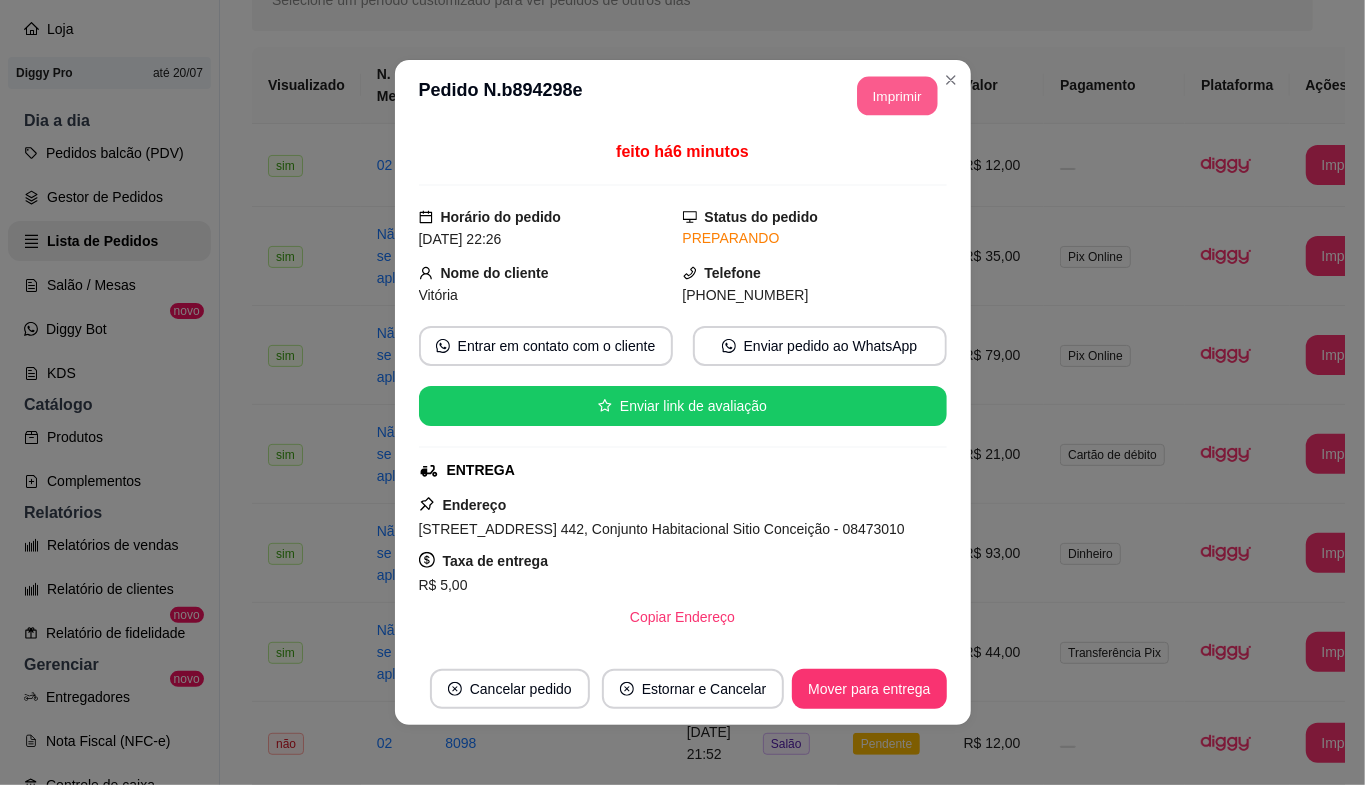 click on "Imprimir" at bounding box center (897, 96) 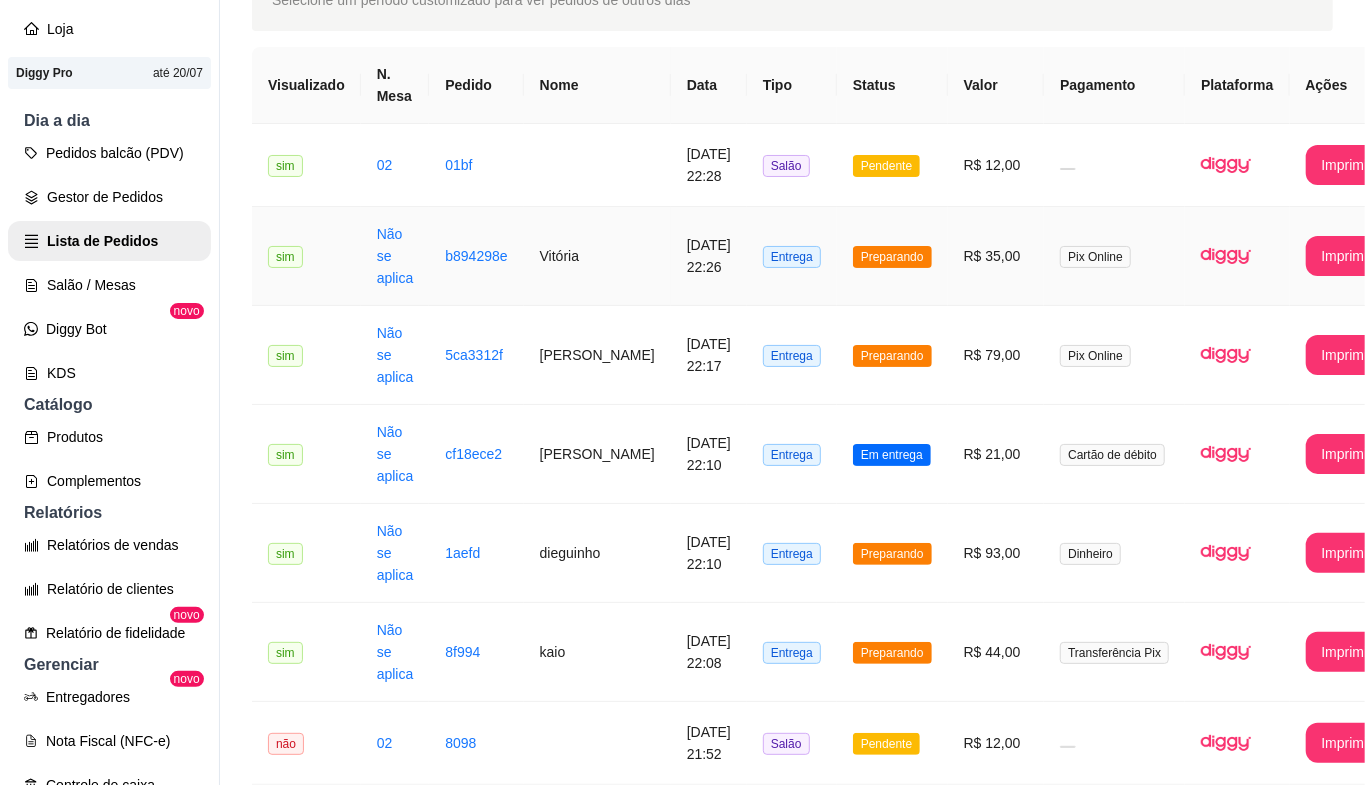 click on "Vitória" at bounding box center (597, 256) 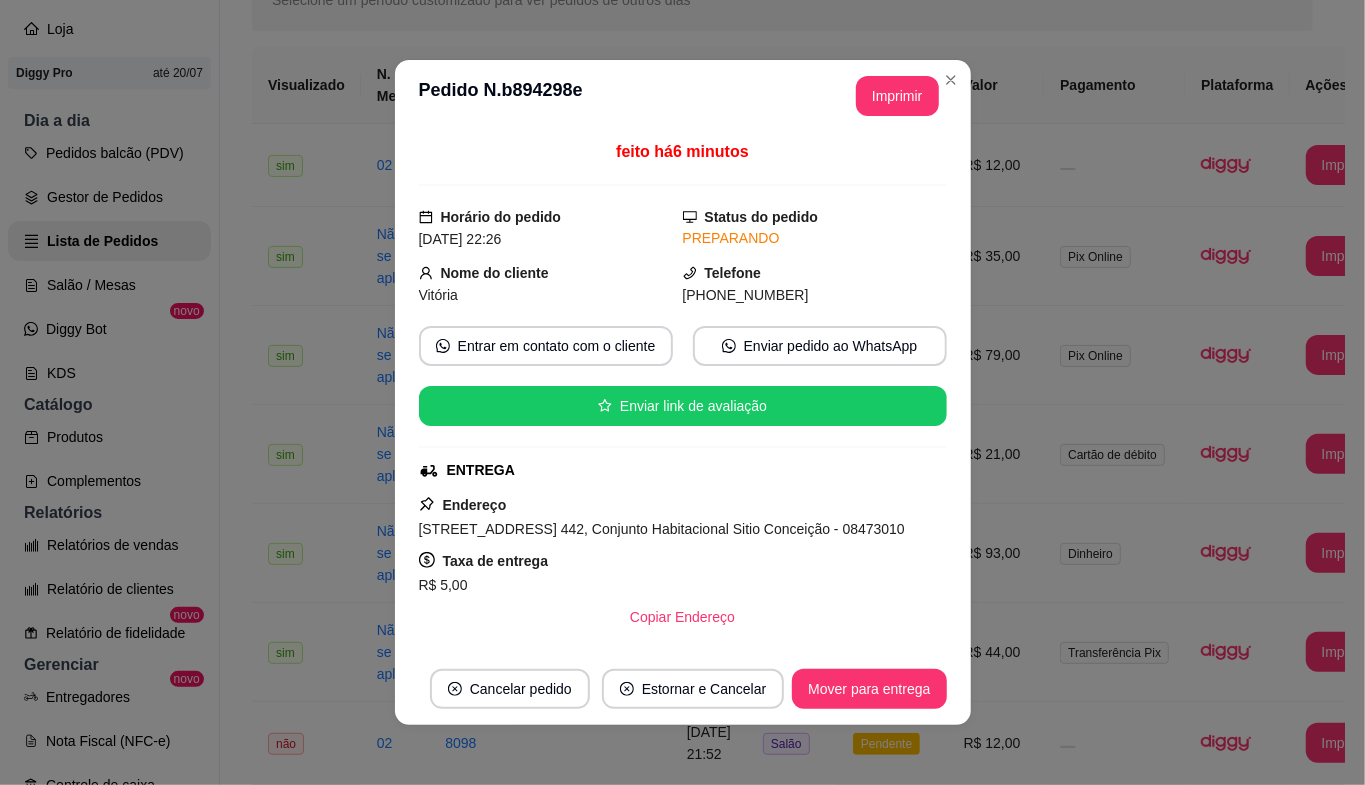 drag, startPoint x: 766, startPoint y: 289, endPoint x: 658, endPoint y: 44, distance: 267.74802 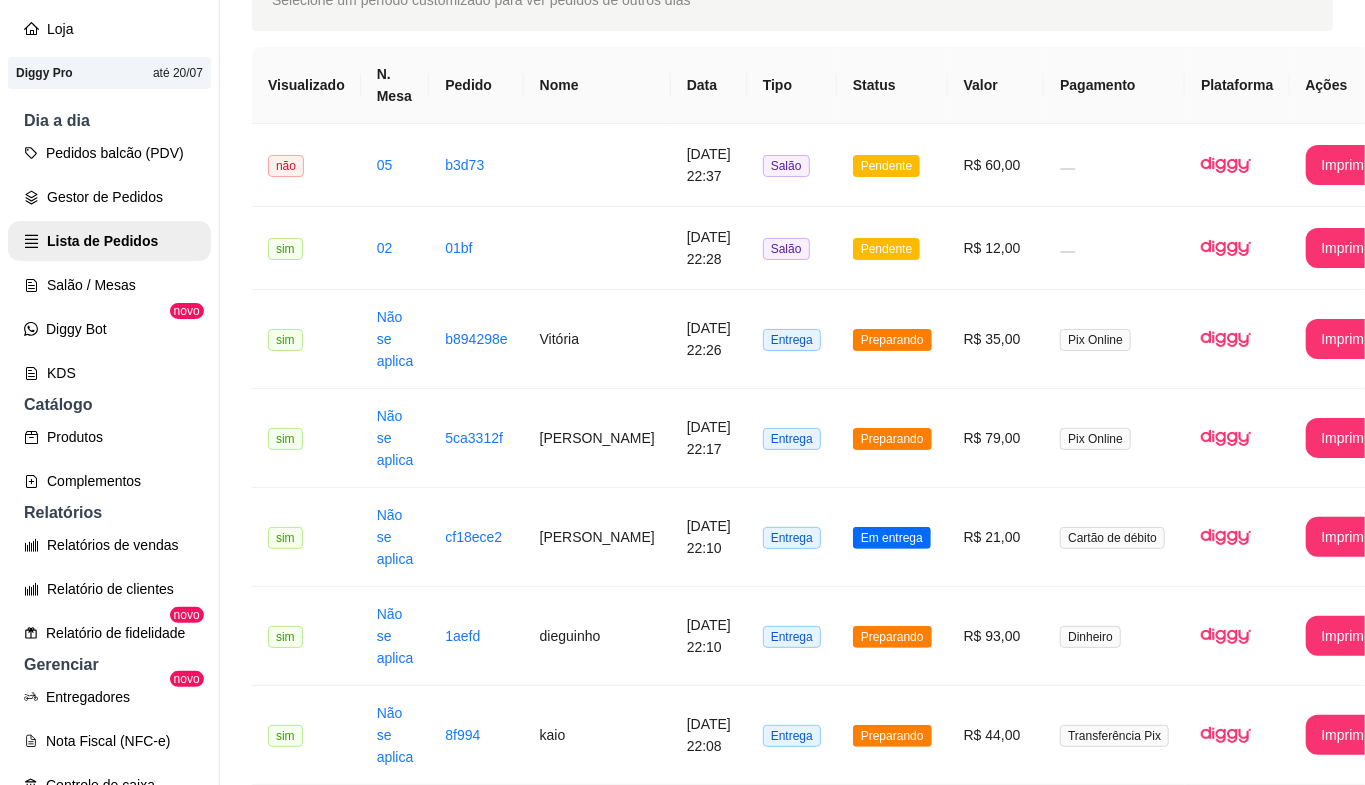 click on "N. Mesa" at bounding box center [395, 85] 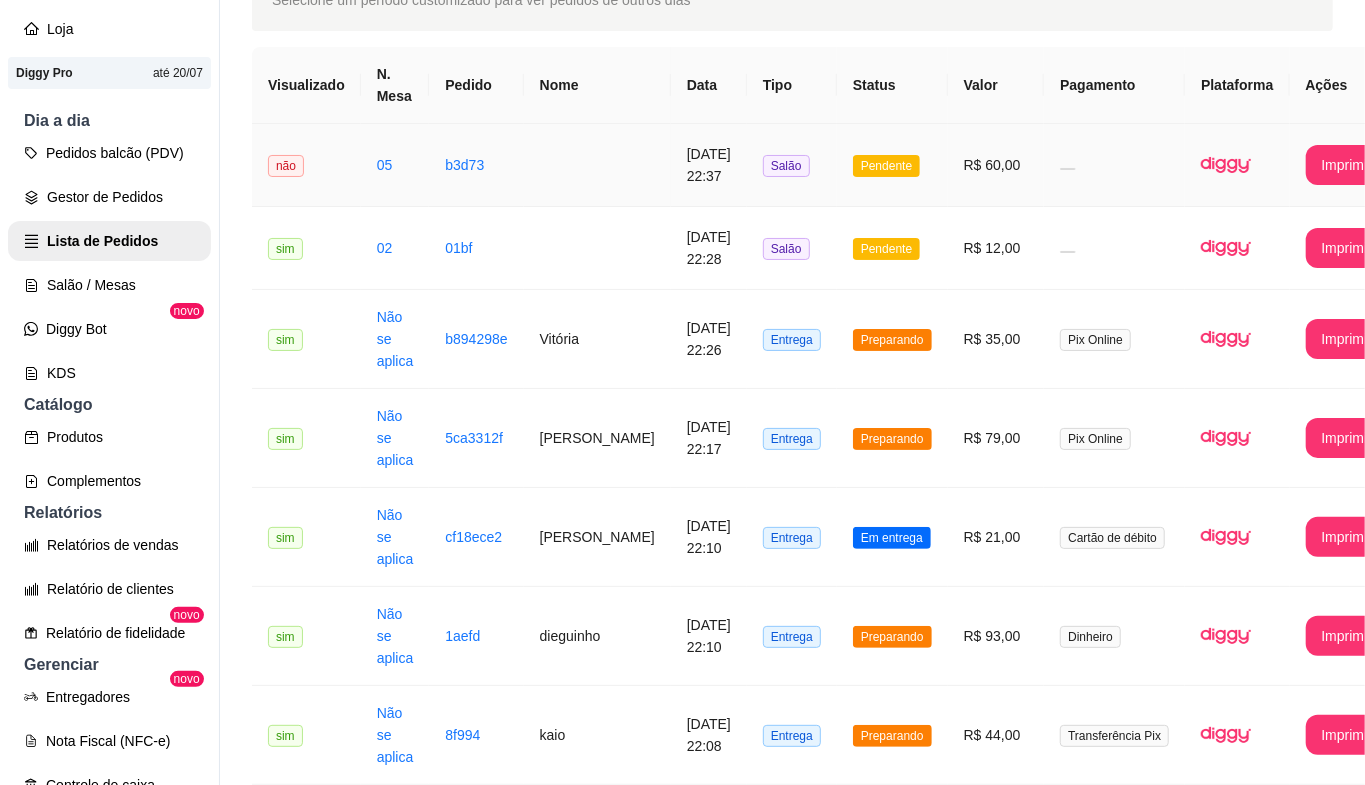 click on "05" at bounding box center [395, 165] 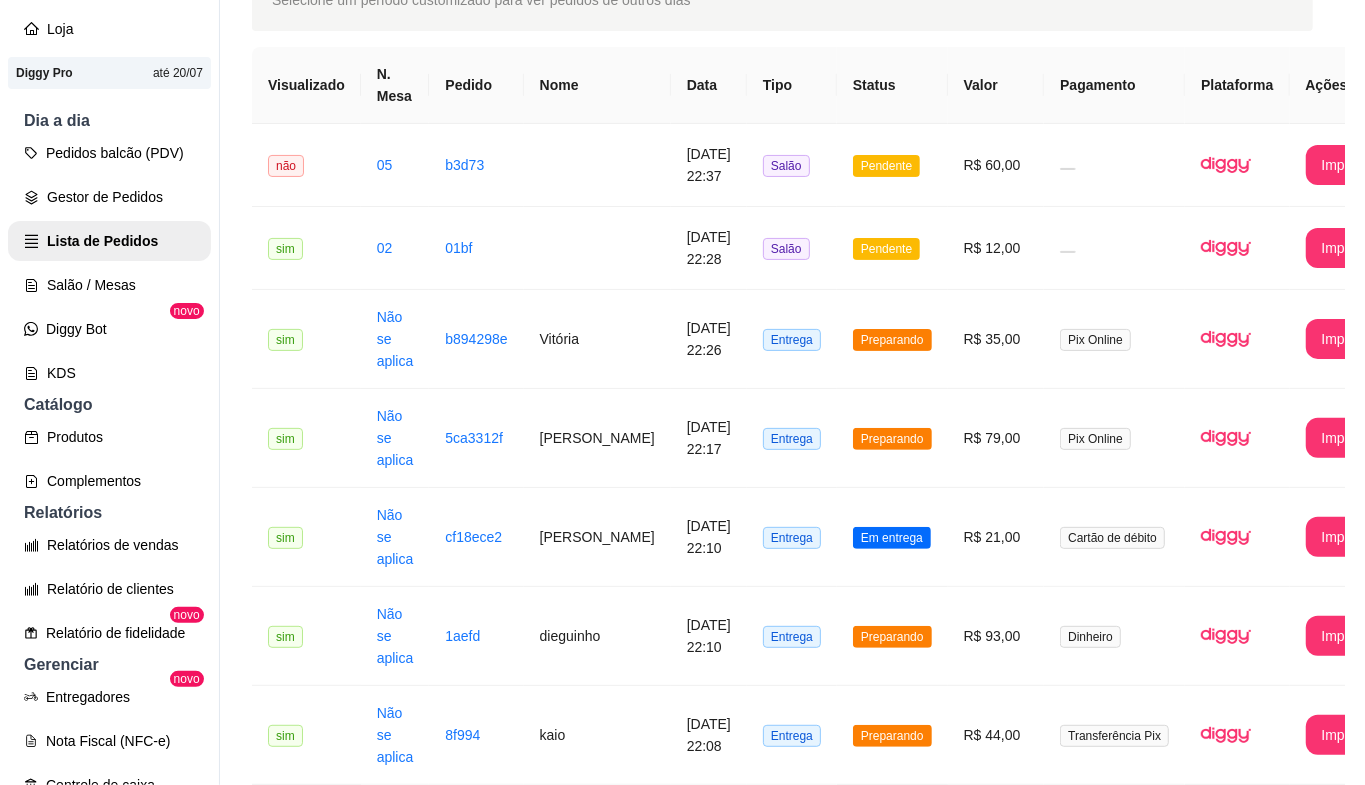 click on "Pedido N.  b3d73" at bounding box center (485, 113) 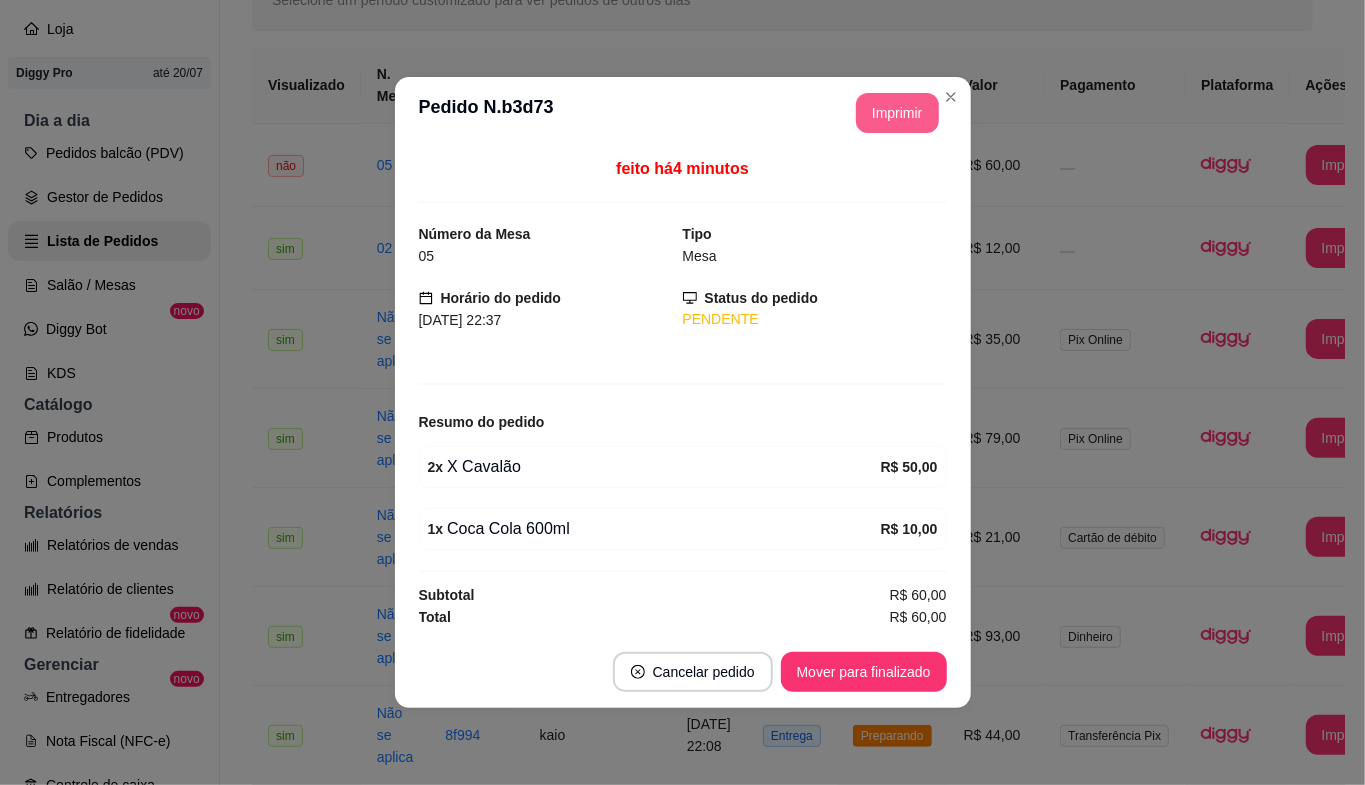click on "Imprimir" at bounding box center (897, 113) 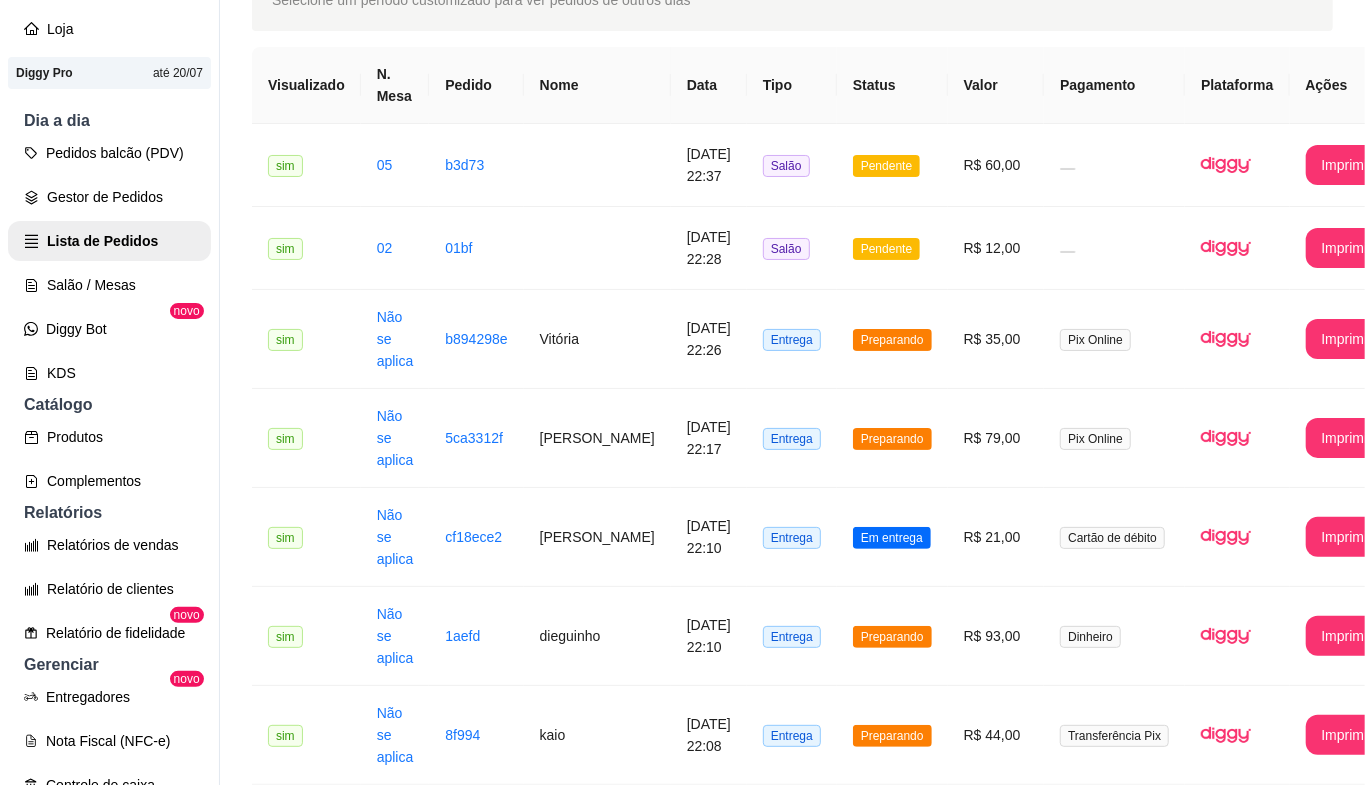 click on "Diggy Pro até 20/07" at bounding box center (109, 73) 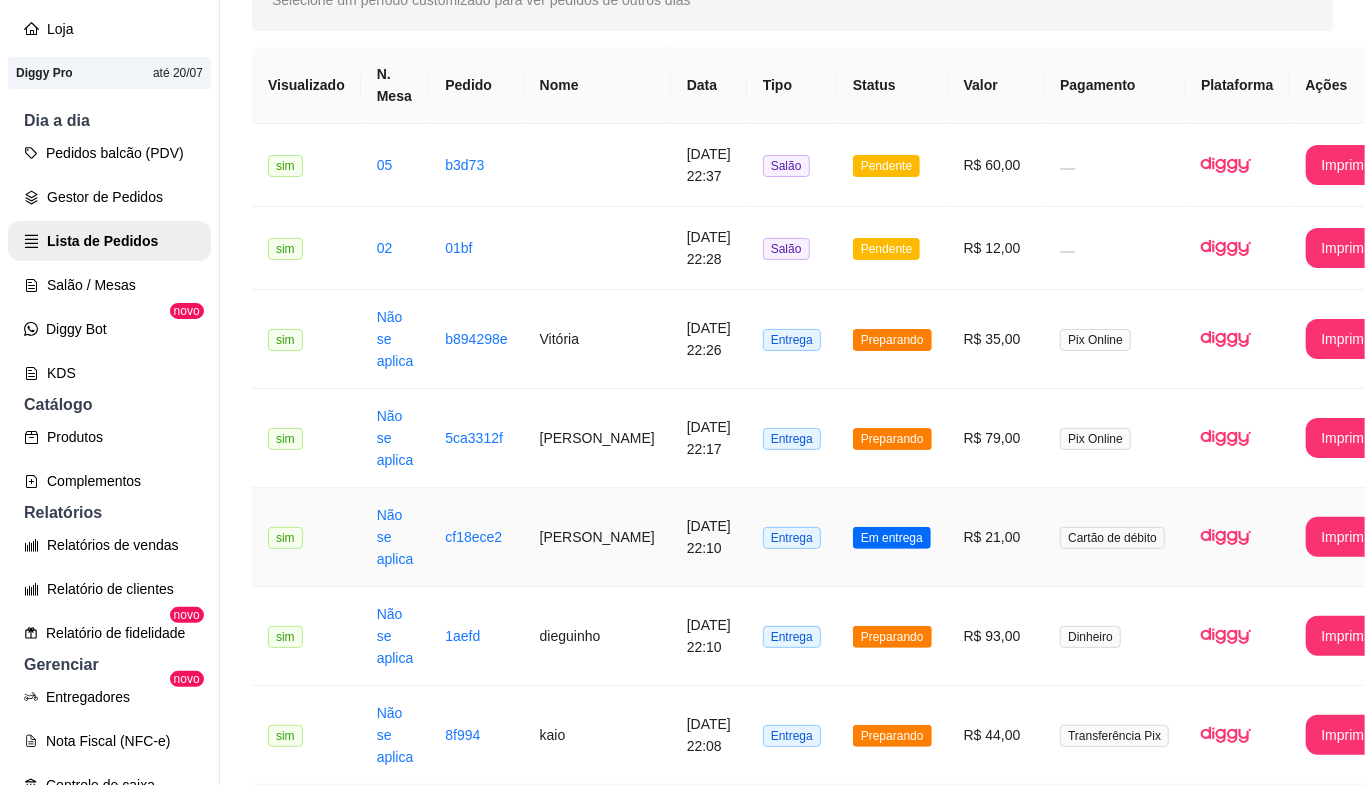click on "[PERSON_NAME]" at bounding box center [597, 537] 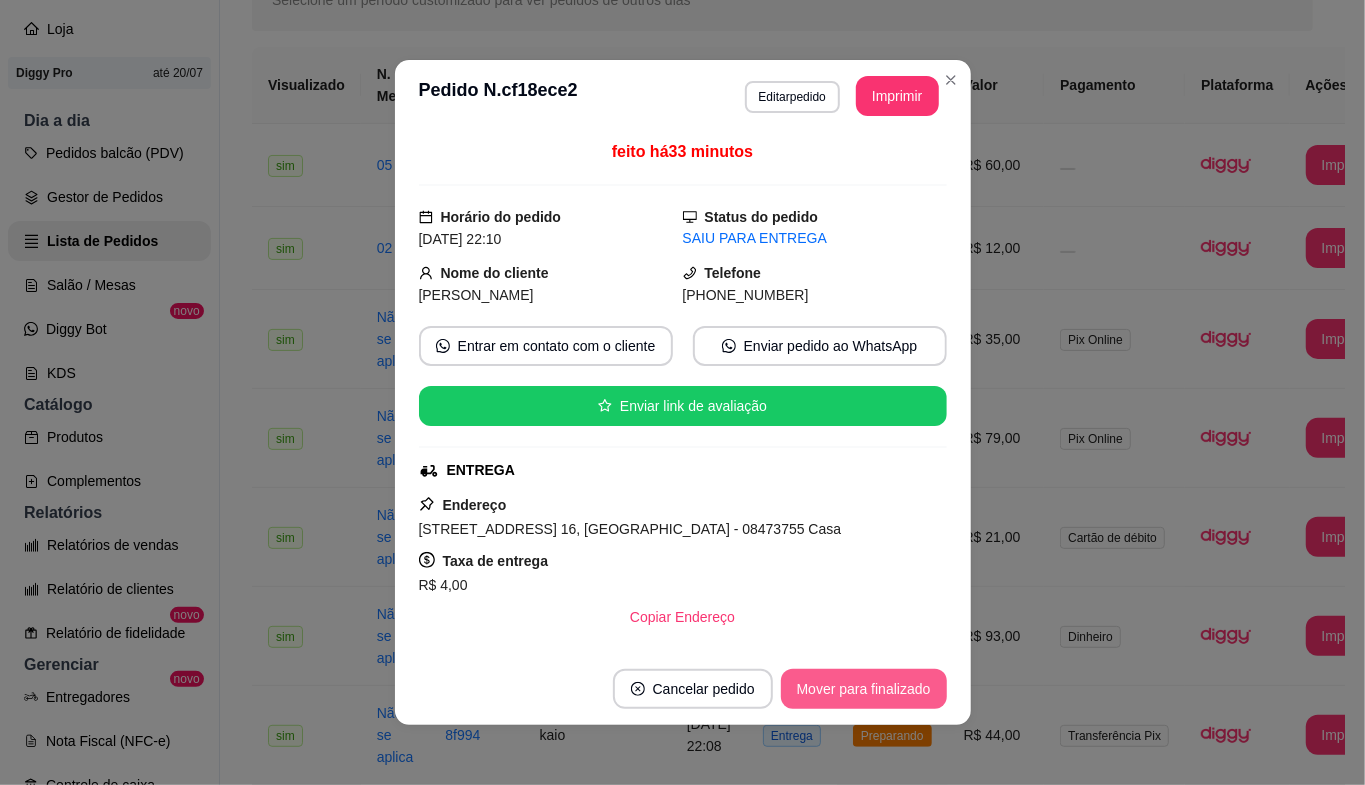 click on "Mover para finalizado" at bounding box center (864, 689) 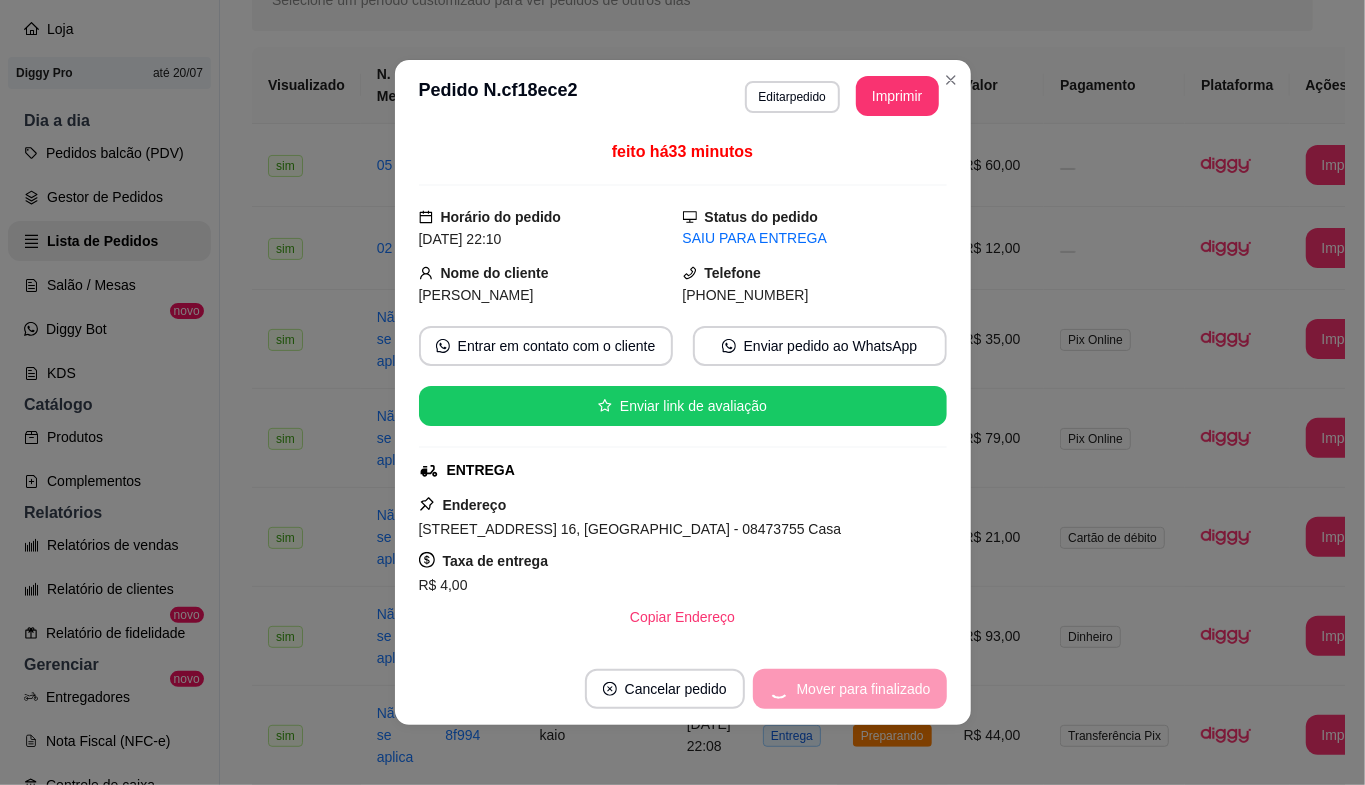 click on "Mover para finalizado" at bounding box center (850, 689) 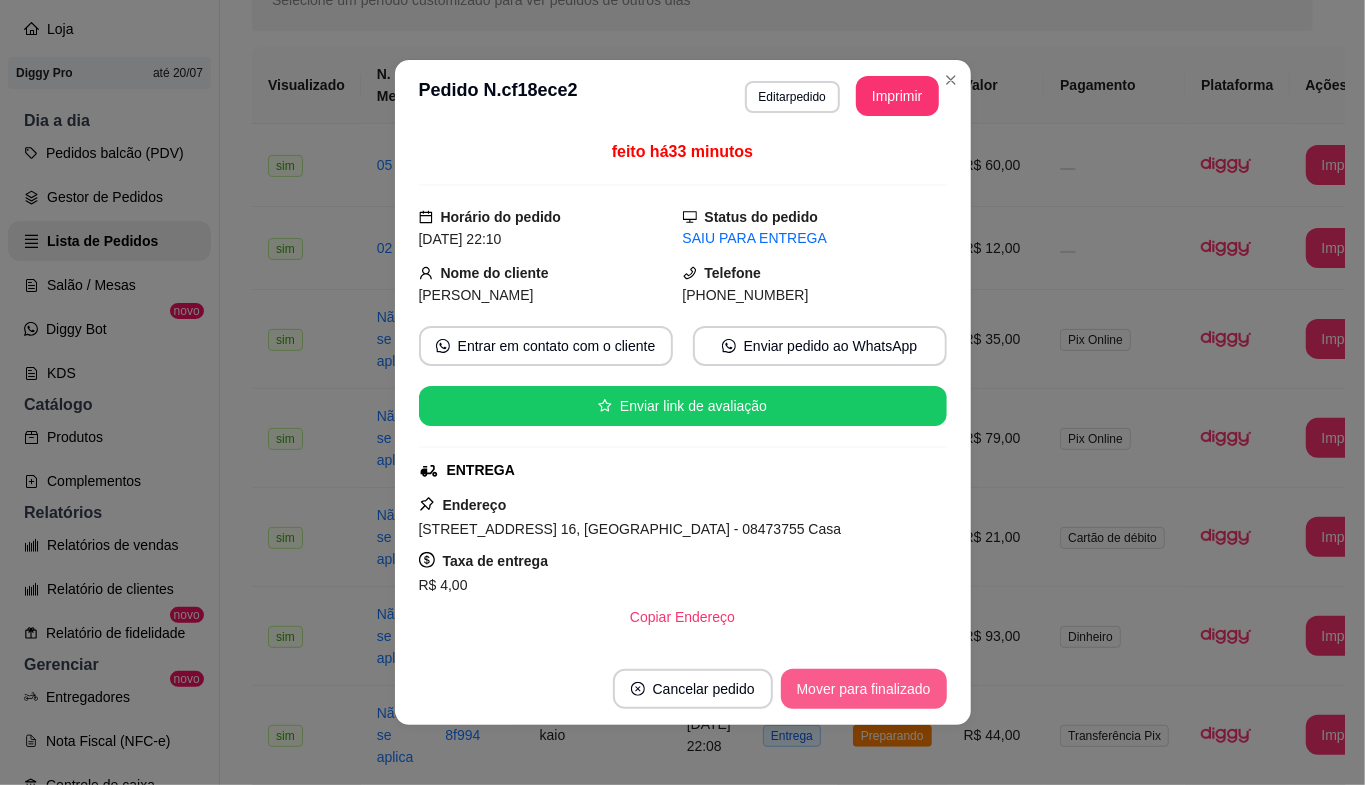 click on "Mover para finalizado" at bounding box center (864, 689) 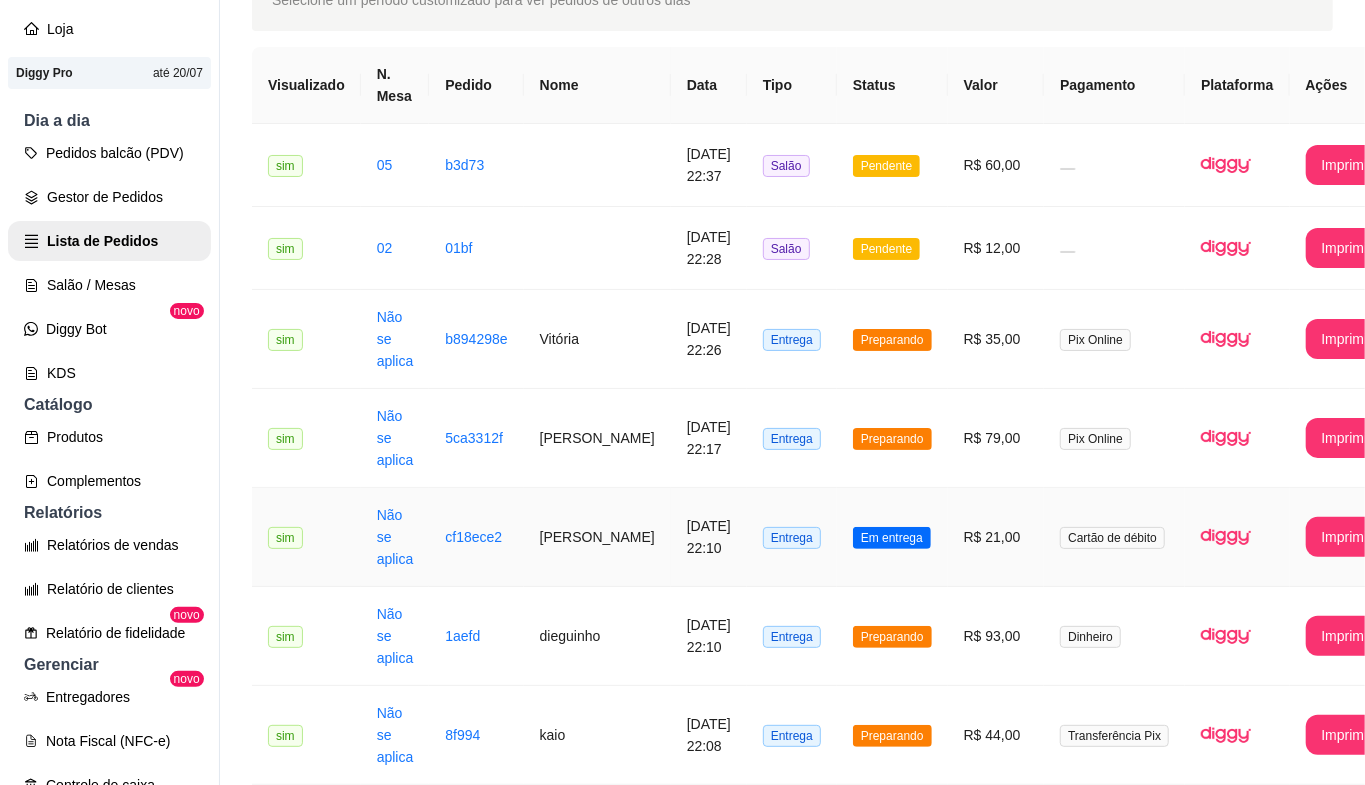 click on "R$ 21,00" at bounding box center [996, 537] 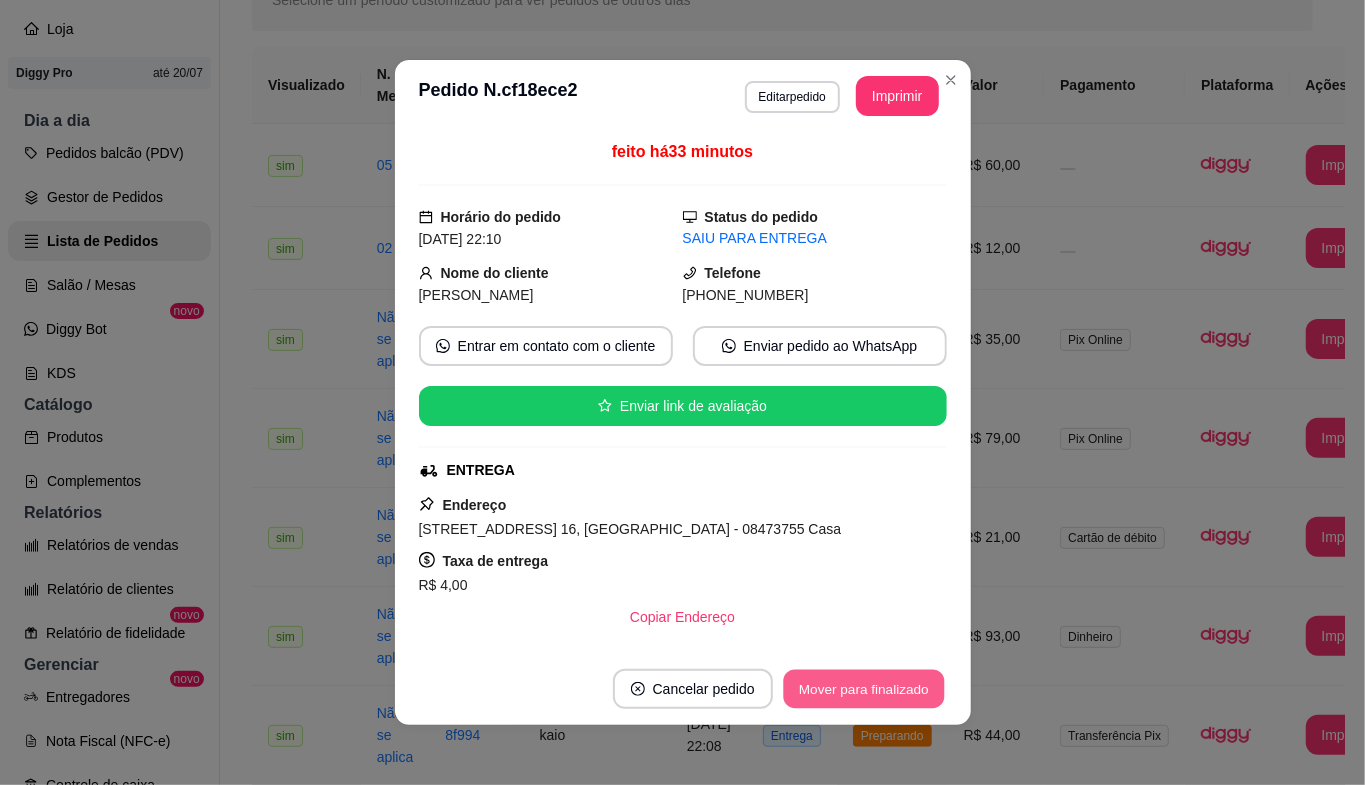 click on "Mover para finalizado" at bounding box center [863, 689] 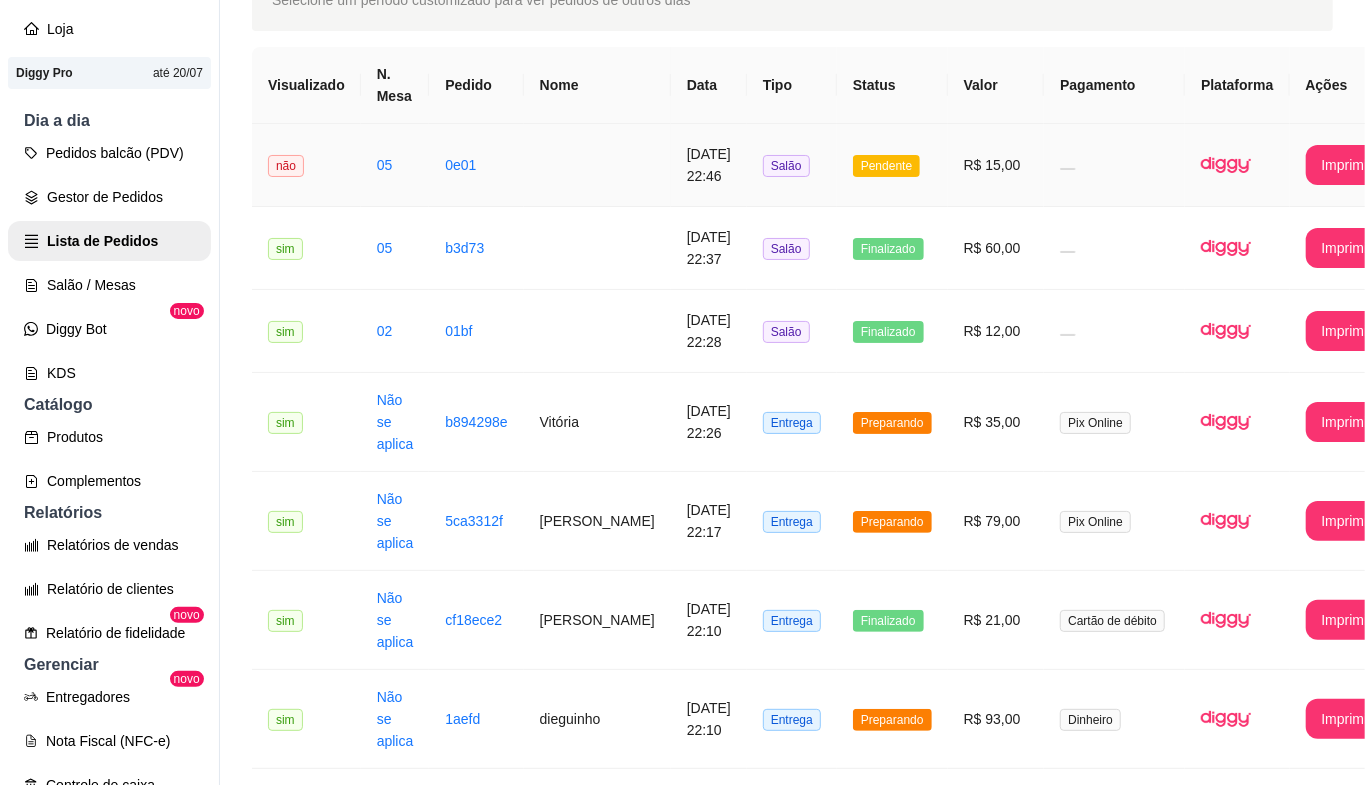 click on "Salão" at bounding box center [792, 165] 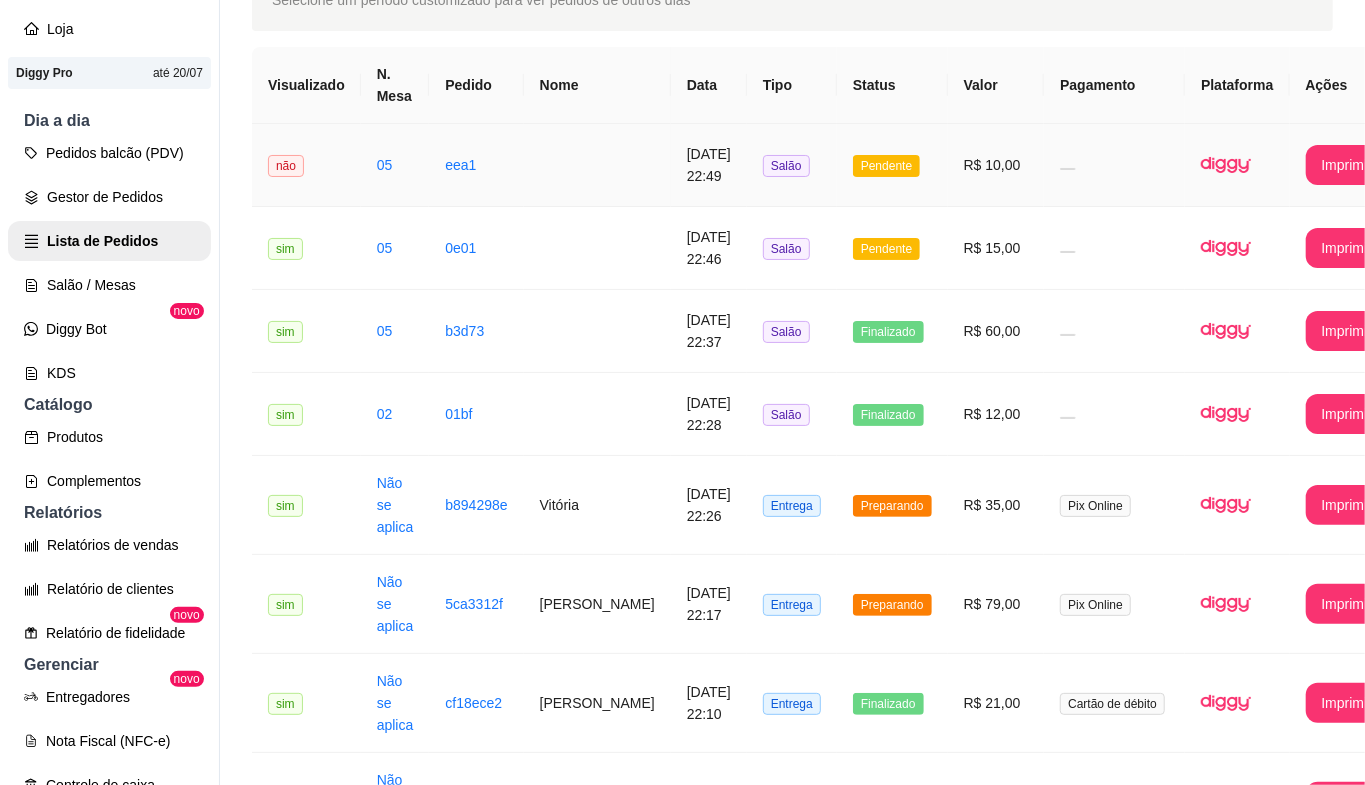 click at bounding box center (597, 165) 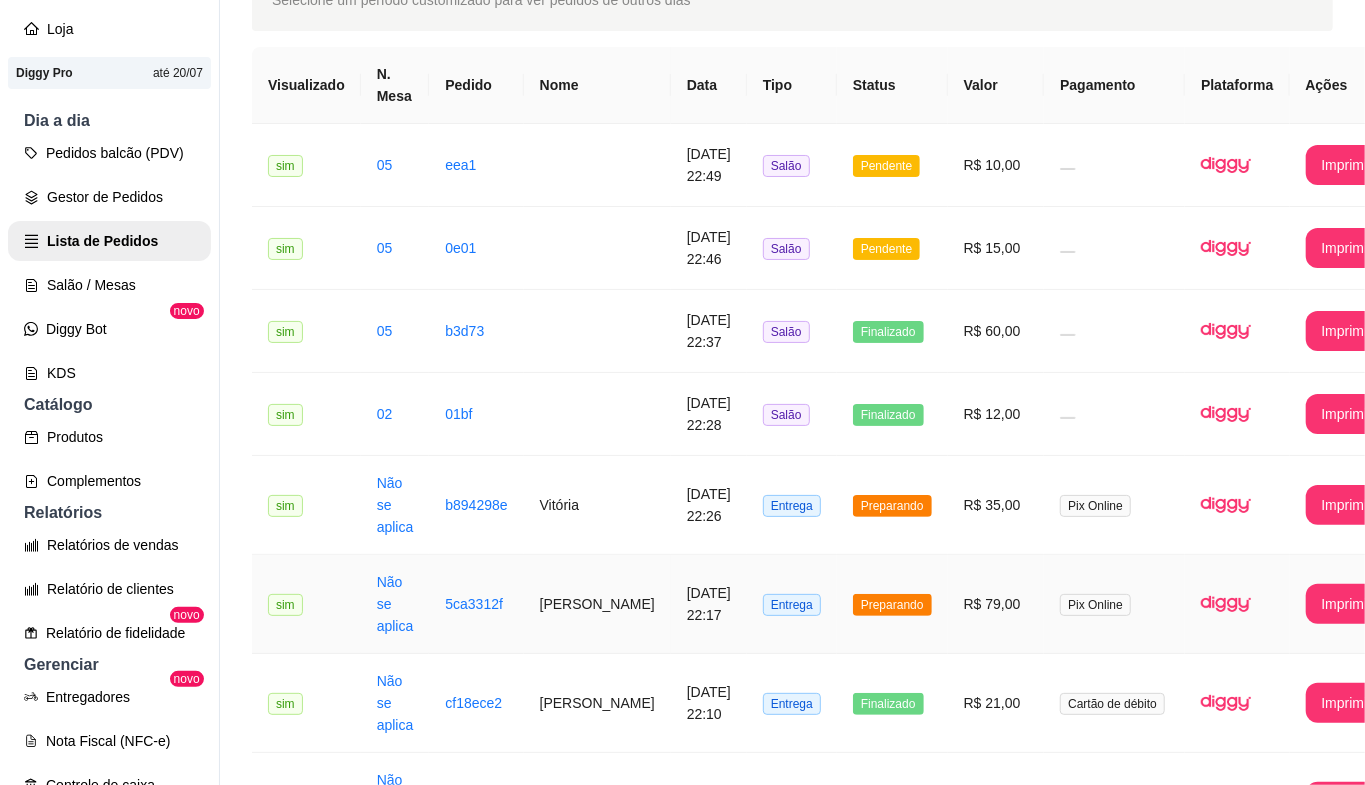 click on "Preparando" at bounding box center [892, 605] 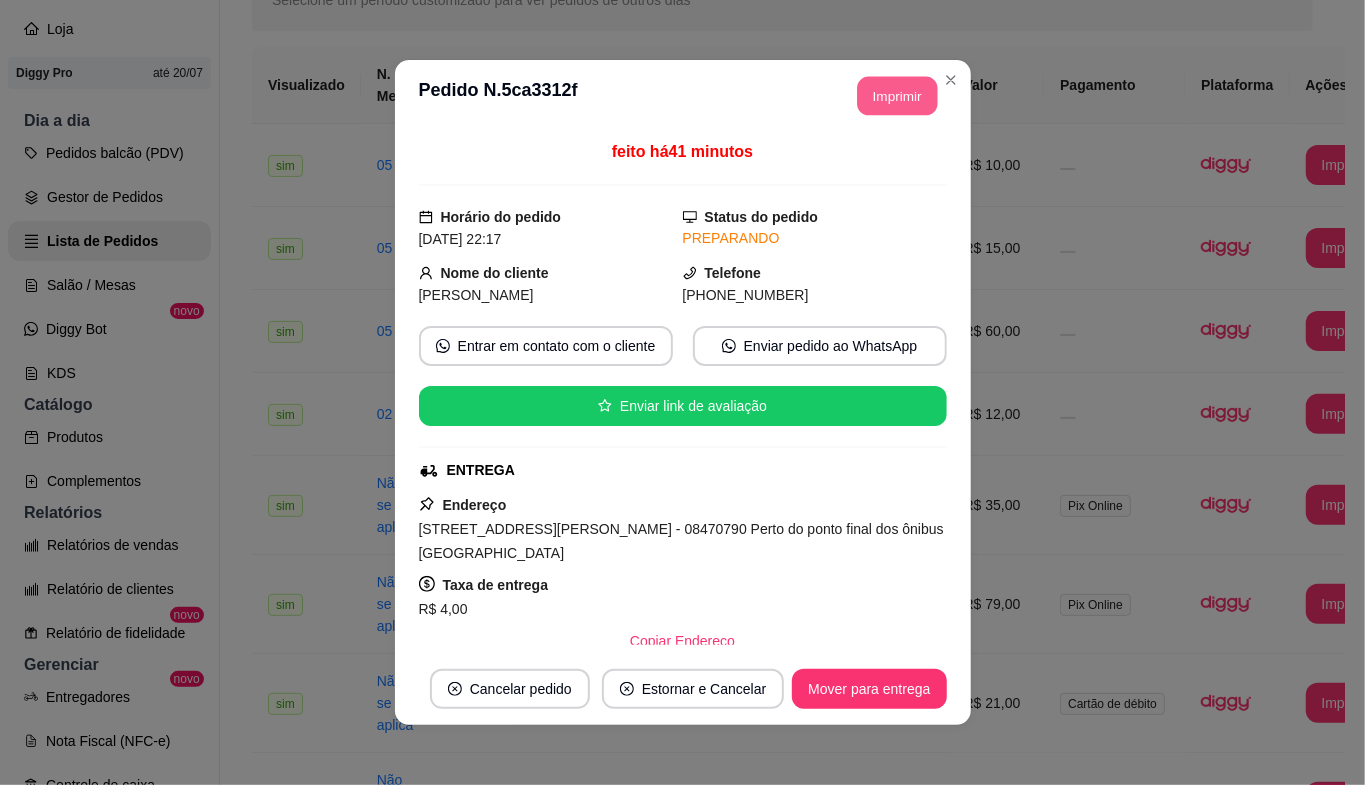 click on "Imprimir" at bounding box center (897, 96) 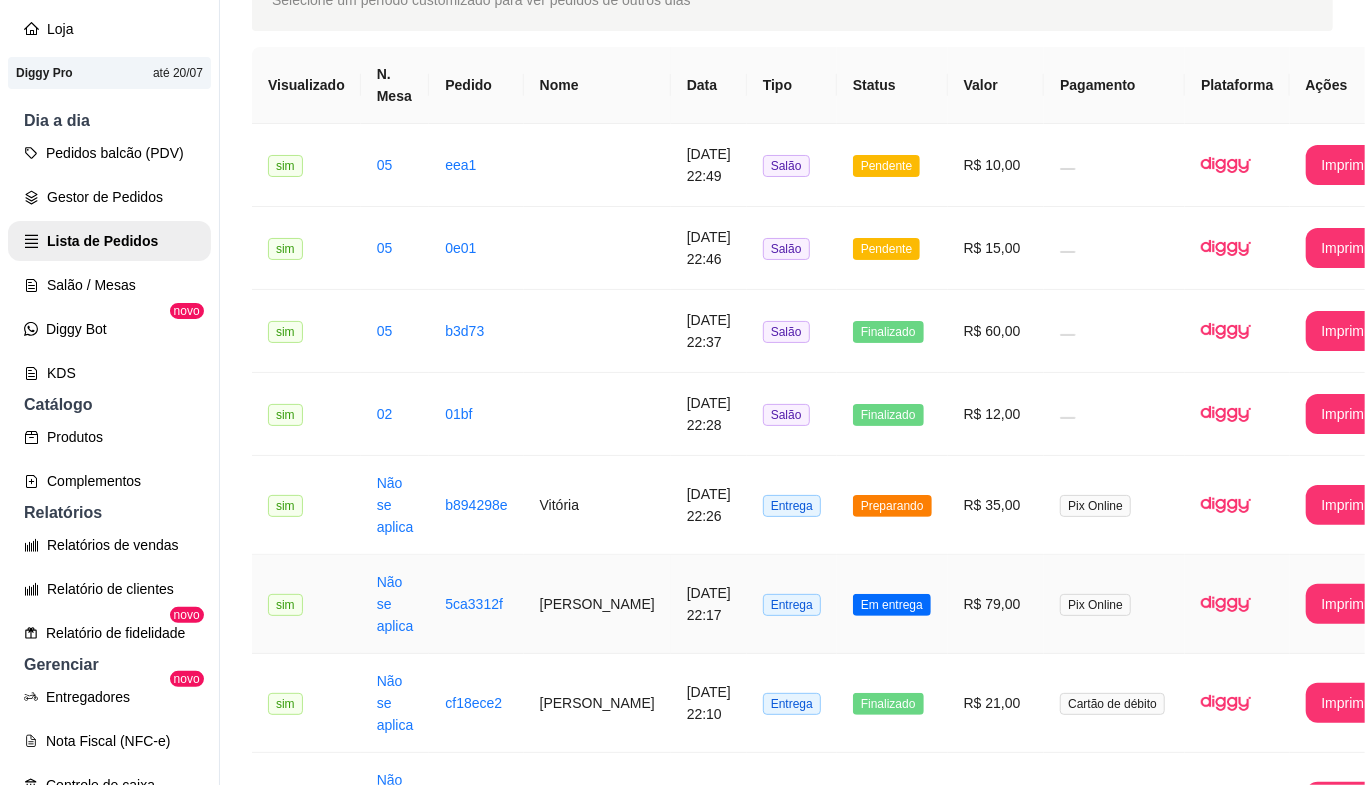 click on "[PERSON_NAME]" at bounding box center [597, 604] 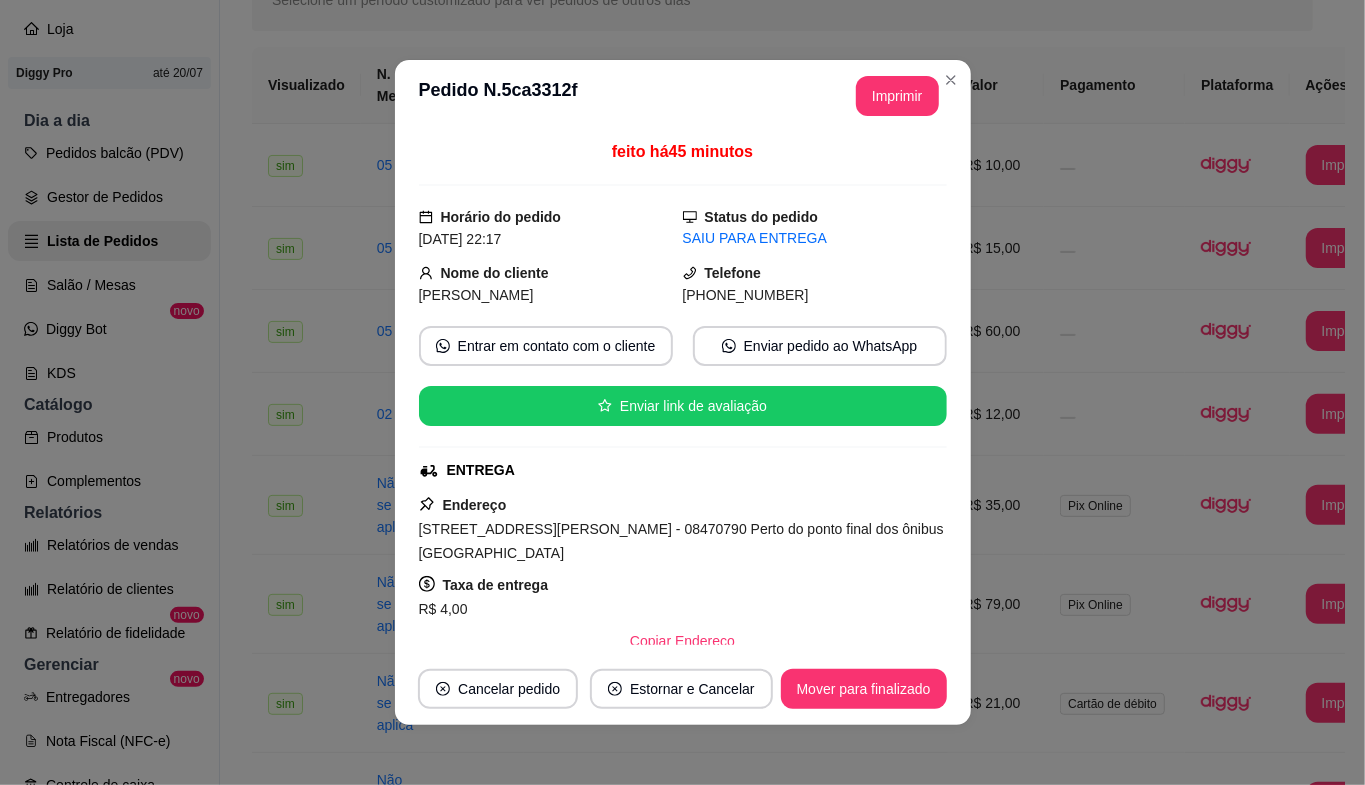 drag, startPoint x: 776, startPoint y: 294, endPoint x: 664, endPoint y: 302, distance: 112.28535 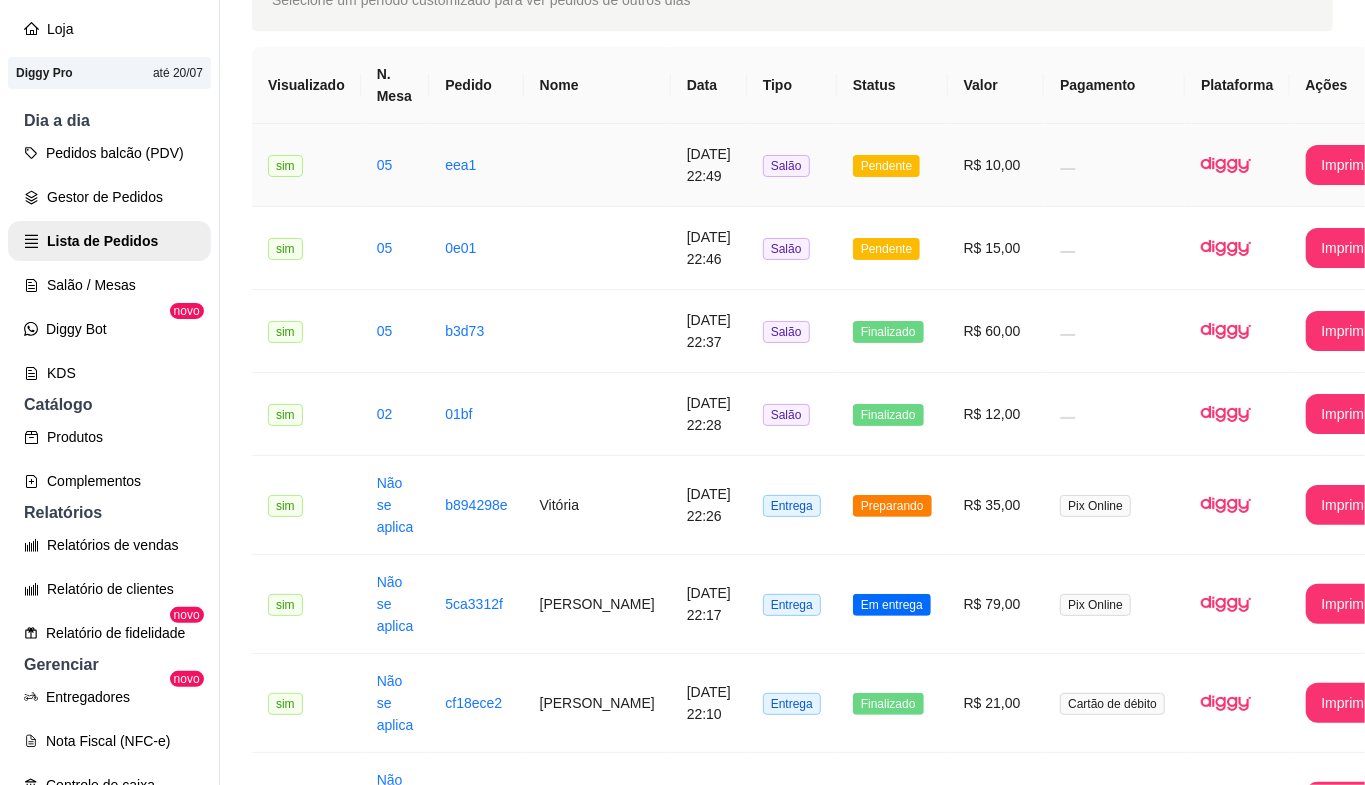 click on "[DATE] 22:49" at bounding box center (709, 165) 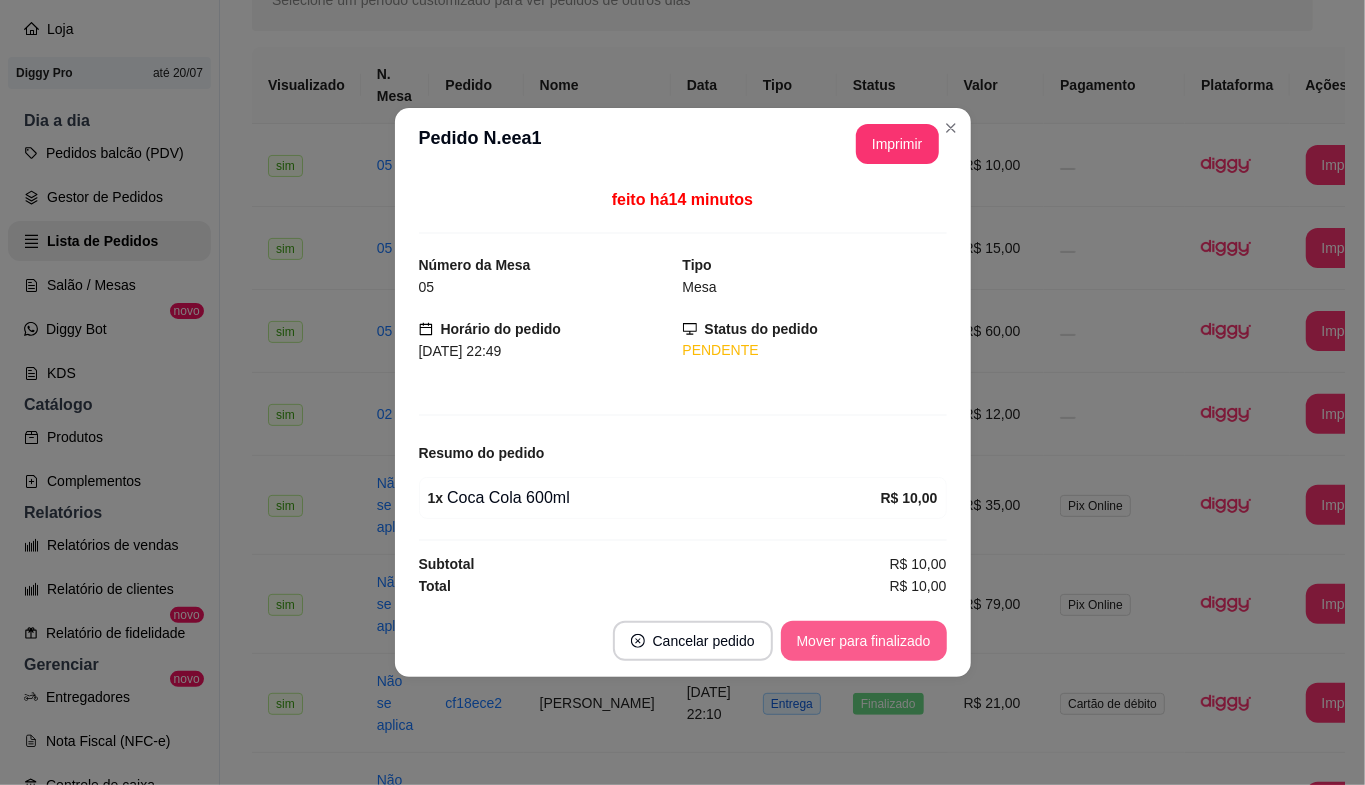 click on "Mover para finalizado" at bounding box center [864, 641] 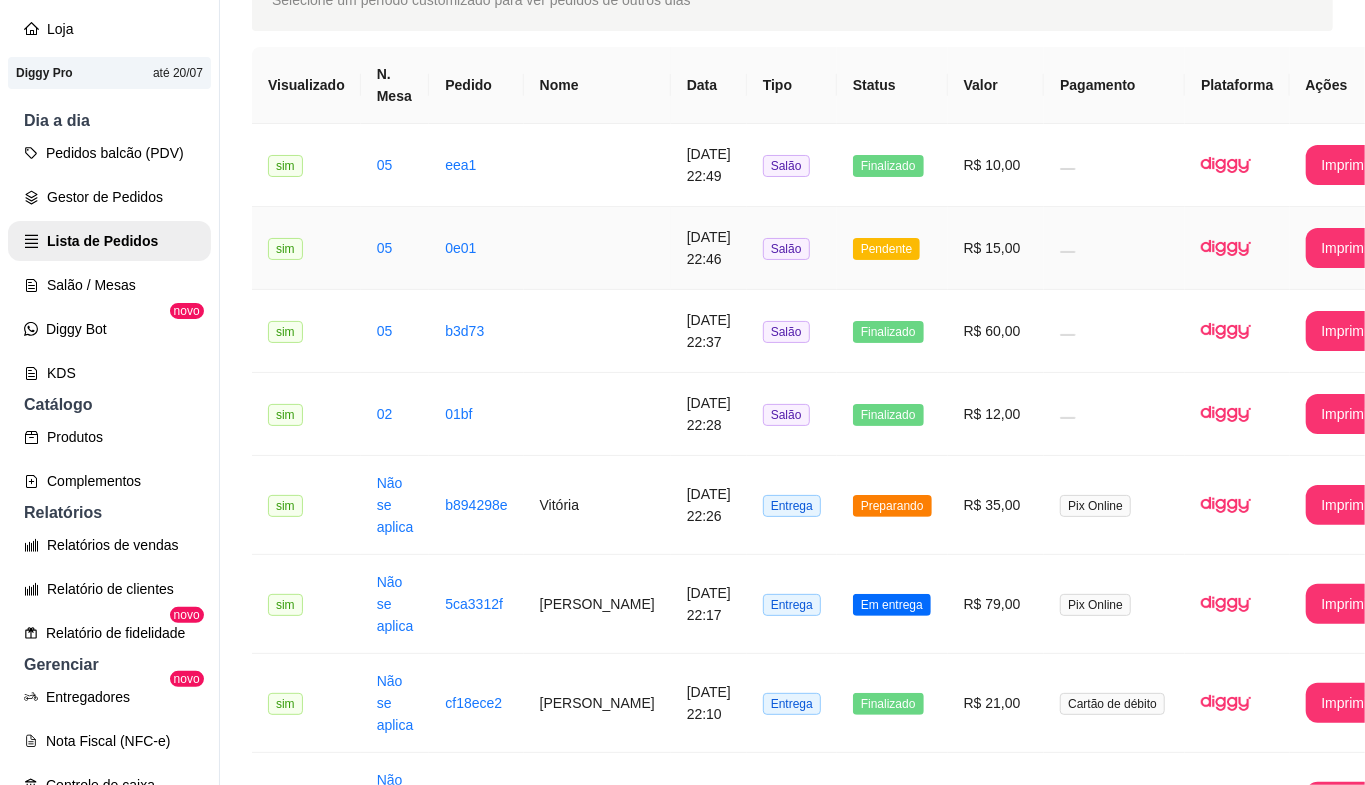 click on "Salão" at bounding box center [792, 248] 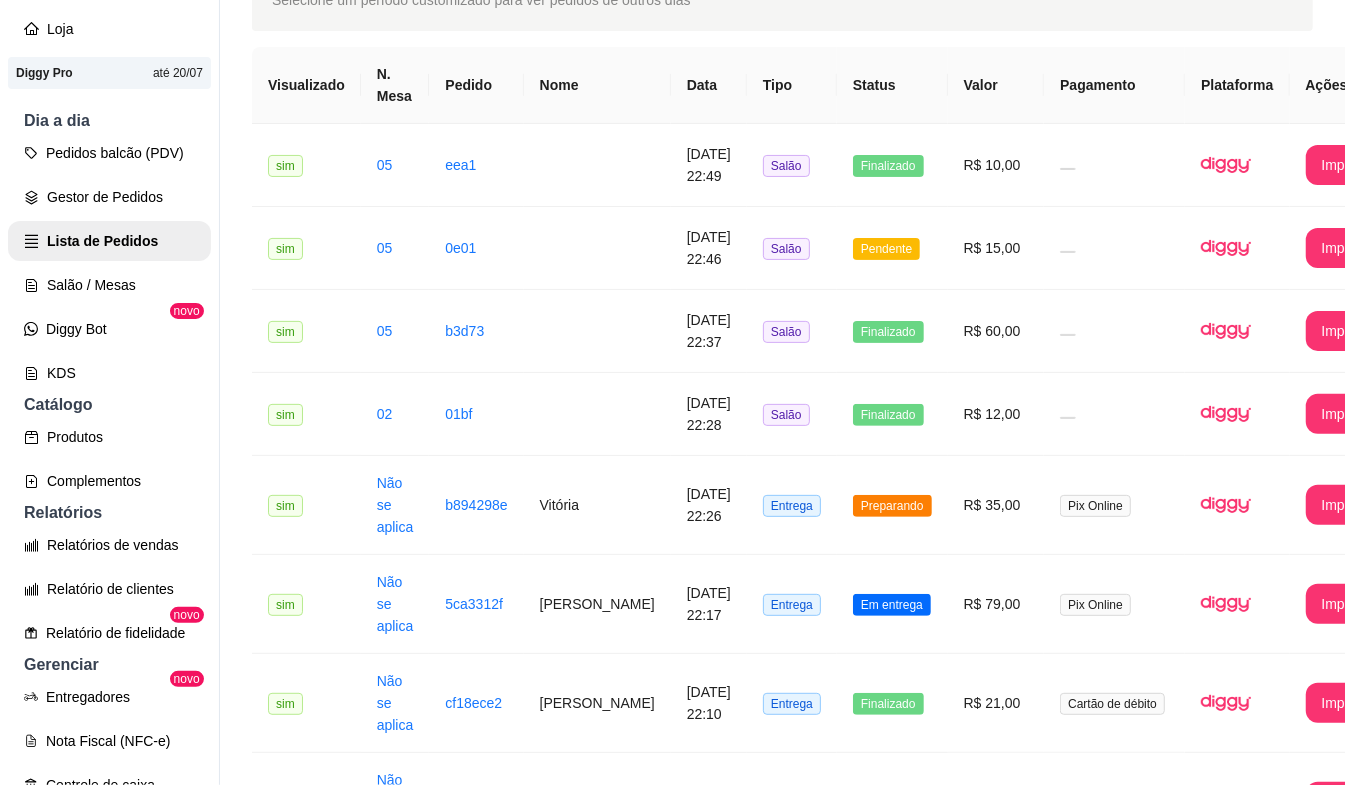 click on "PENDENTE" at bounding box center [816, 350] 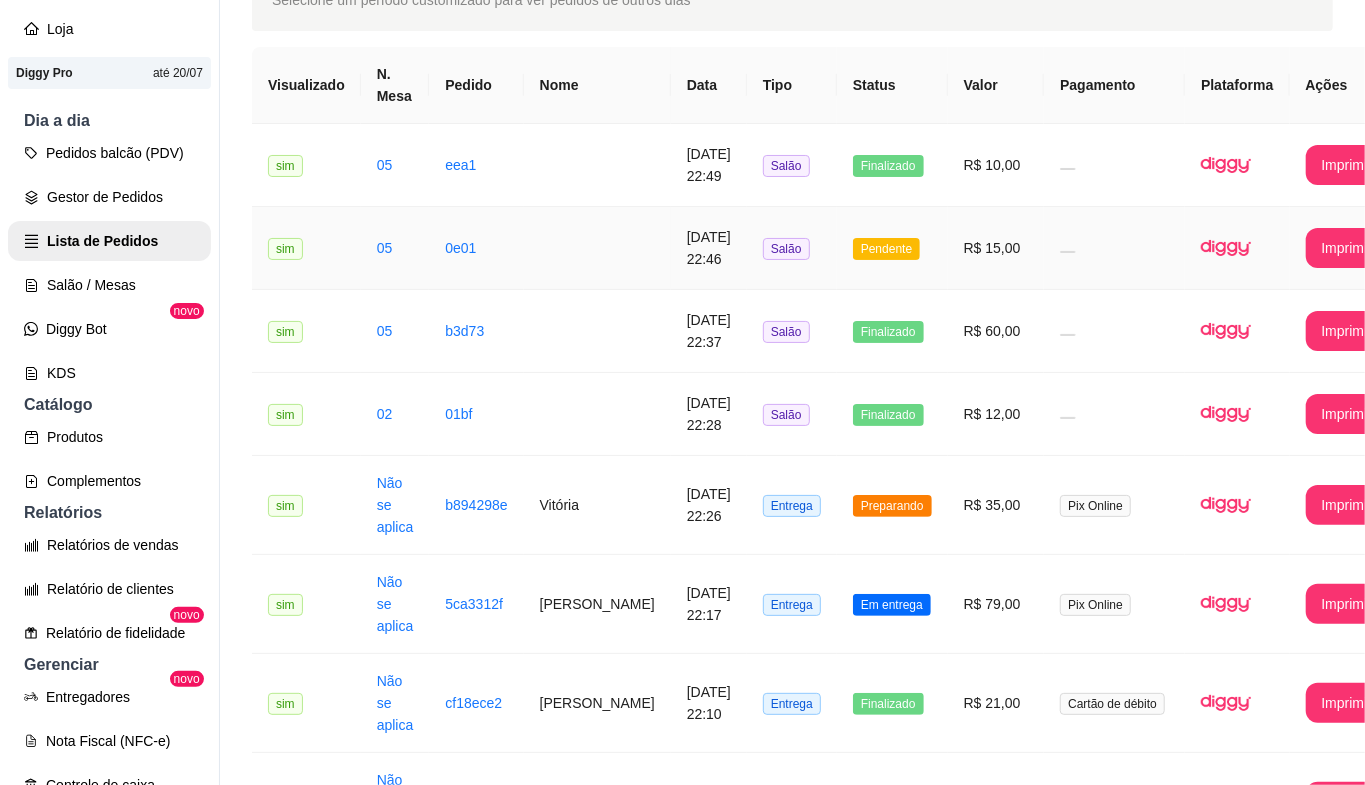 click on "[DATE] 22:46" at bounding box center [709, 248] 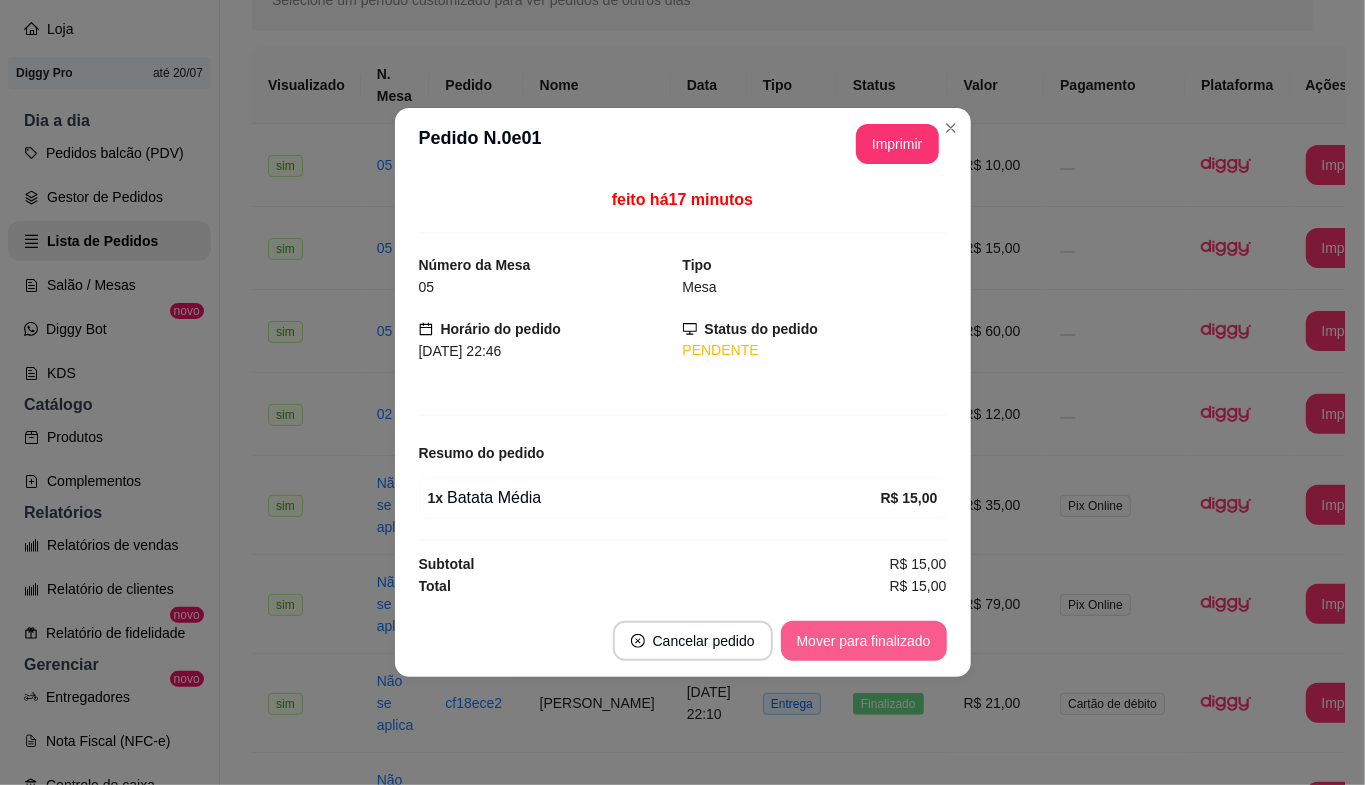 click on "Mover para finalizado" at bounding box center (864, 641) 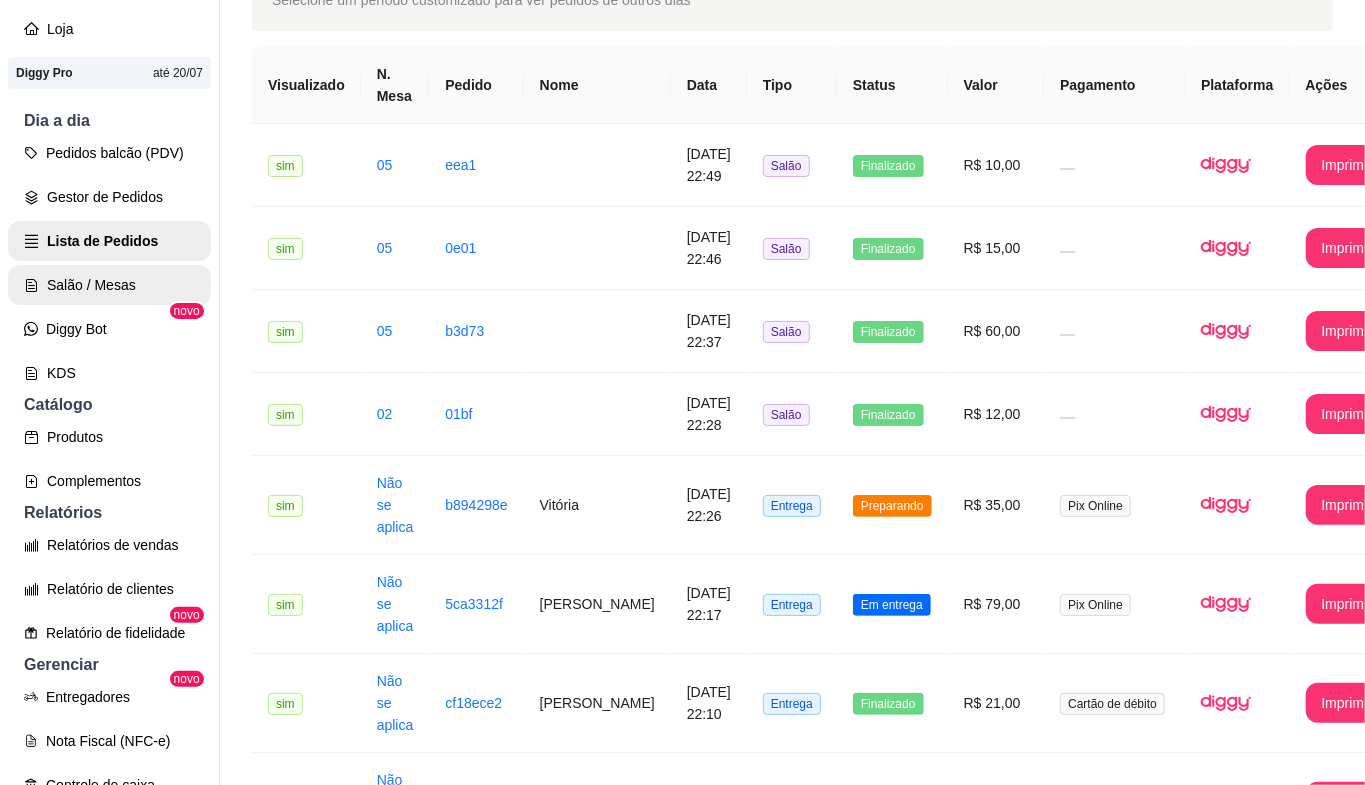 click on "Salão / Mesas" at bounding box center [109, 285] 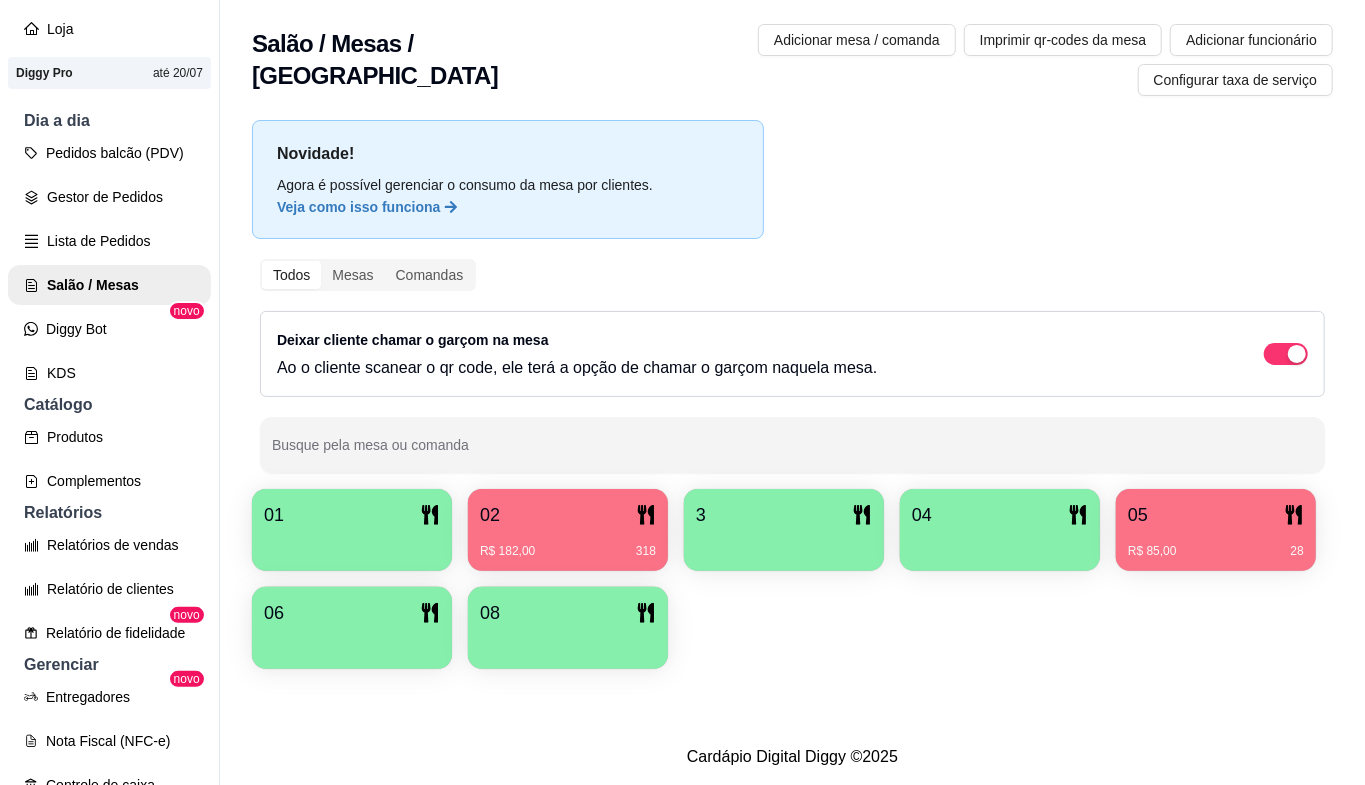 click on "02 R$ 182,00 318" at bounding box center (568, 530) 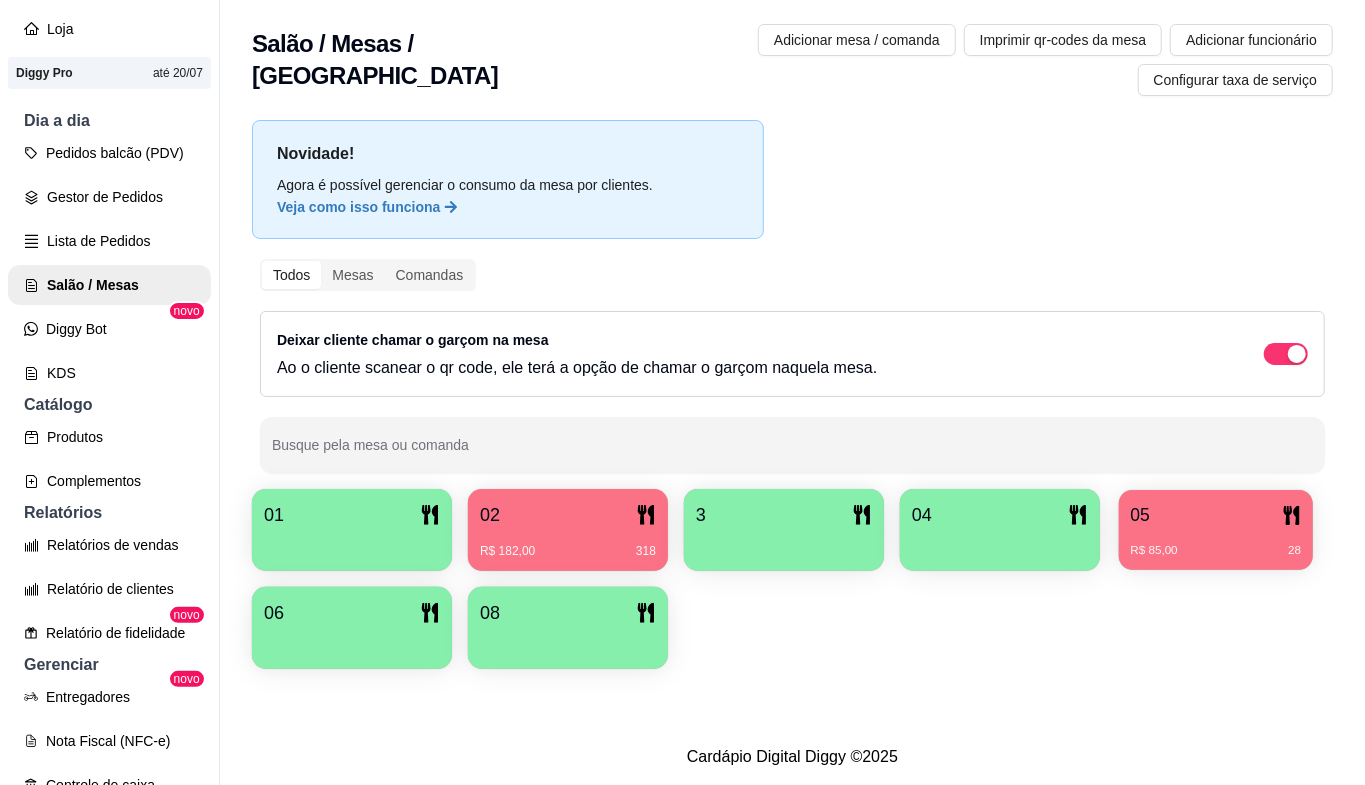 click on "R$ 85,00 28" at bounding box center (1216, 551) 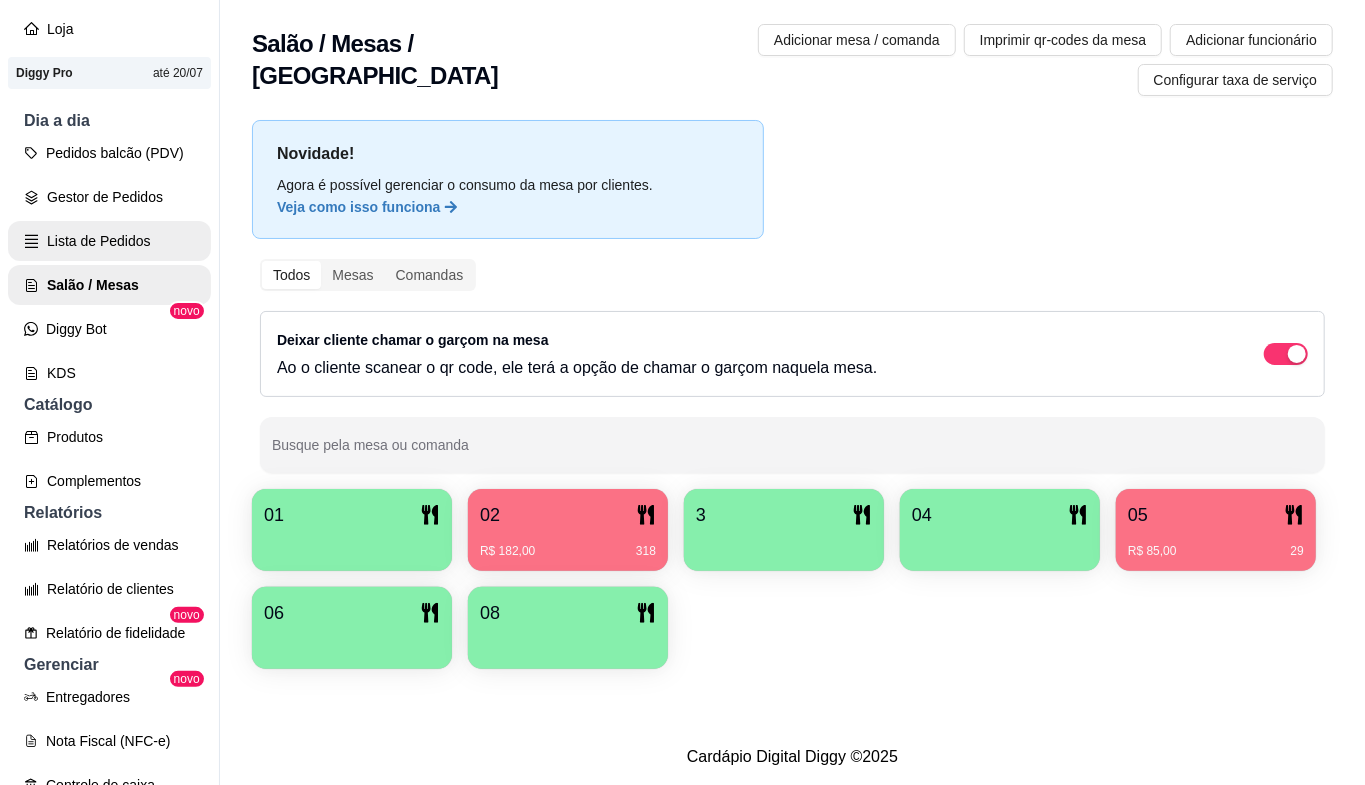 click on "Lista de Pedidos" at bounding box center (109, 241) 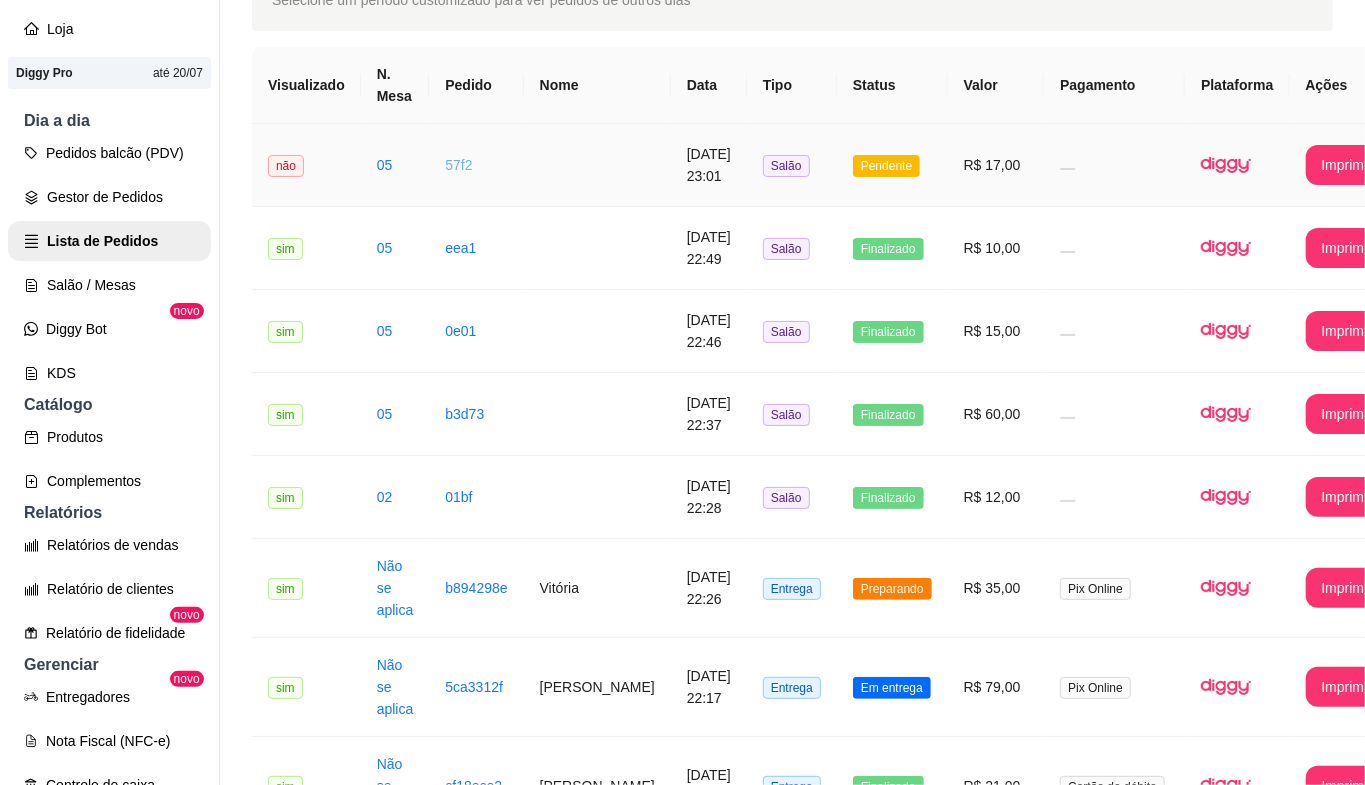 click on "57f2" at bounding box center [458, 165] 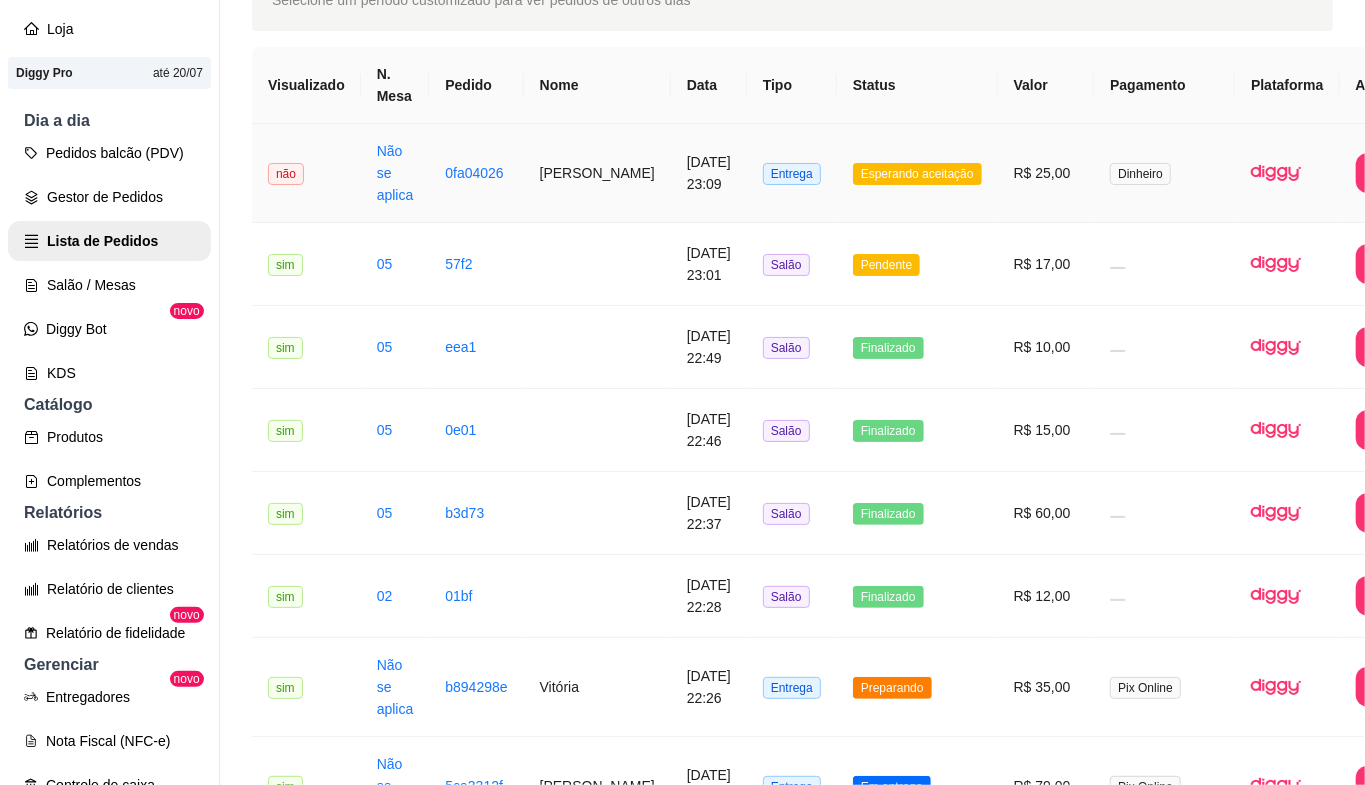 click on "Esperando aceitação" at bounding box center [917, 173] 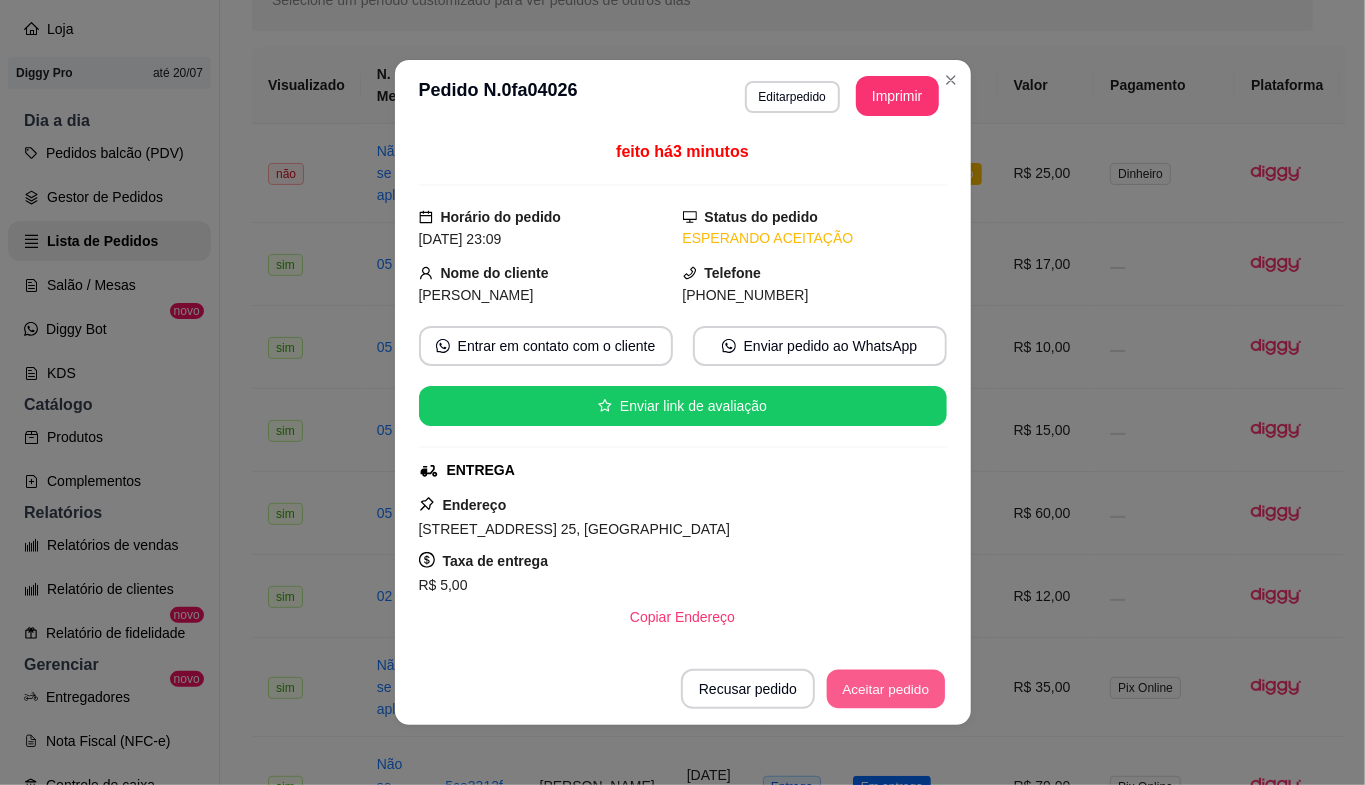 click on "Aceitar pedido" at bounding box center (886, 689) 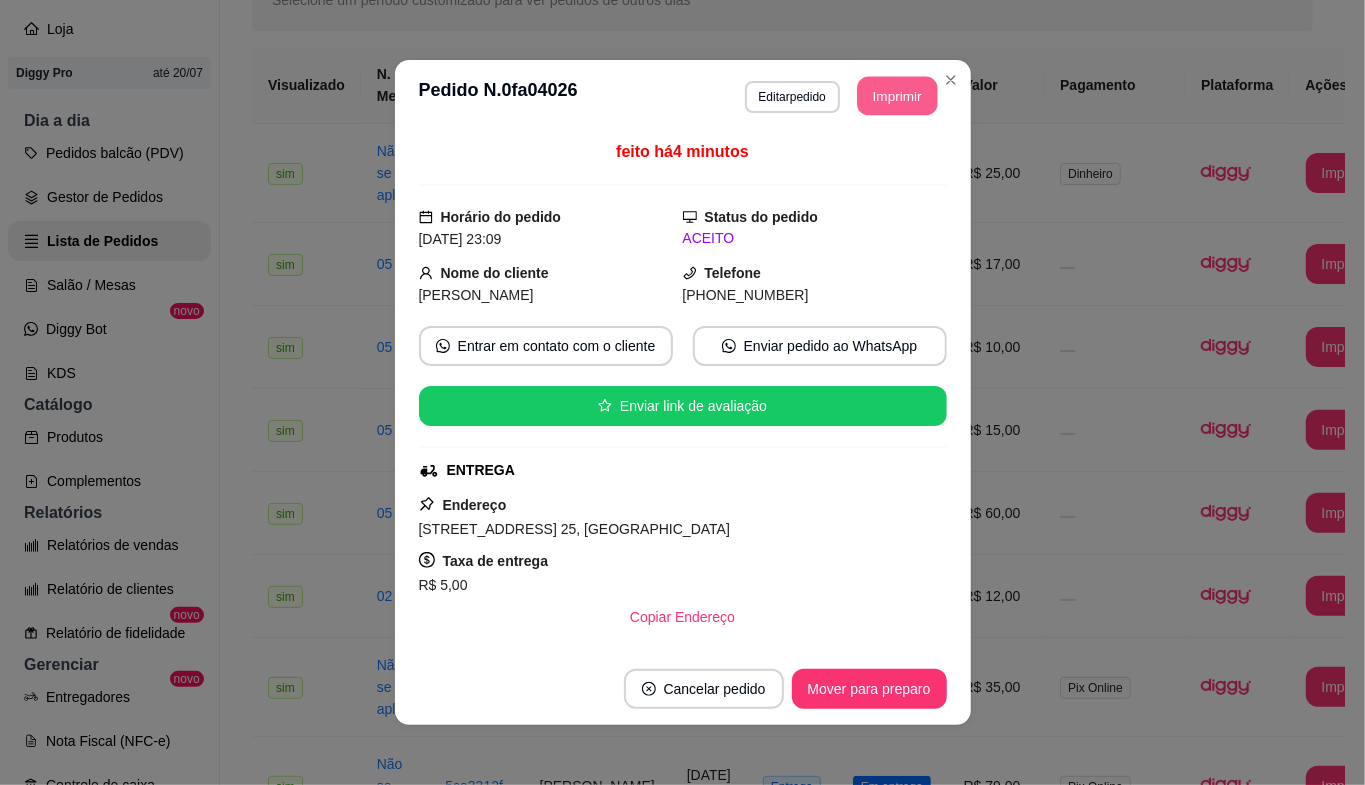 click on "Imprimir" at bounding box center [897, 96] 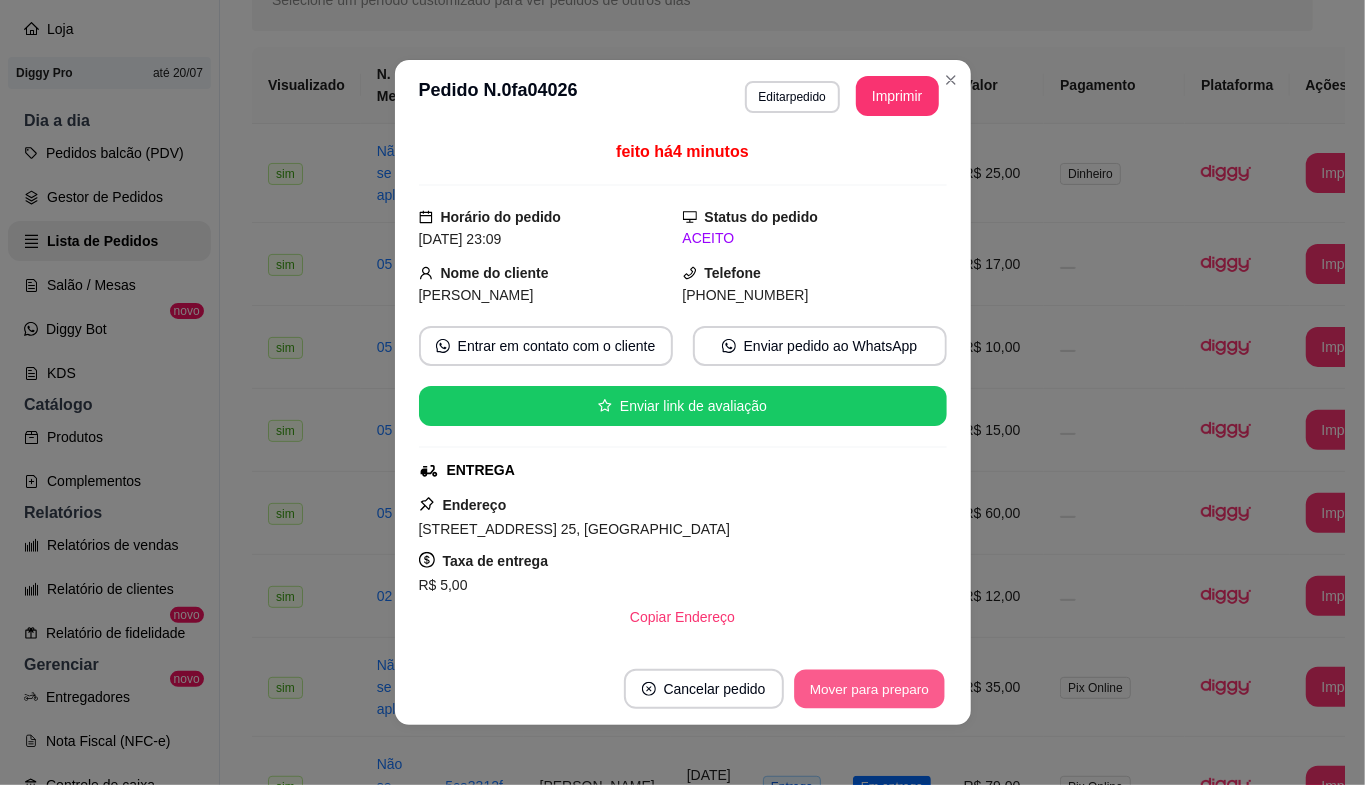 click on "Mover para preparo" at bounding box center [869, 689] 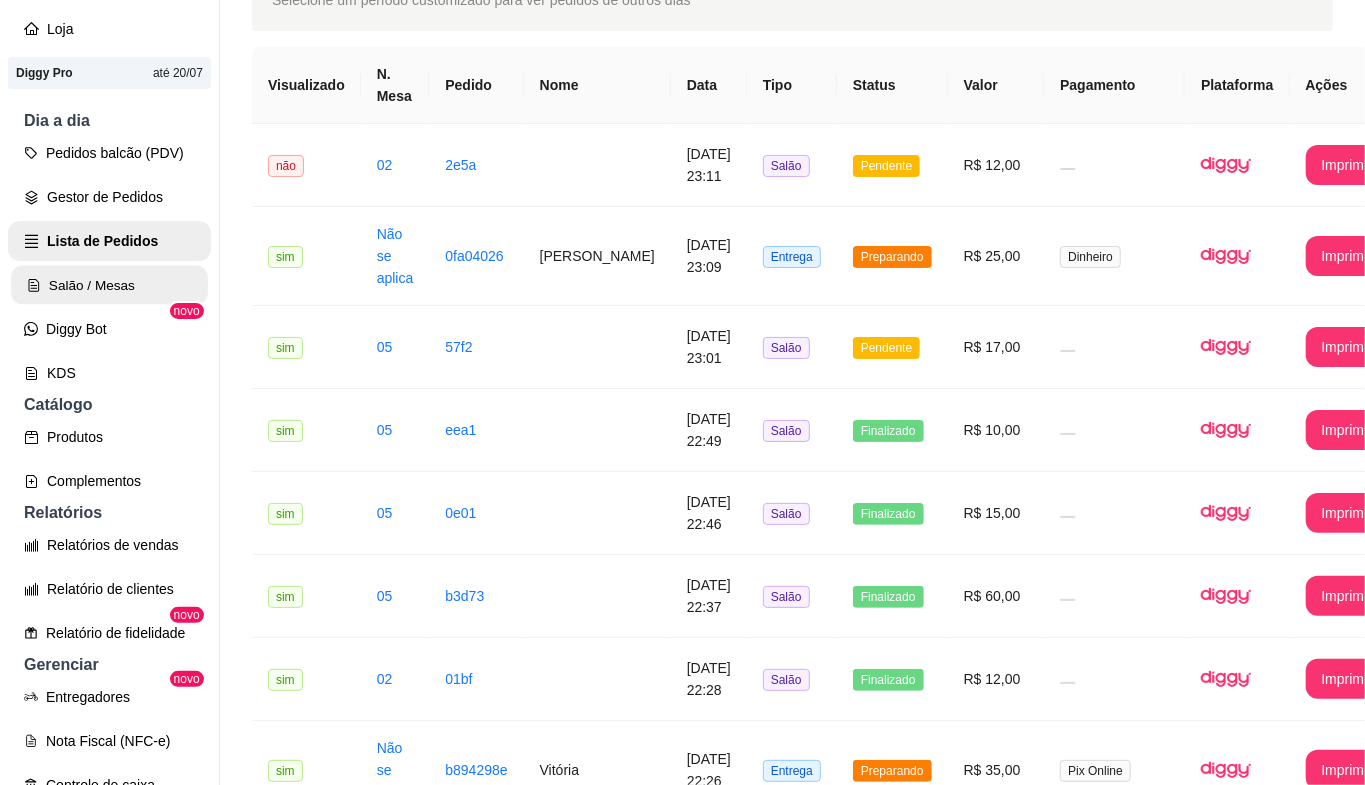 click on "Salão / Mesas" at bounding box center [109, 285] 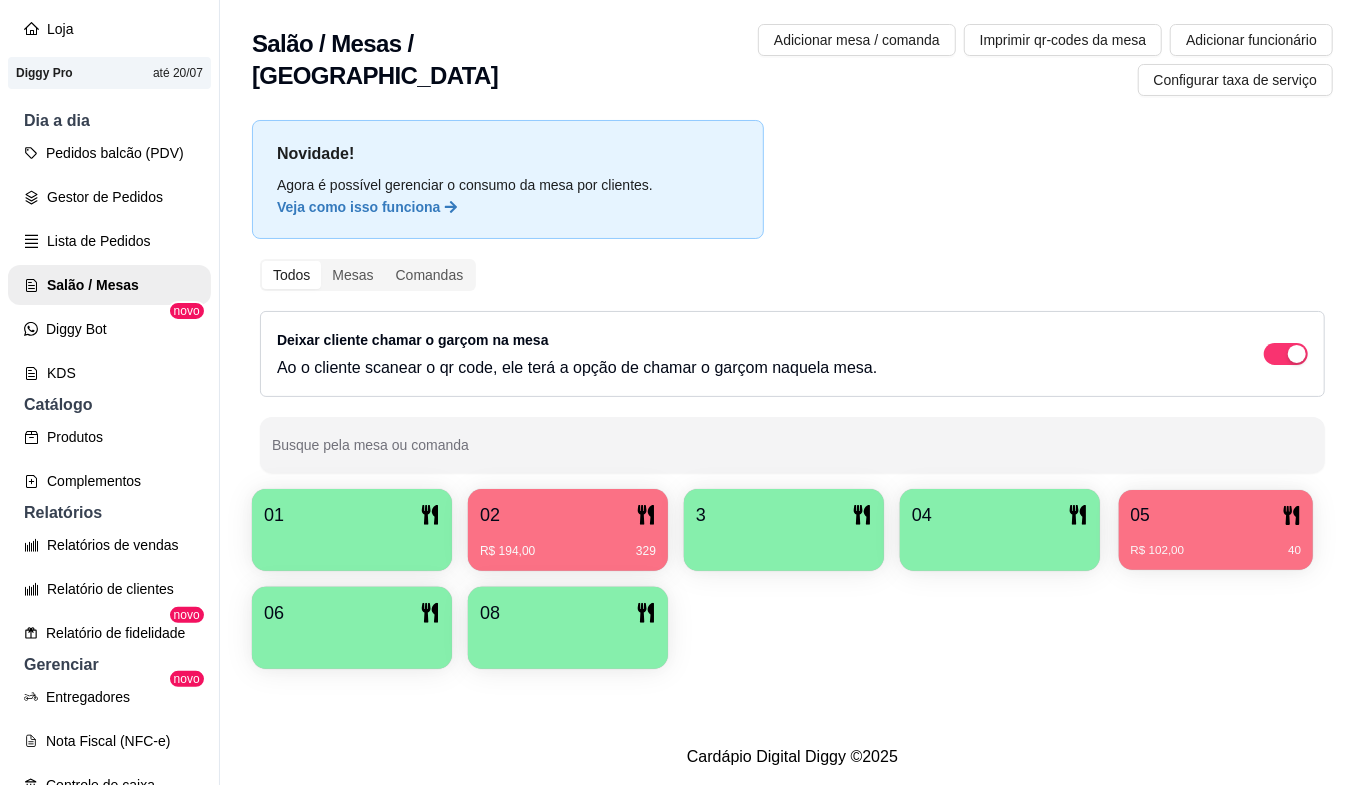 click on "05" at bounding box center (1216, 515) 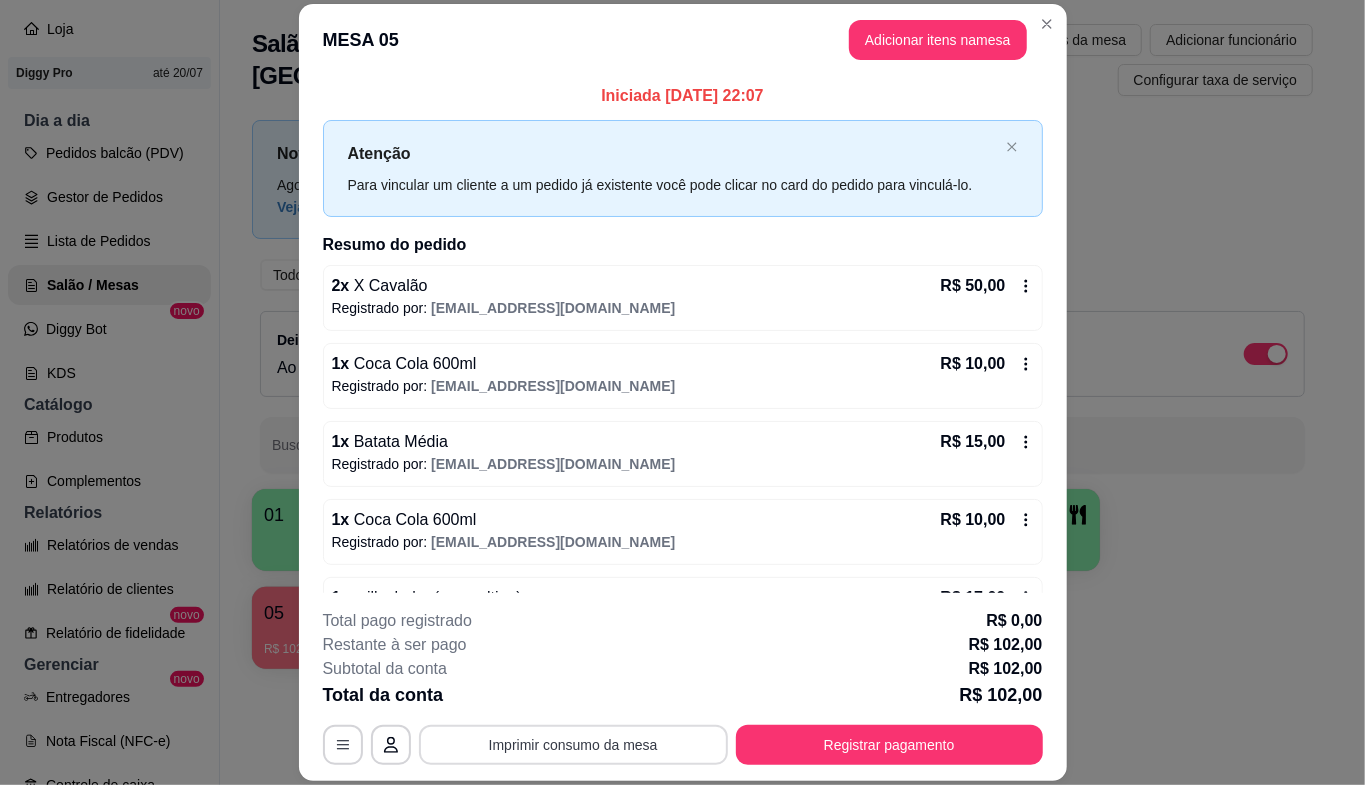 click on "Imprimir consumo da mesa" at bounding box center (573, 745) 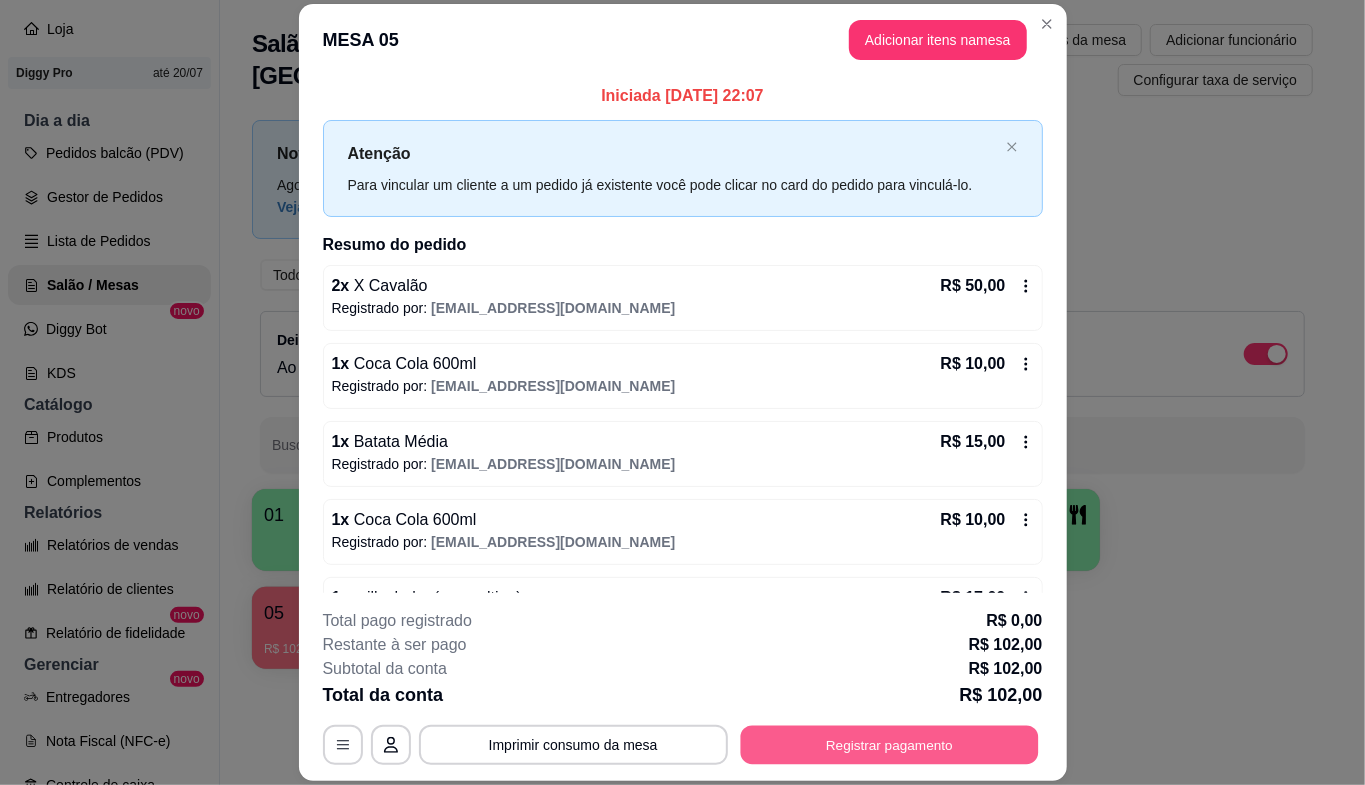 click on "Registrar pagamento" at bounding box center [889, 745] 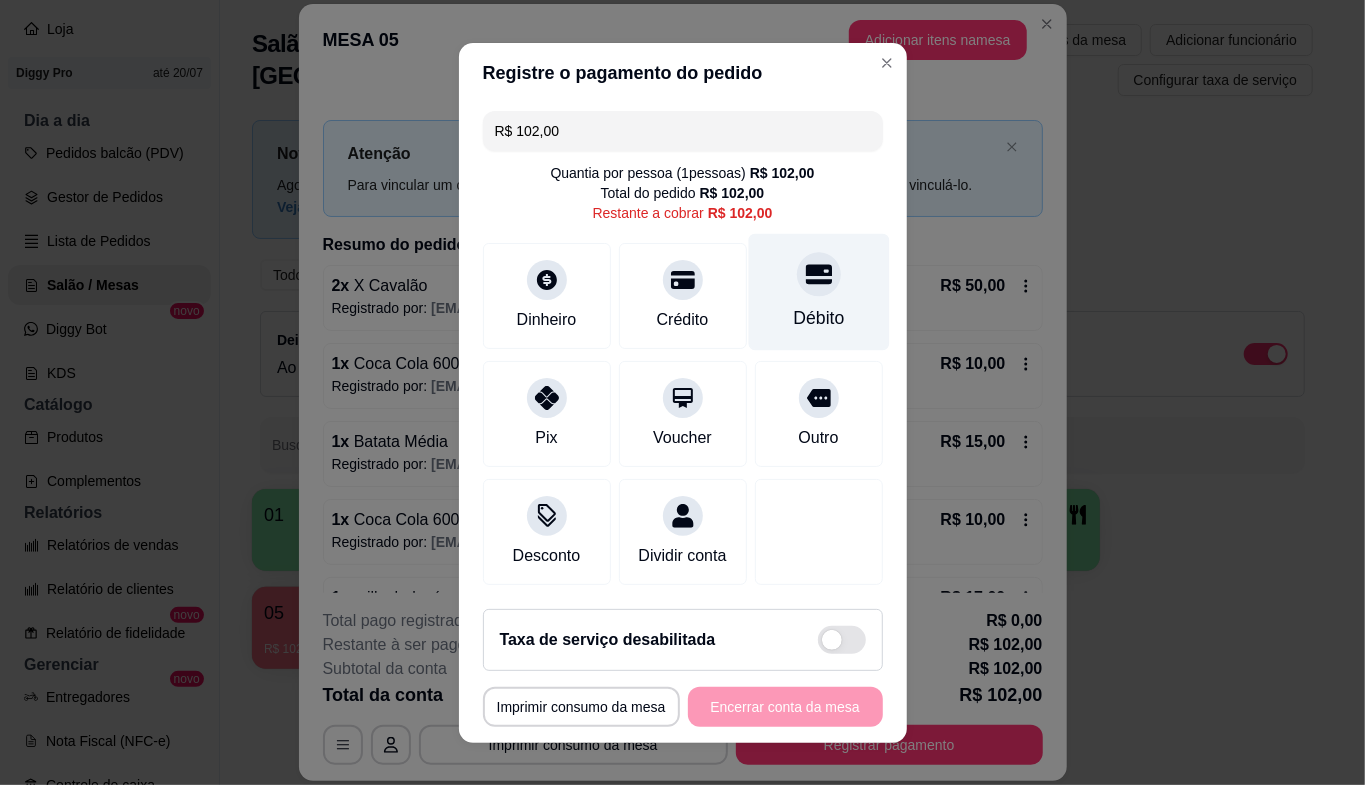 click on "Débito" at bounding box center [818, 318] 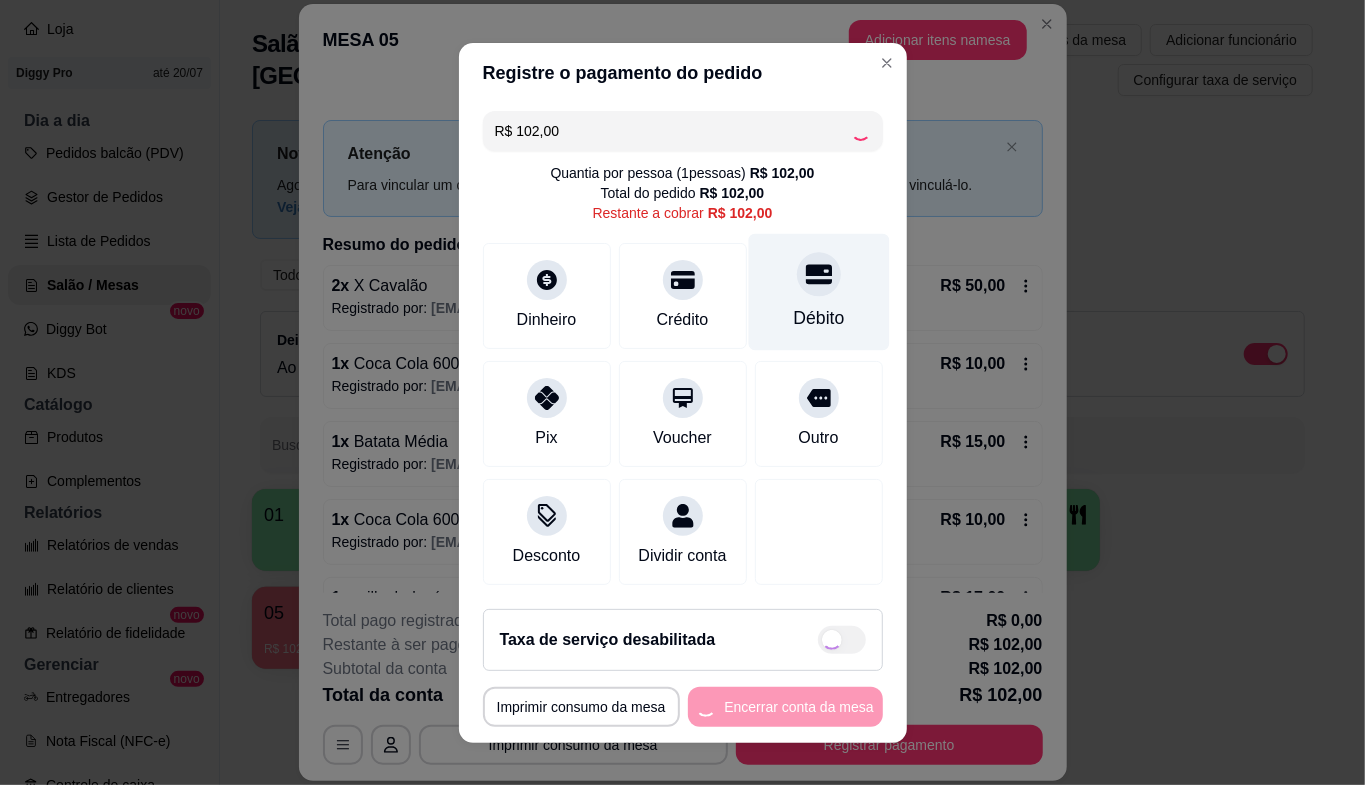 type on "R$ 0,00" 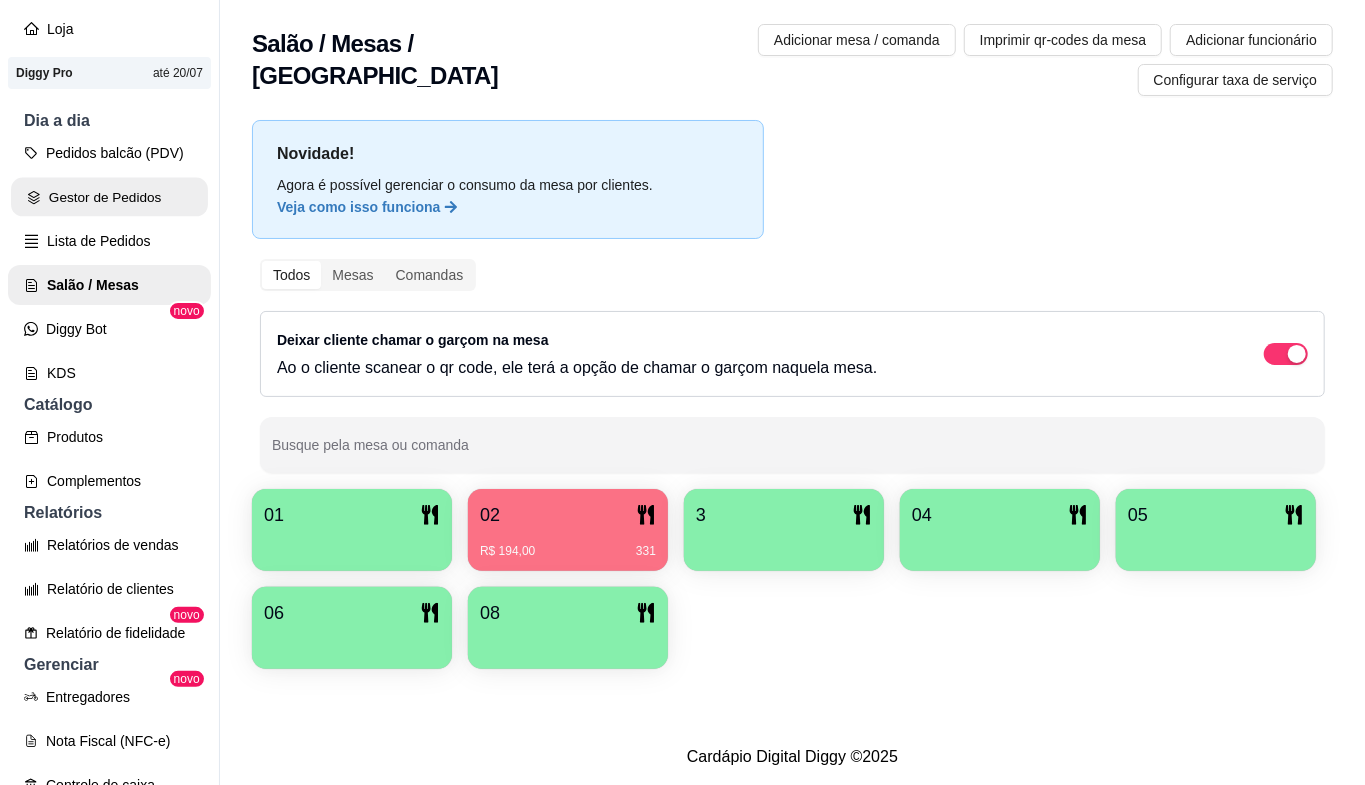 click on "Gestor de Pedidos" at bounding box center [109, 197] 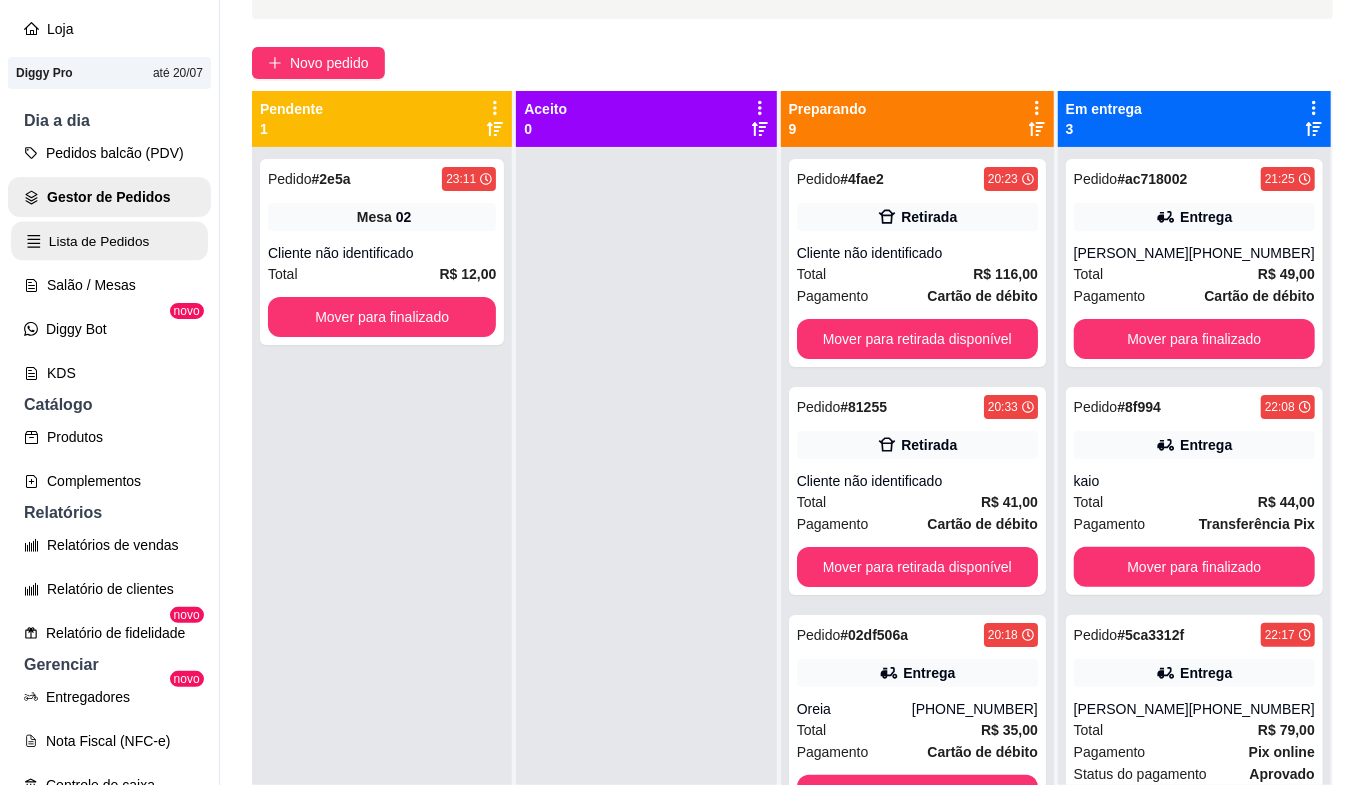 click on "Lista de Pedidos" at bounding box center (109, 241) 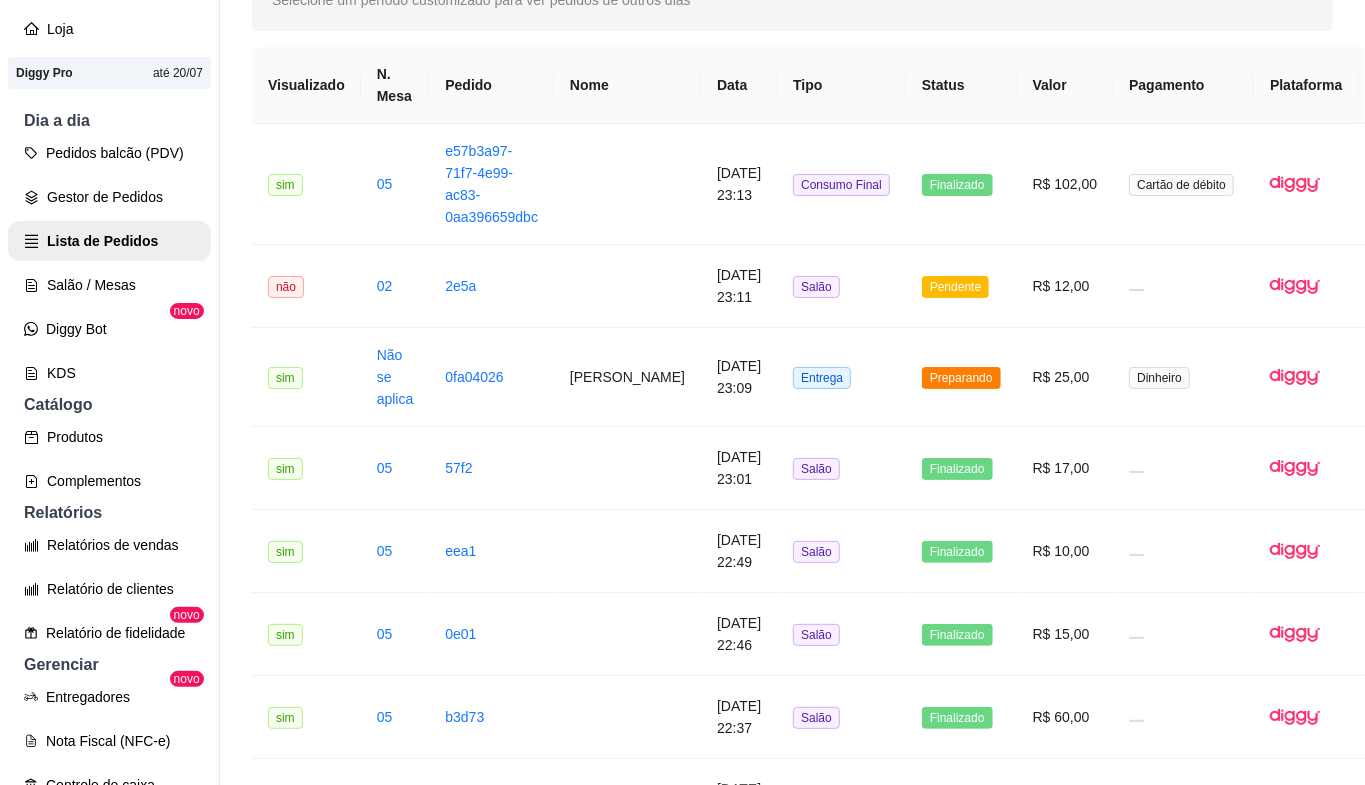 click on "Entrega" at bounding box center (841, 990) 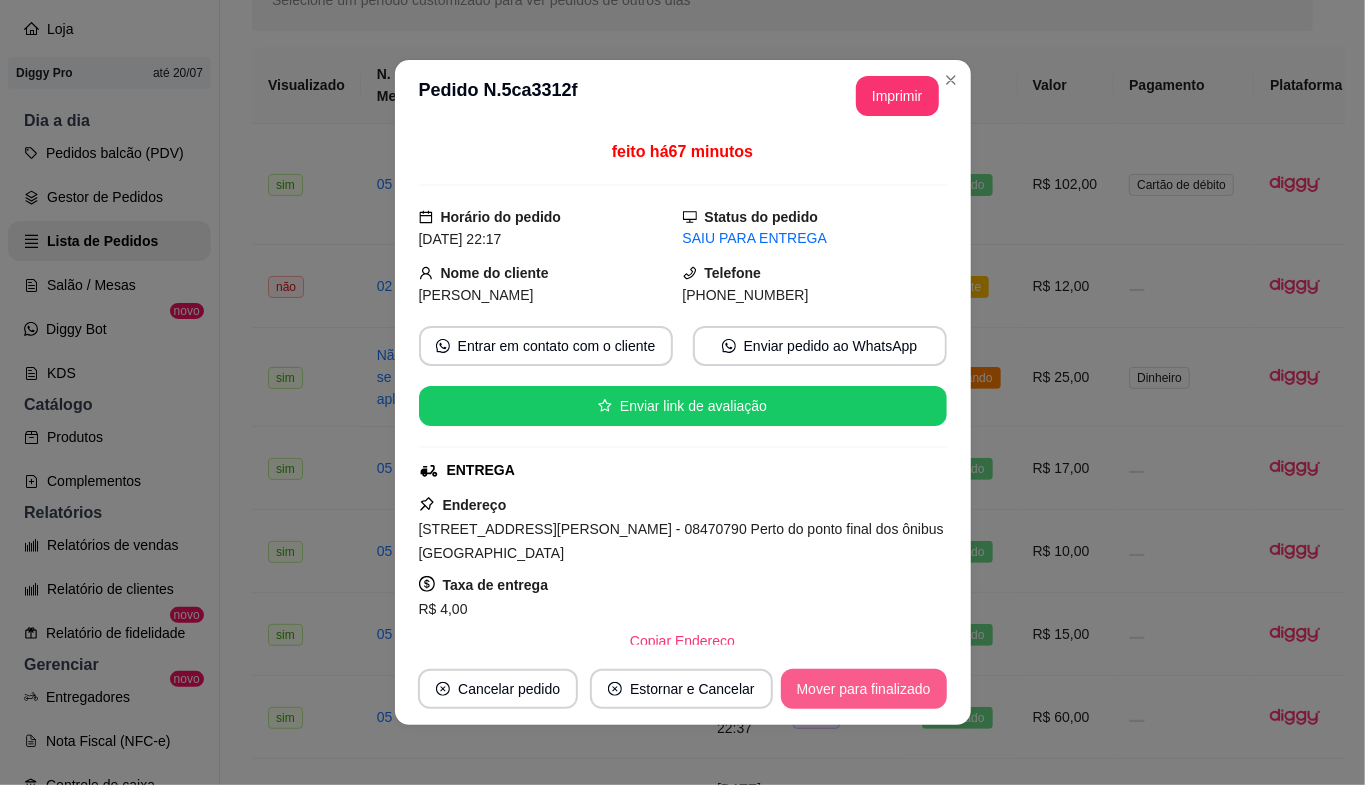 click on "Mover para finalizado" at bounding box center [864, 689] 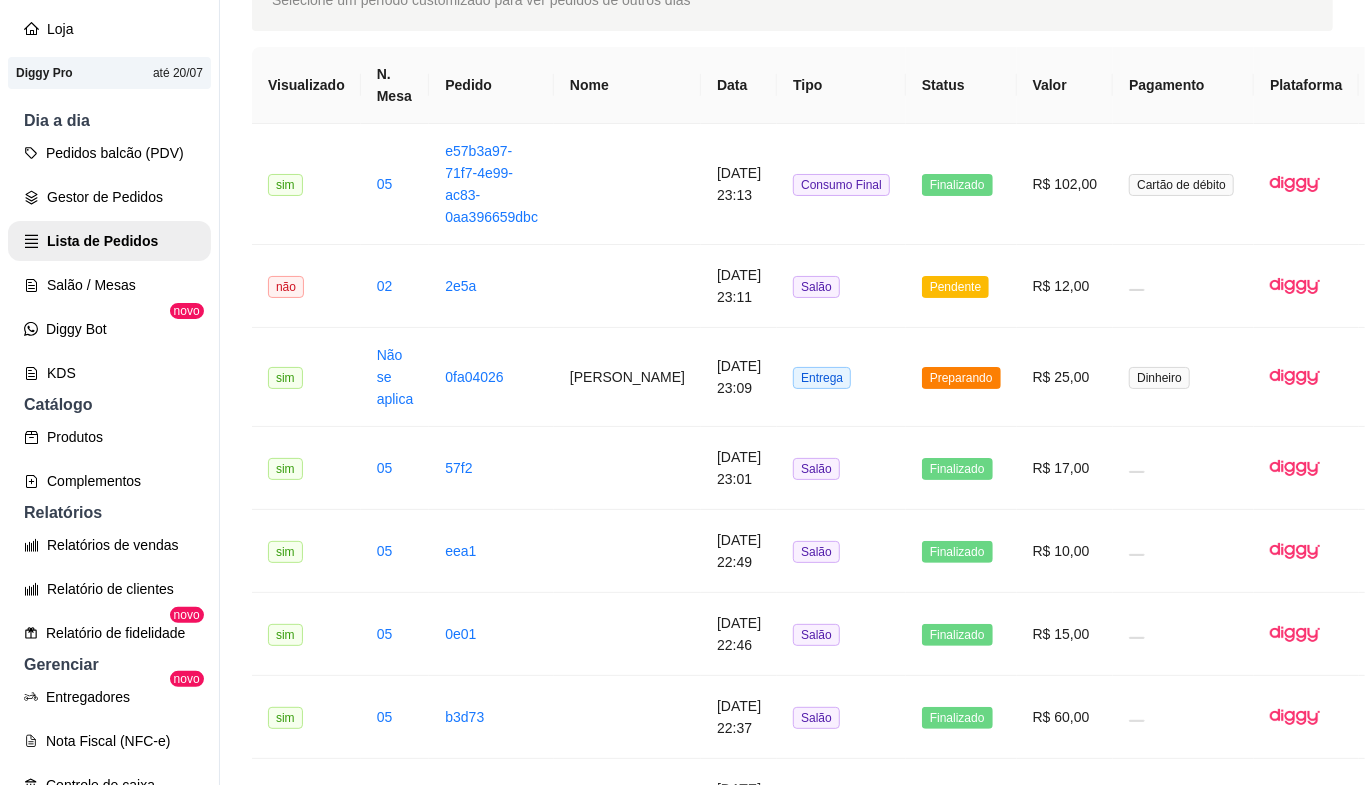 click on "Entrega" at bounding box center (822, 1288) 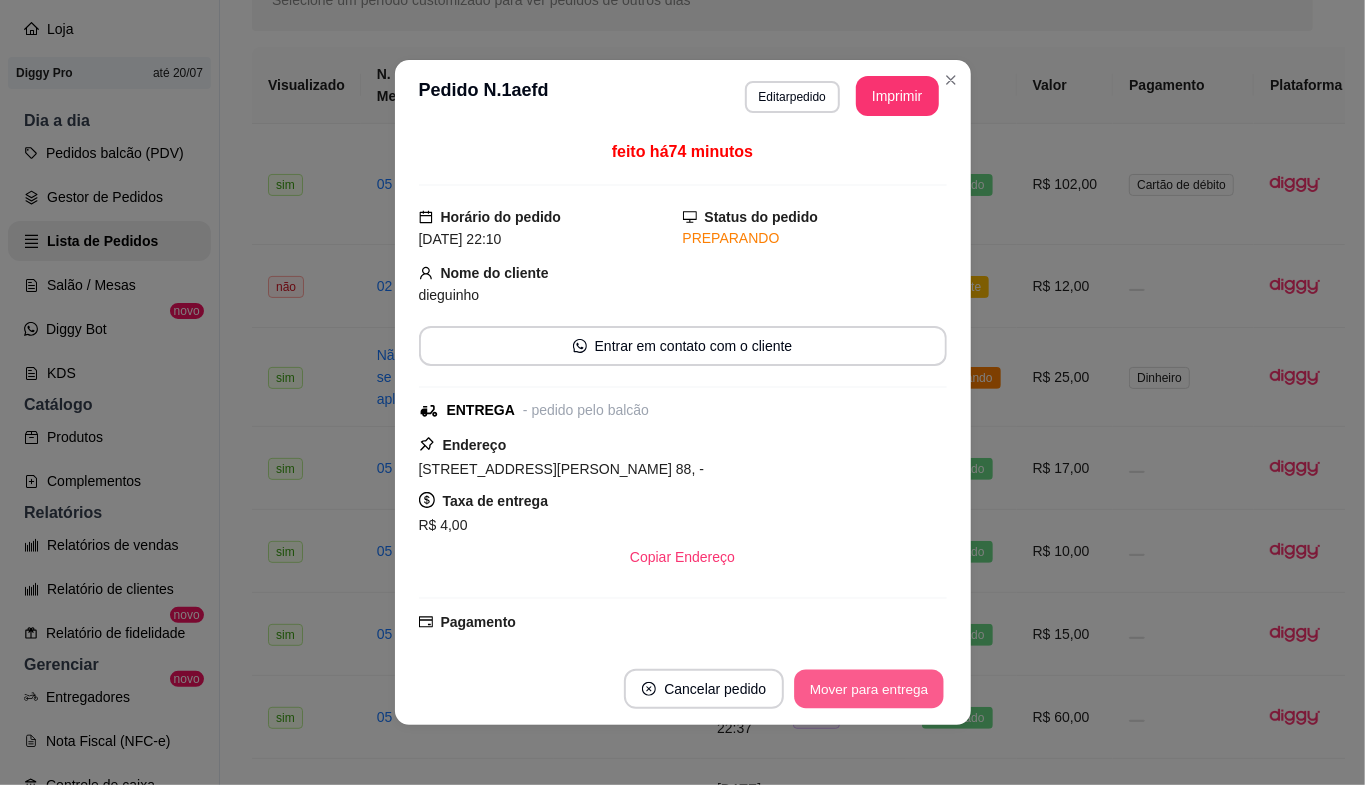 click on "Mover para entrega" at bounding box center [870, 689] 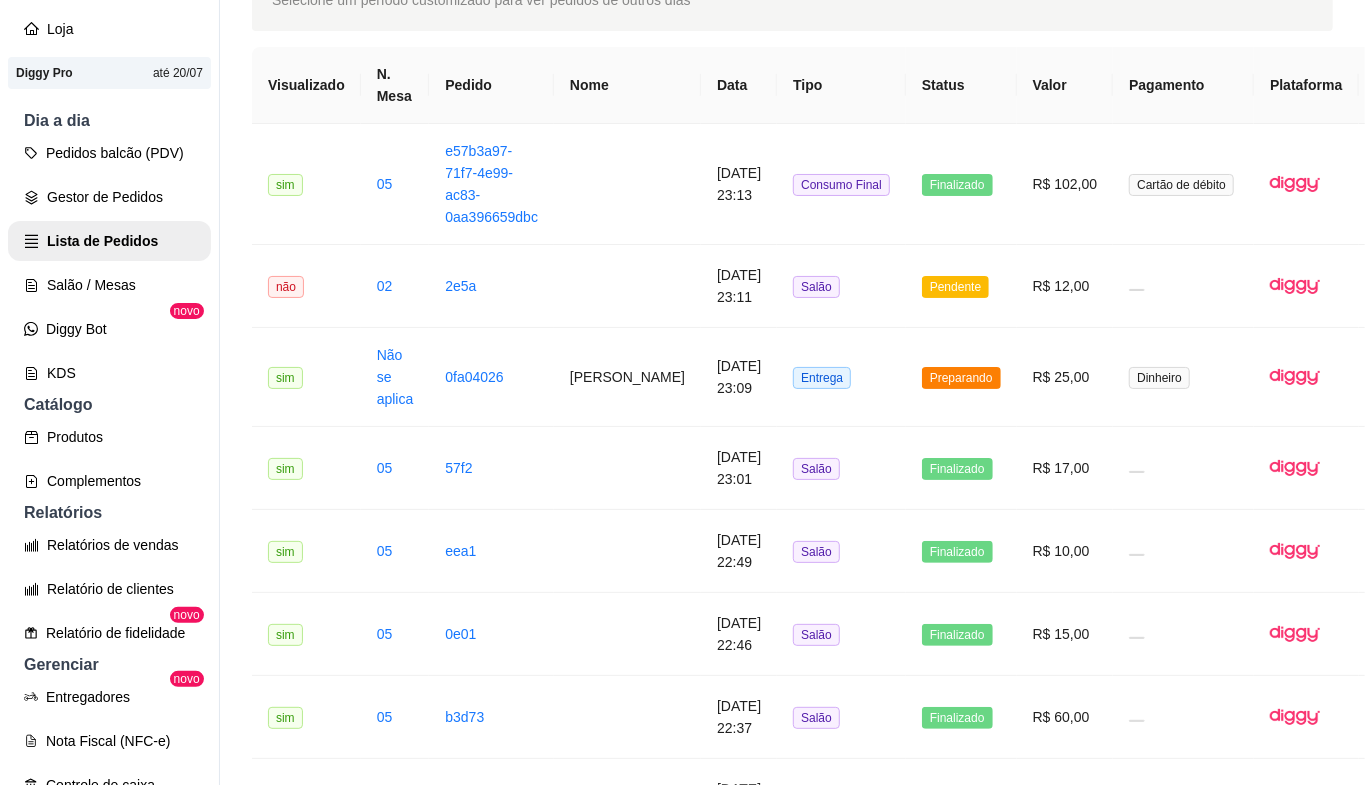 click on "Preparando" at bounding box center [961, 892] 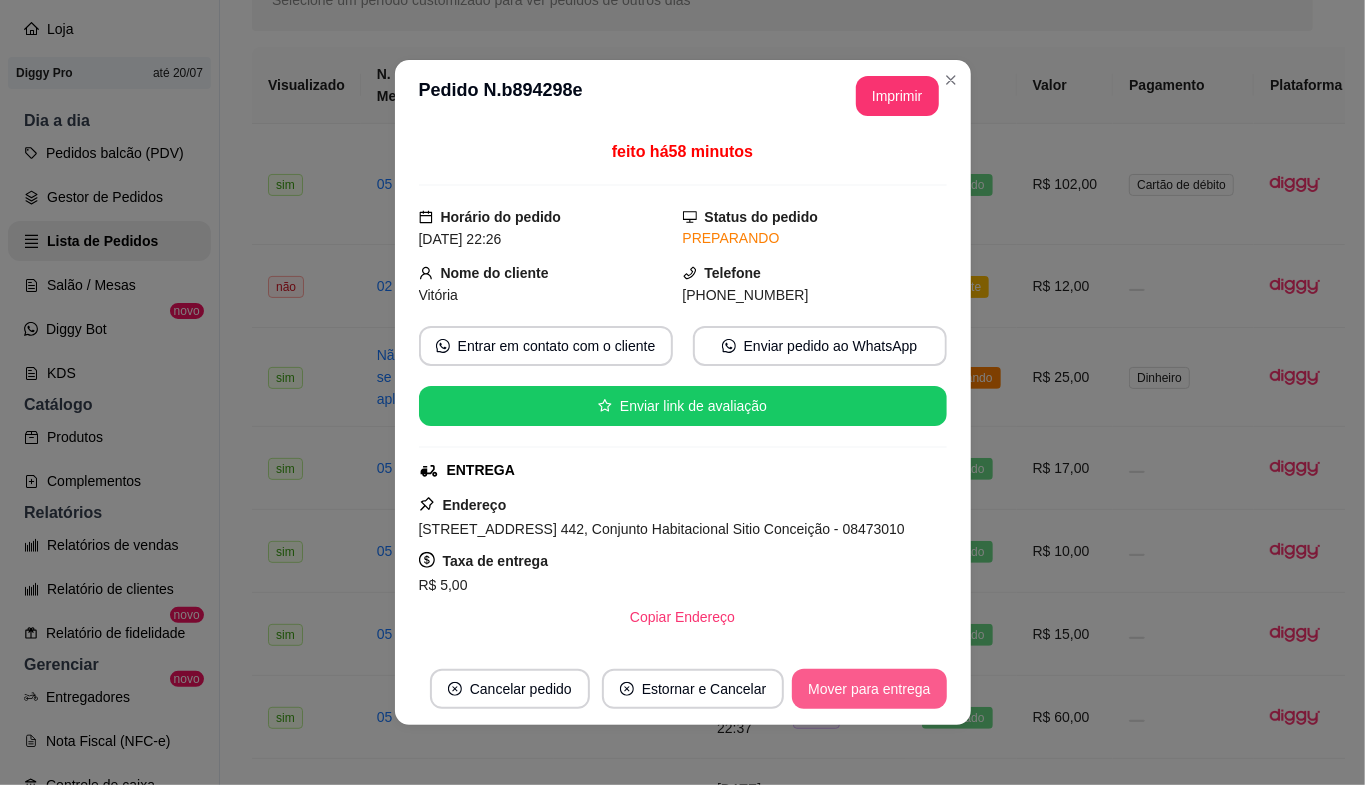 click on "Mover para entrega" at bounding box center [869, 689] 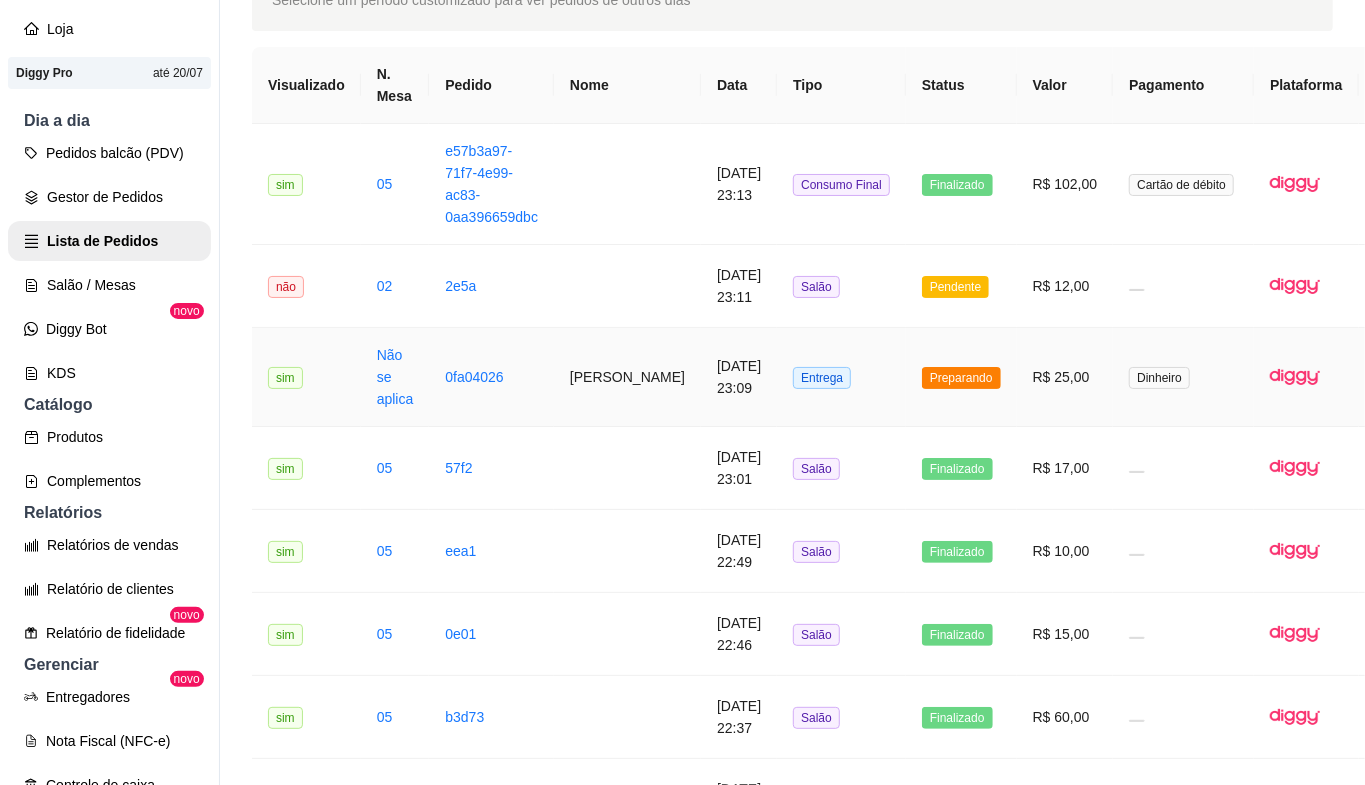 click on "Preparando" at bounding box center [961, 378] 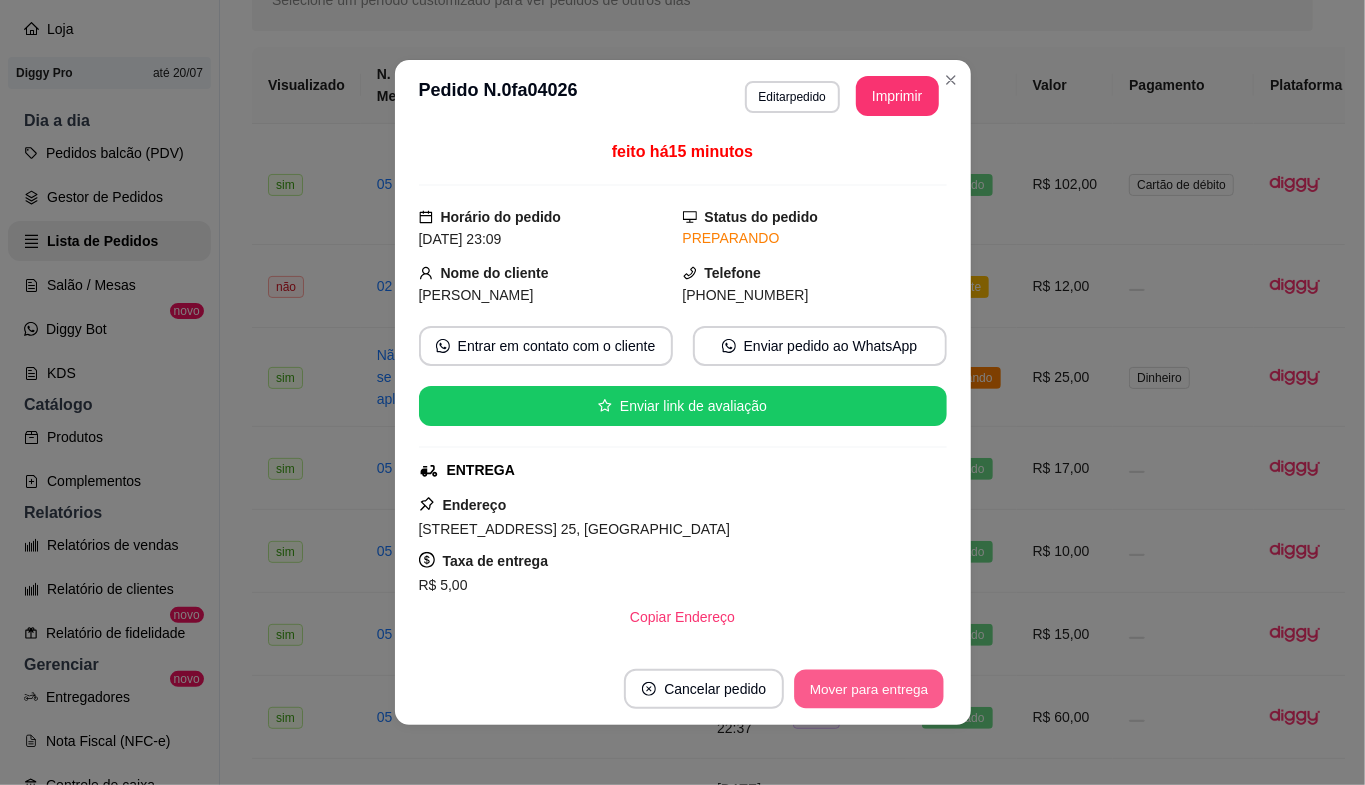 click on "Mover para entrega" at bounding box center (870, 689) 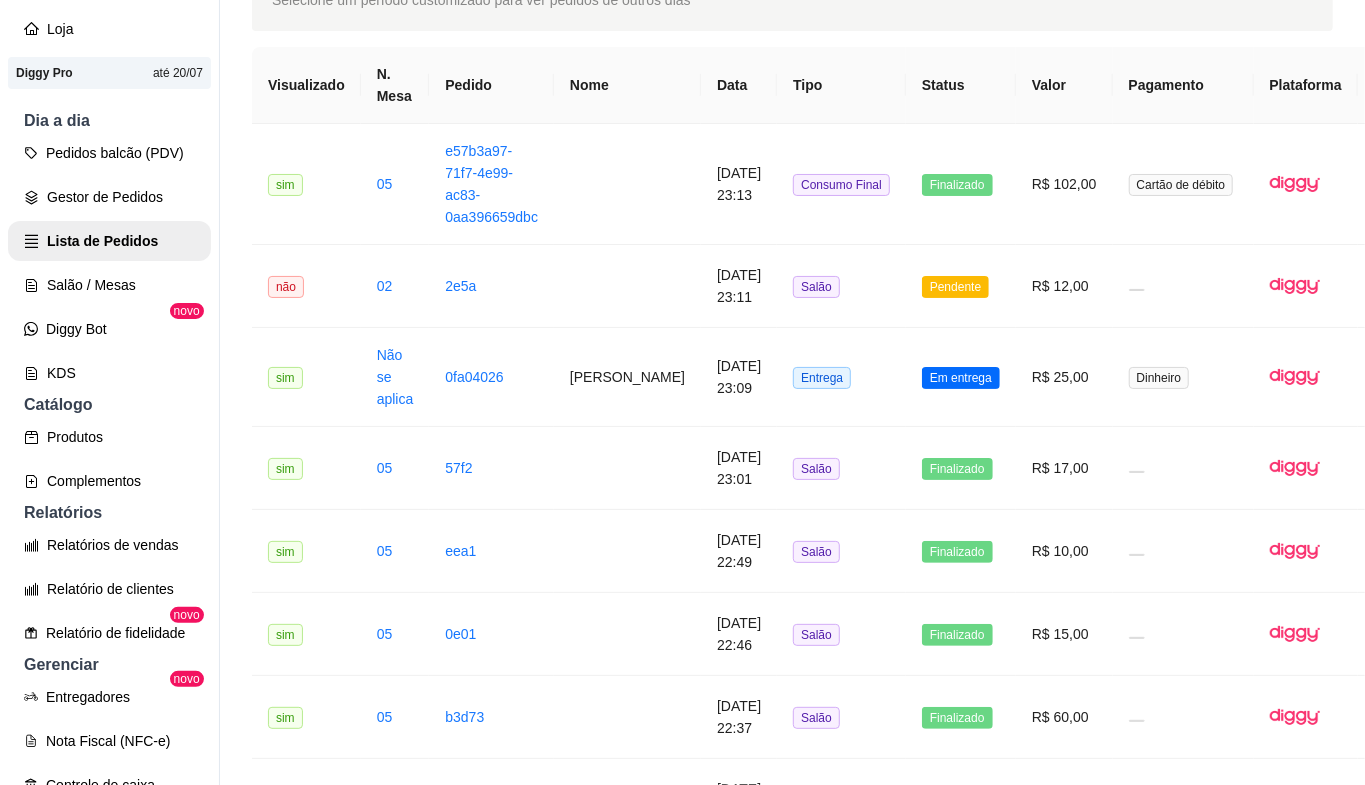click on "Em entrega" at bounding box center (961, 1287) 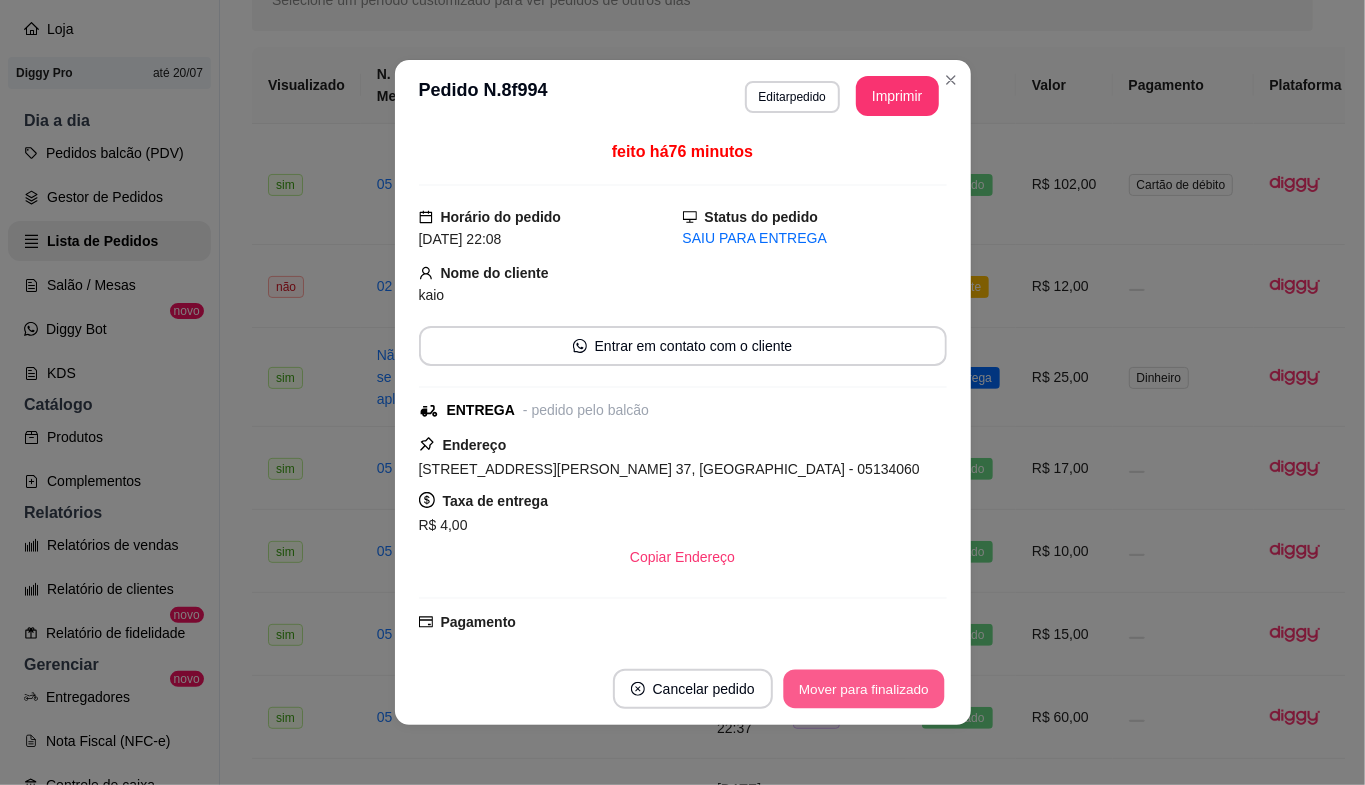 click on "Mover para finalizado" at bounding box center [863, 689] 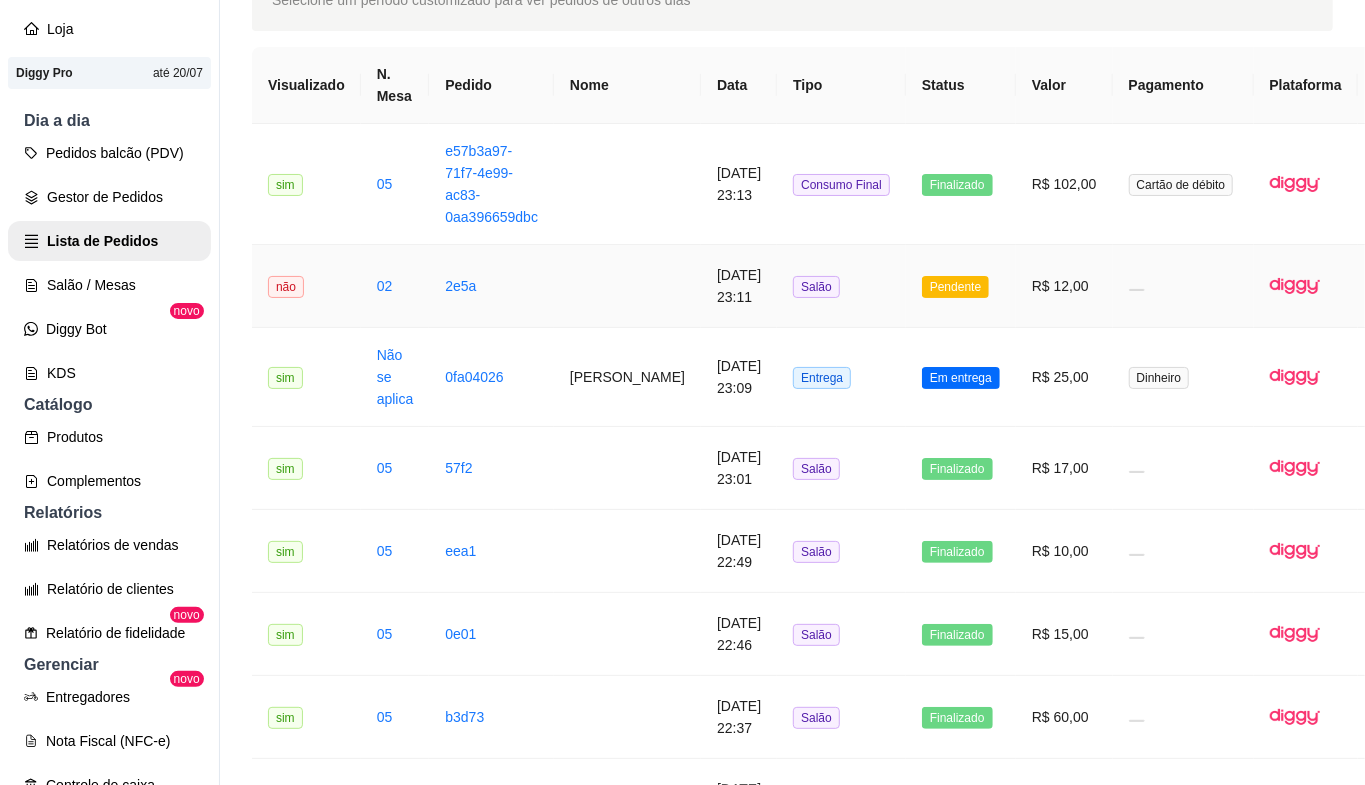 click on "Pendente" at bounding box center (961, 286) 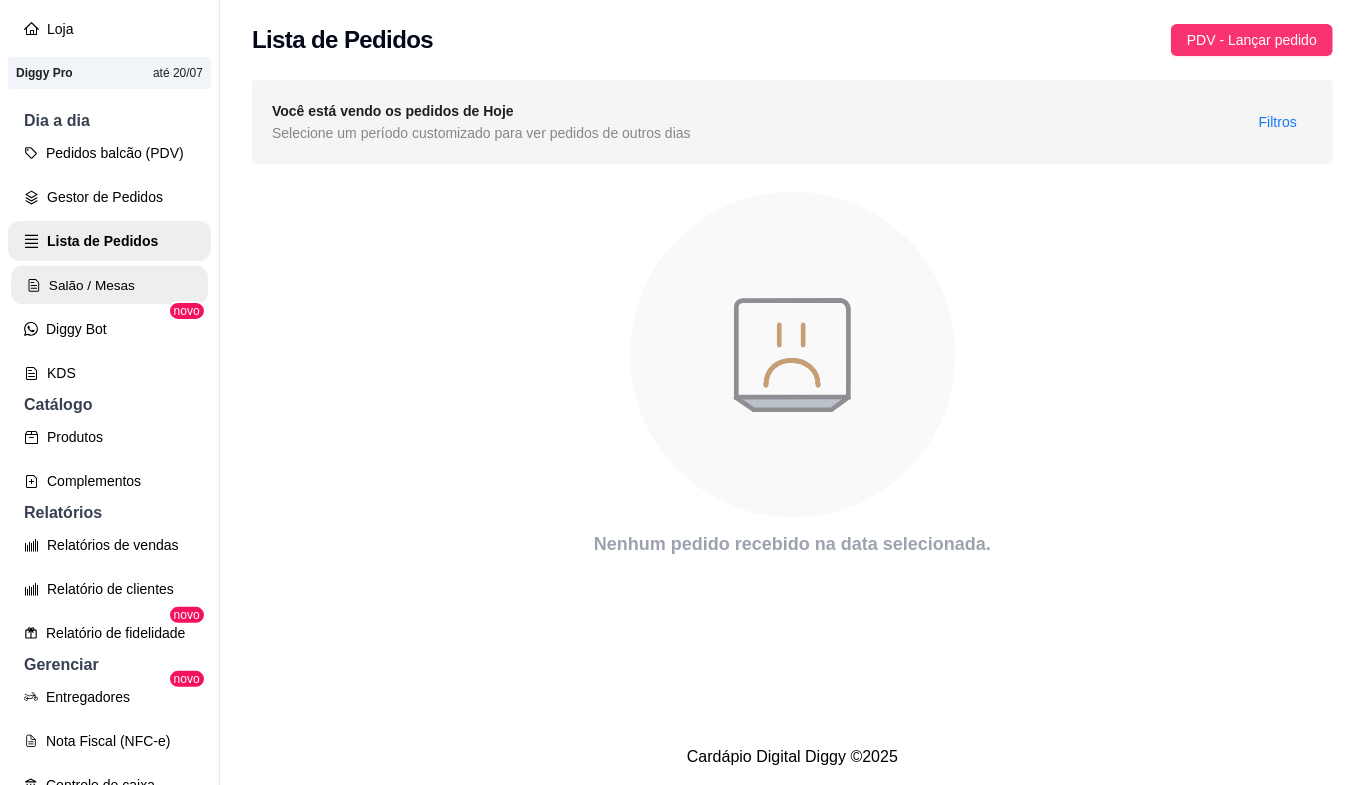 click on "Salão / Mesas" at bounding box center (109, 285) 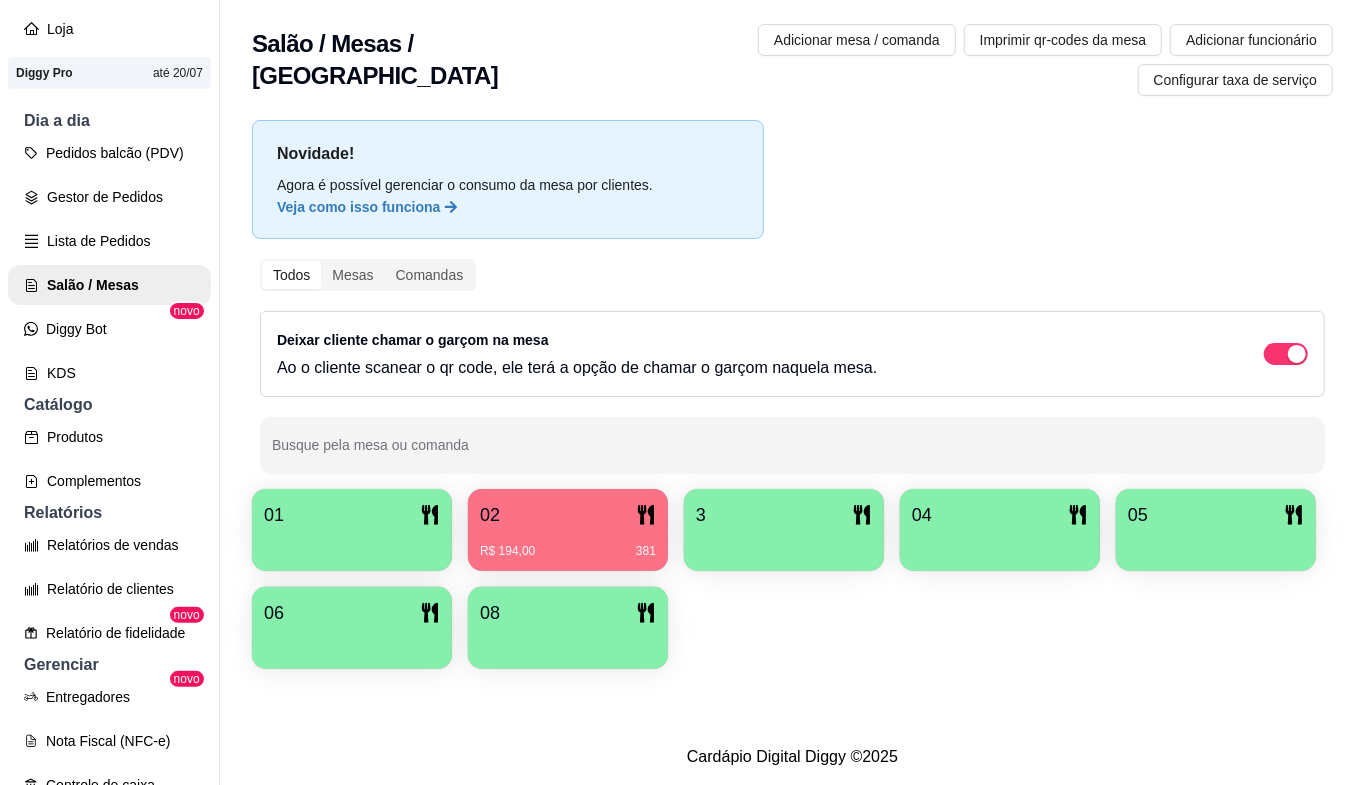click on "R$ 194,00 381" at bounding box center (568, 551) 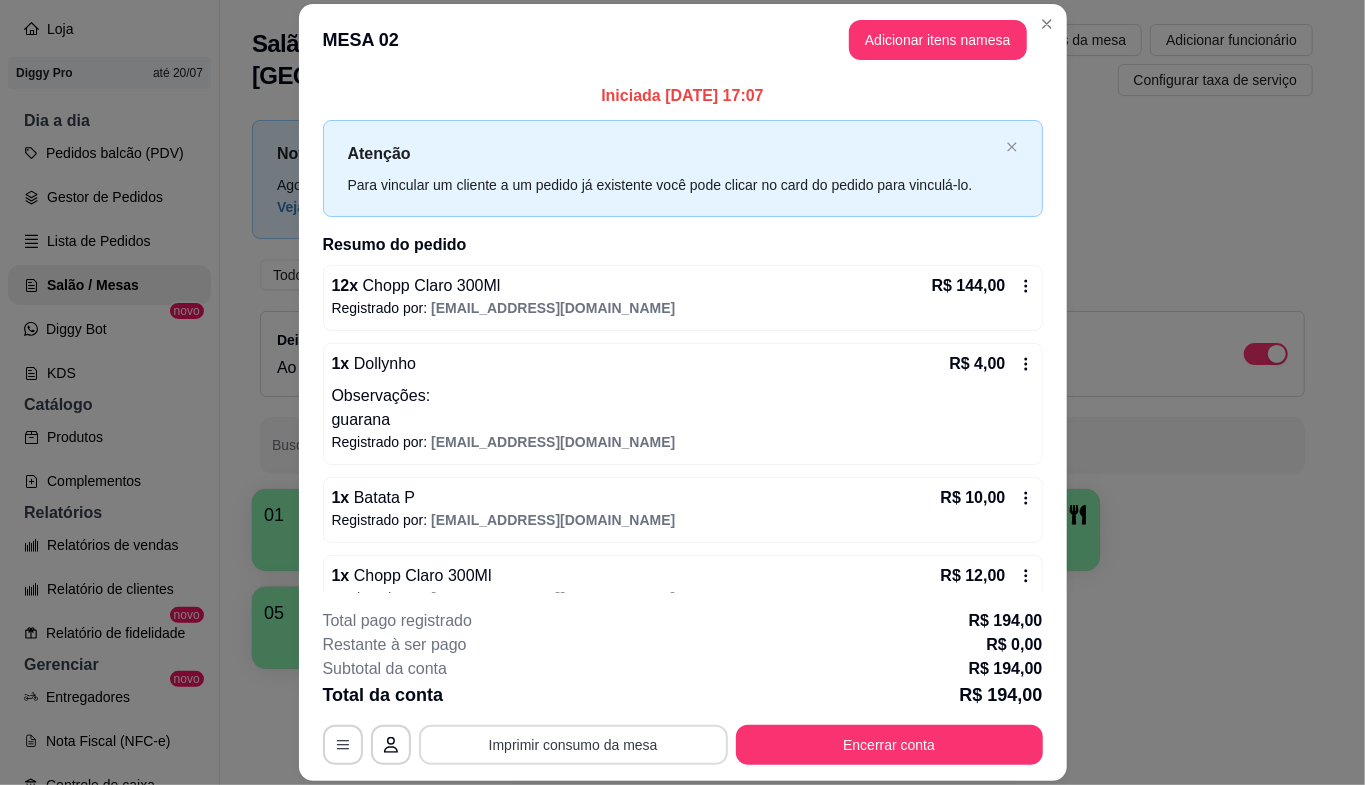 click on "Imprimir consumo da mesa" at bounding box center [573, 745] 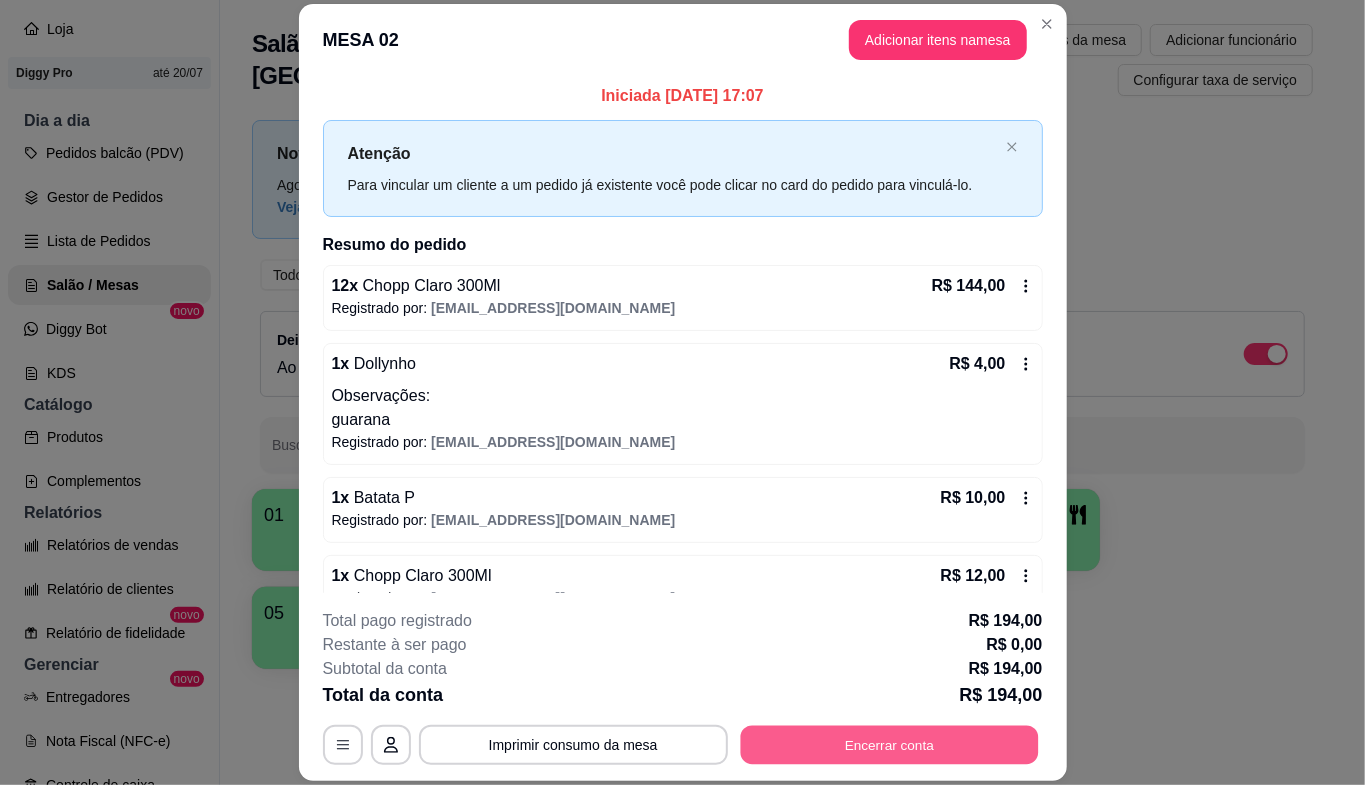 click on "Encerrar conta" at bounding box center [889, 745] 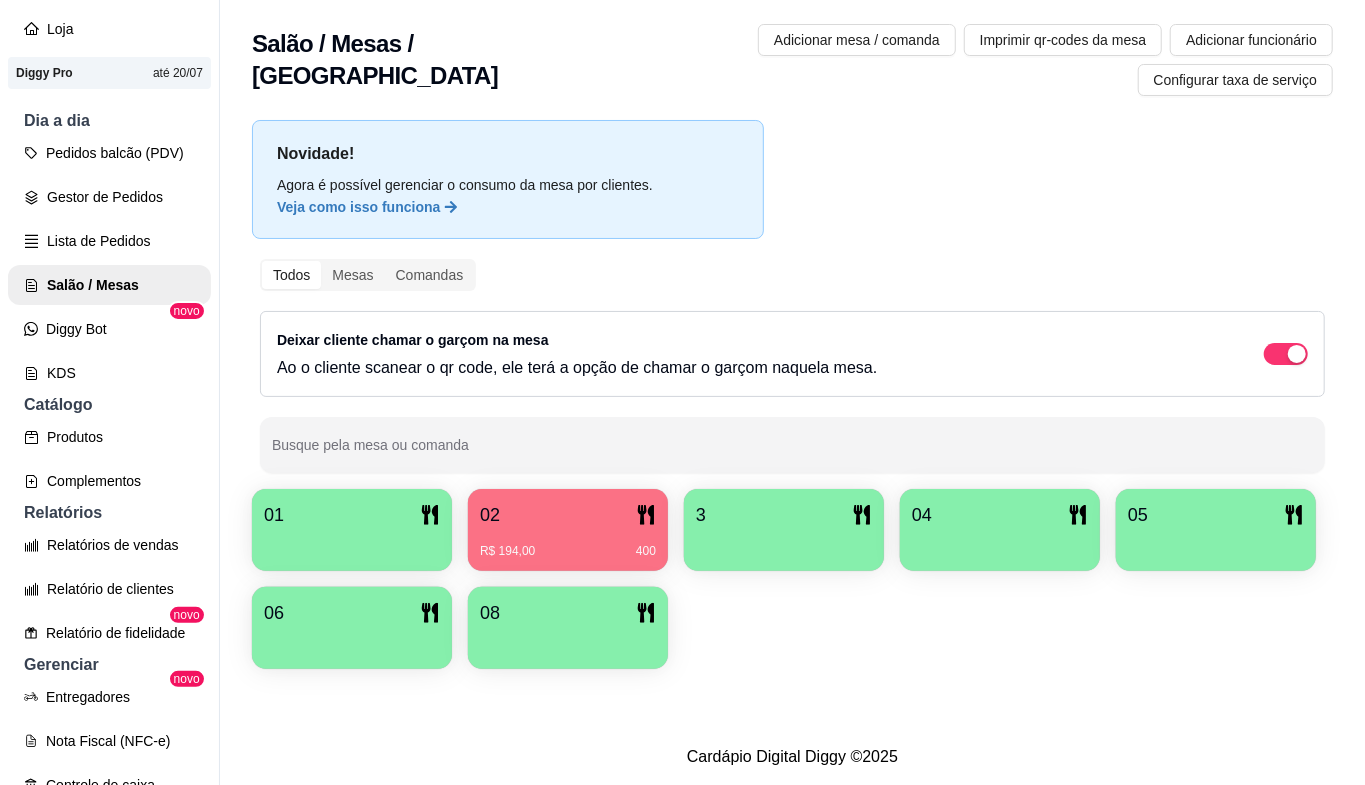 click on "R$ 194,00 400" at bounding box center [568, 551] 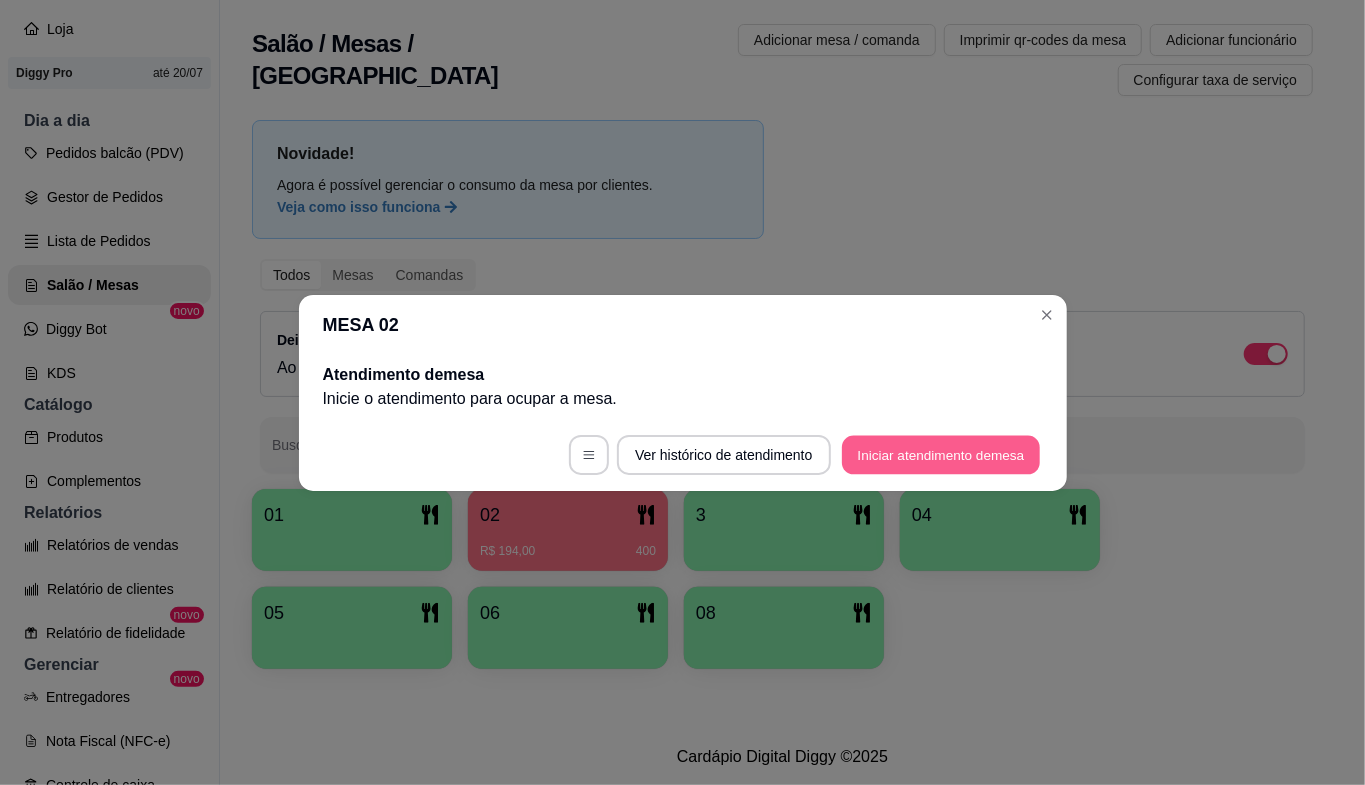 click on "Iniciar atendimento de  mesa" at bounding box center (941, 454) 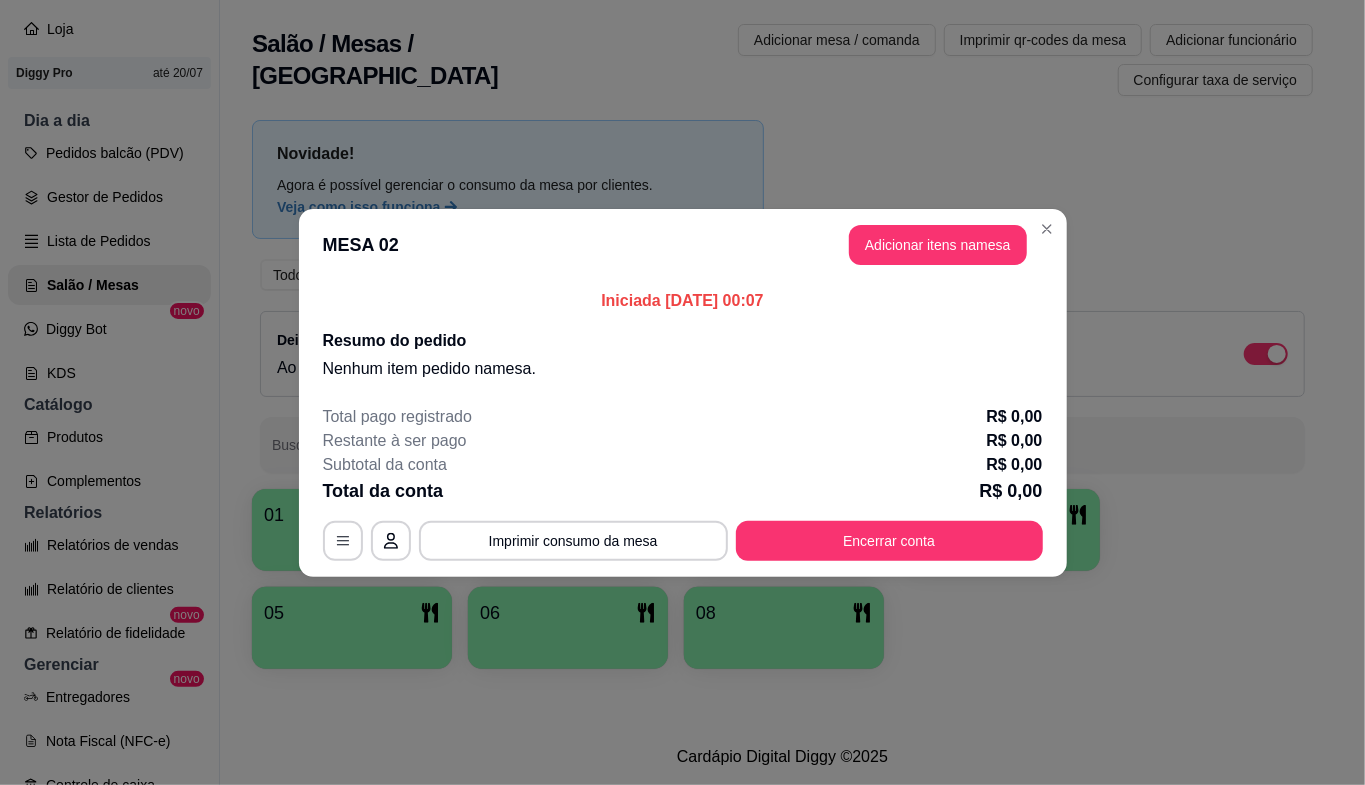 click on "Iniciada   [DATE] 00:07 Resumo do pedido Nenhum item pedido na  mesa ." at bounding box center [683, 335] 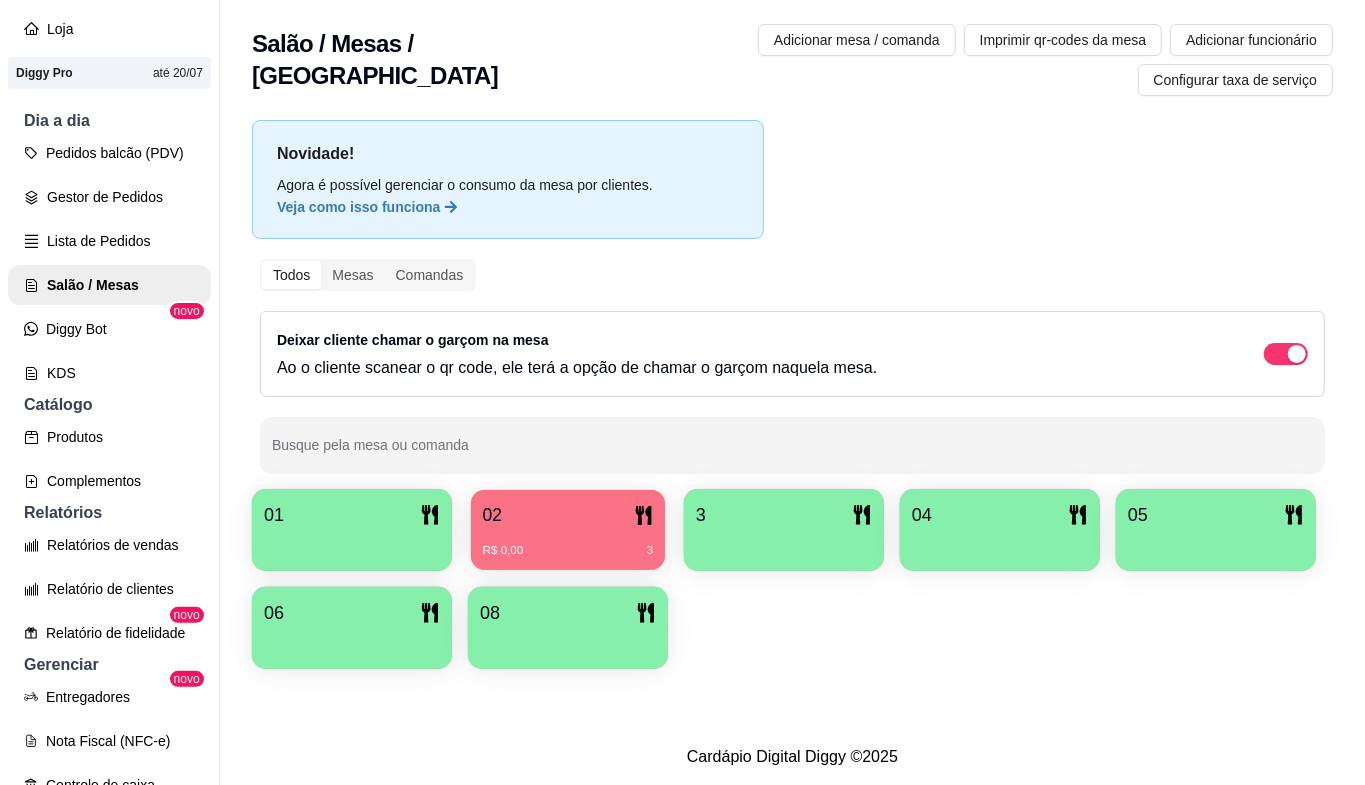click on "R$ 0,00 3" at bounding box center [568, 551] 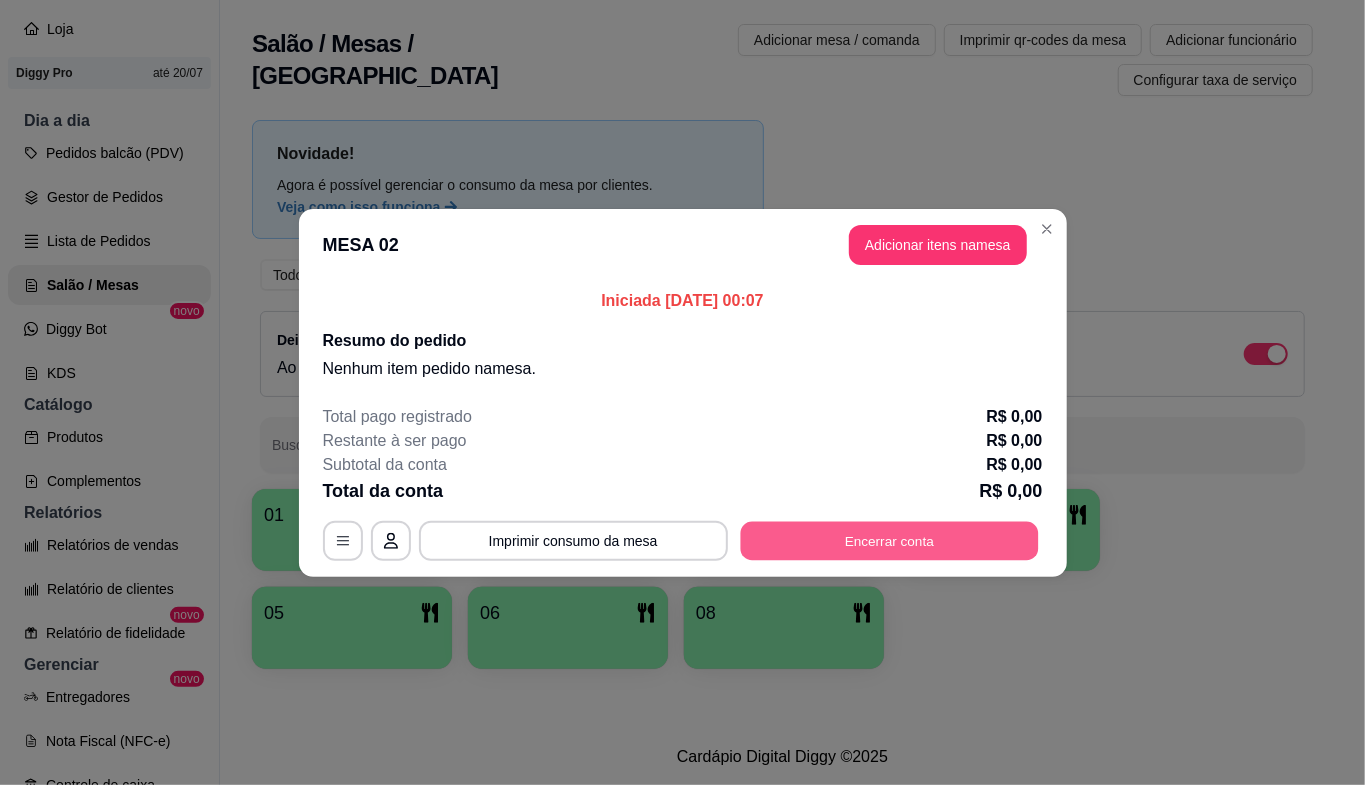 click on "Encerrar conta" at bounding box center [889, 540] 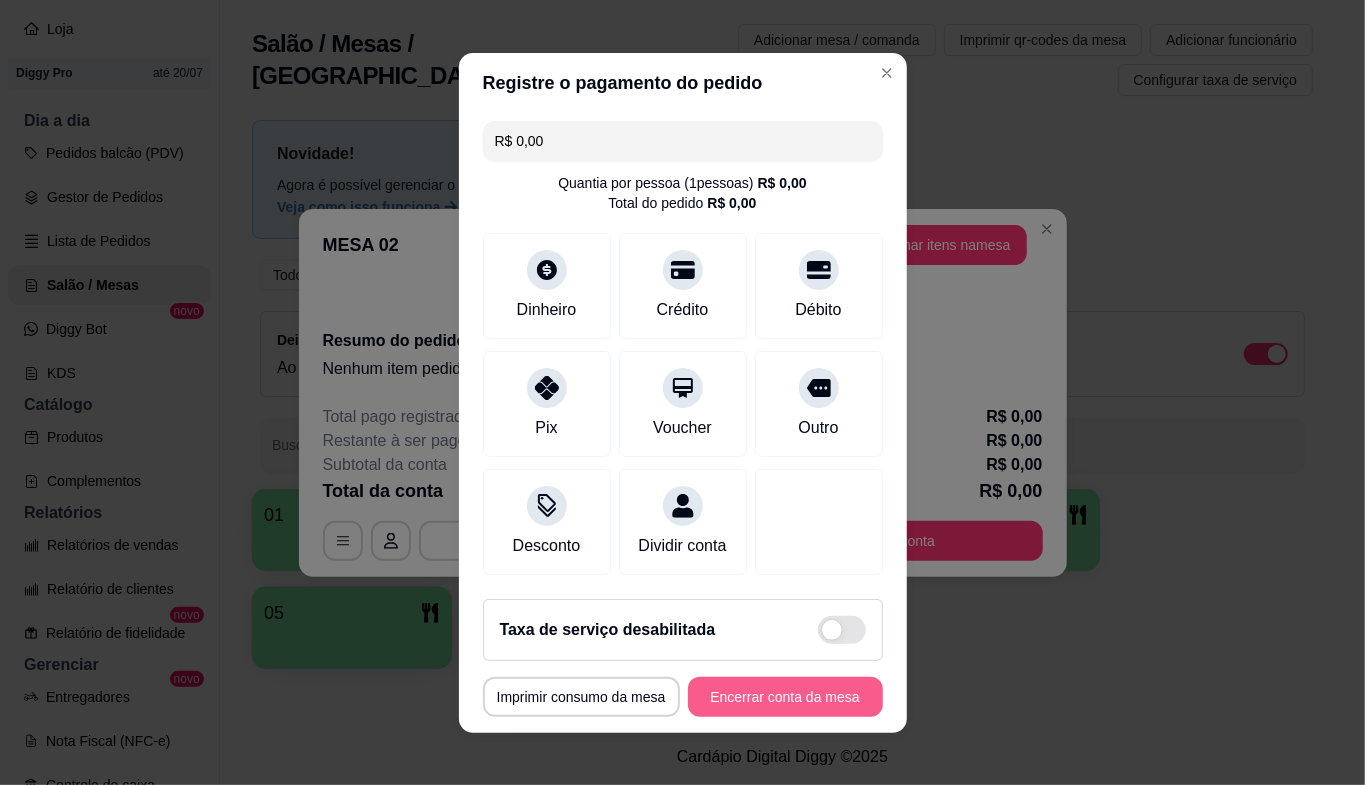 click on "Encerrar conta da mesa" at bounding box center (785, 697) 